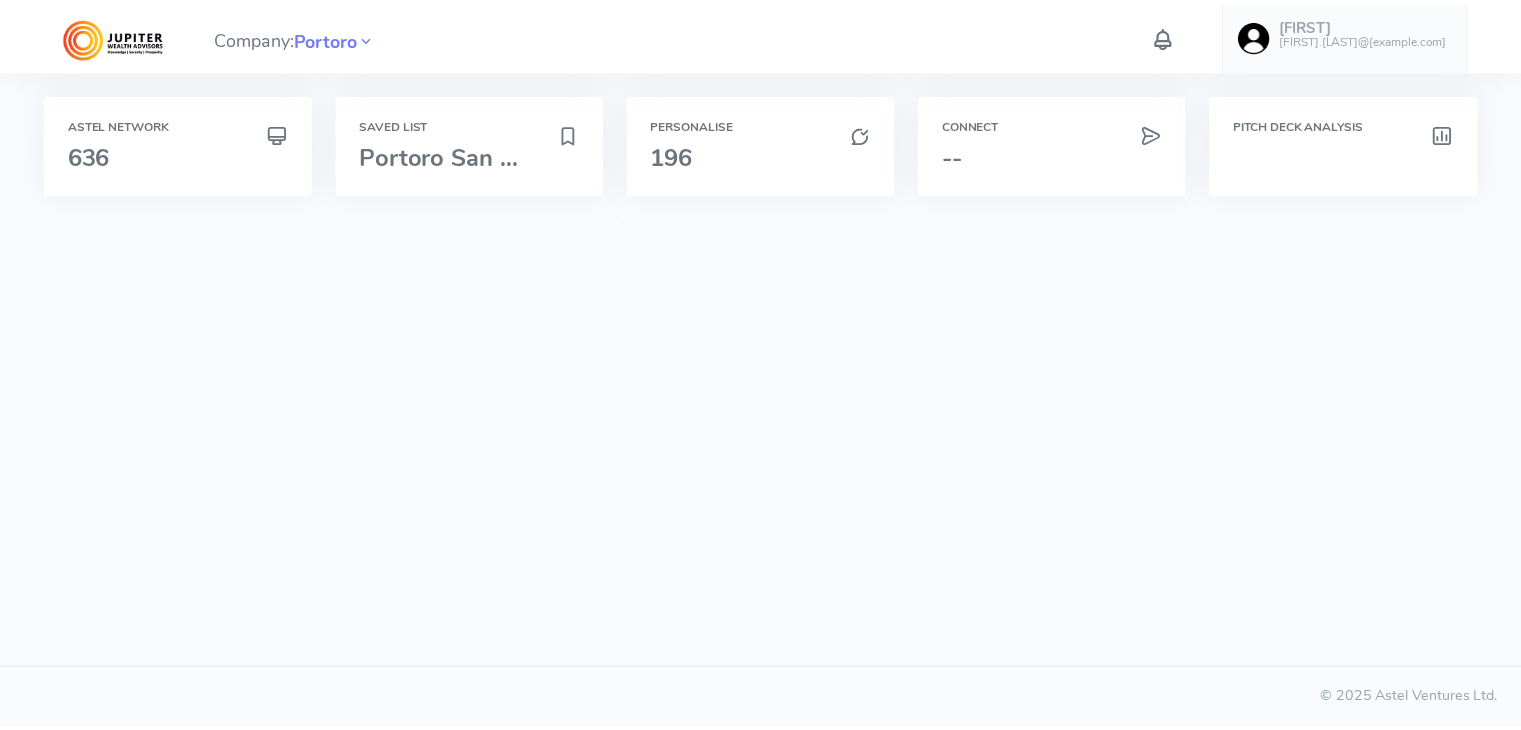 scroll, scrollTop: 0, scrollLeft: 0, axis: both 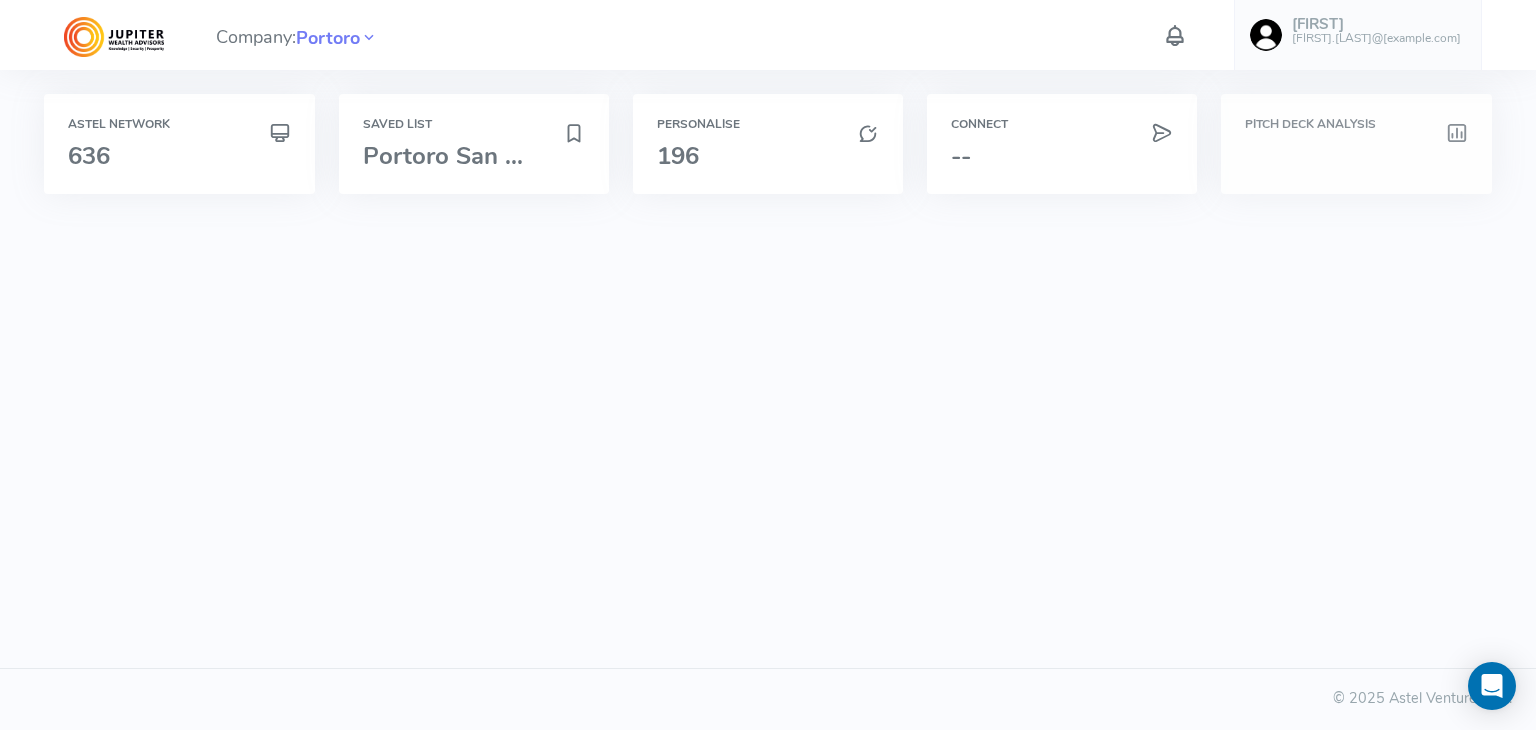 click on "Pitch Deck Analysis" at bounding box center [1356, 144] 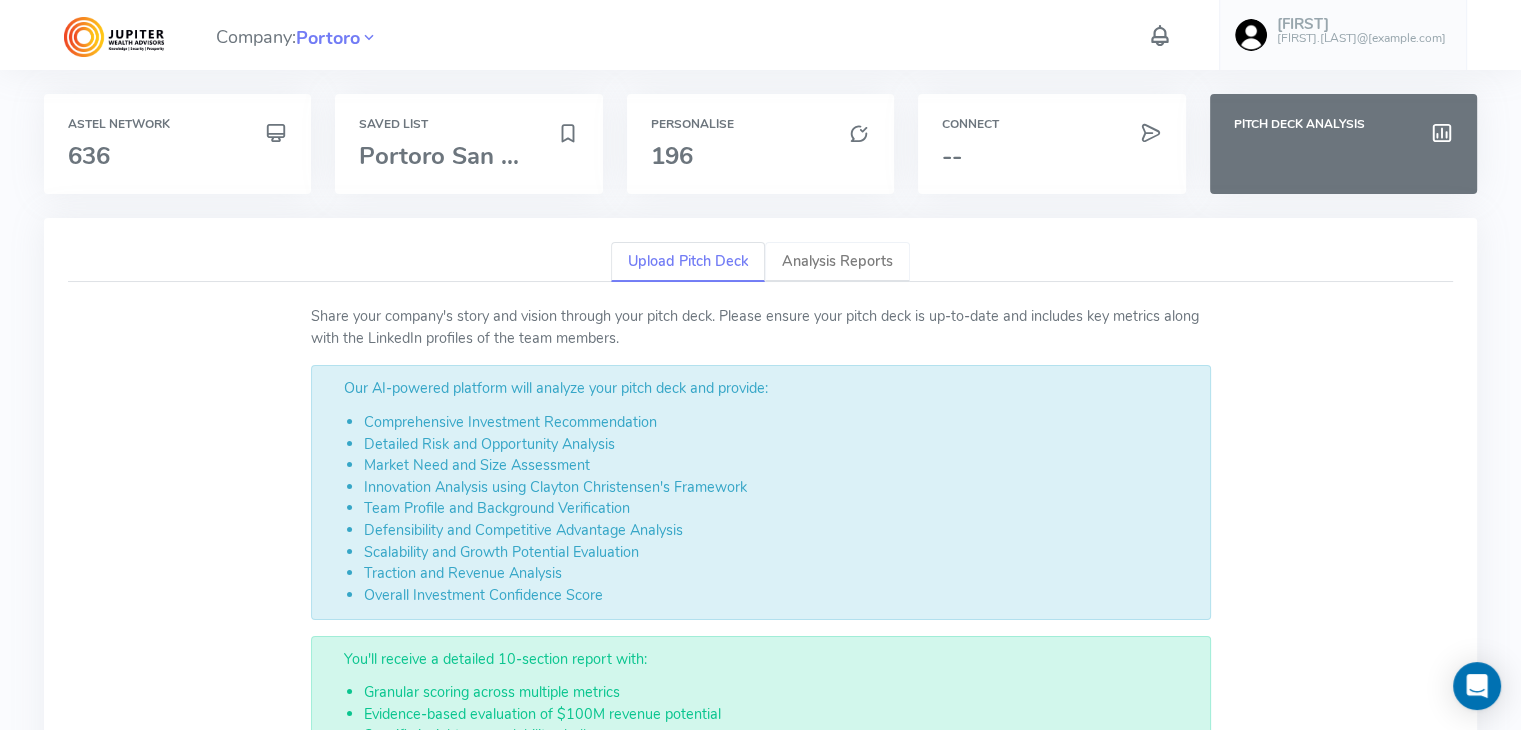 click on "Analysis Reports" at bounding box center [837, 262] 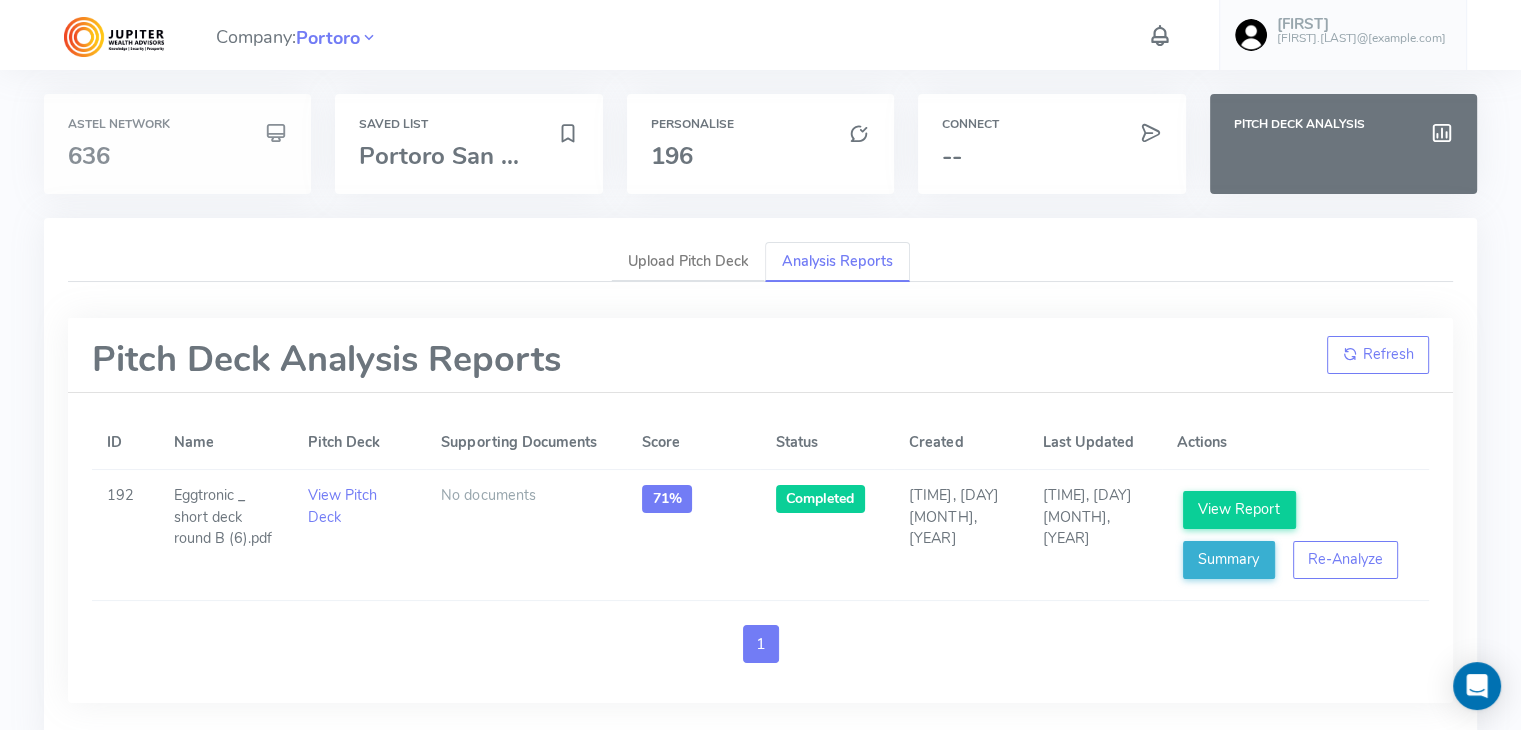 click on "636" at bounding box center (177, 156) 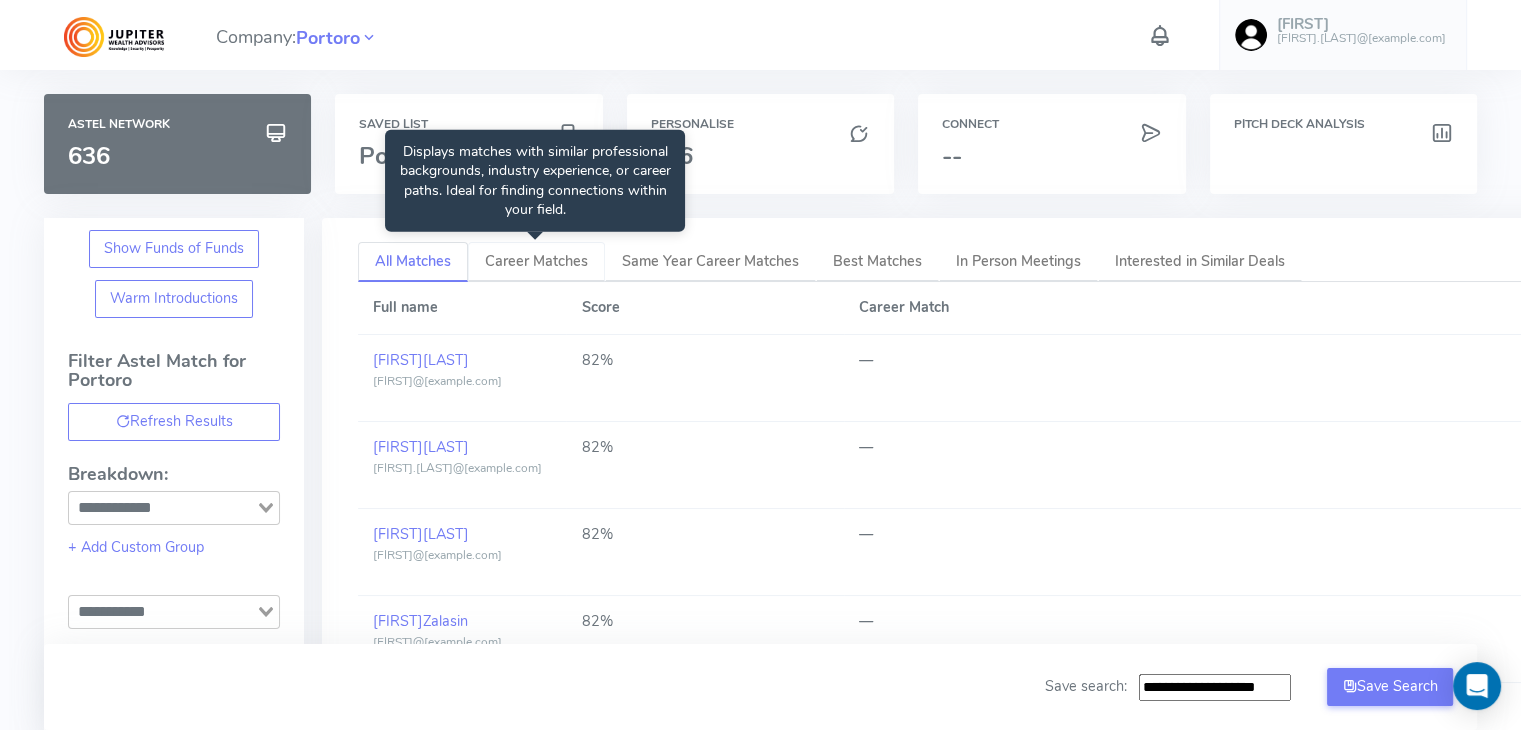 click on "Career Matches" at bounding box center (536, 262) 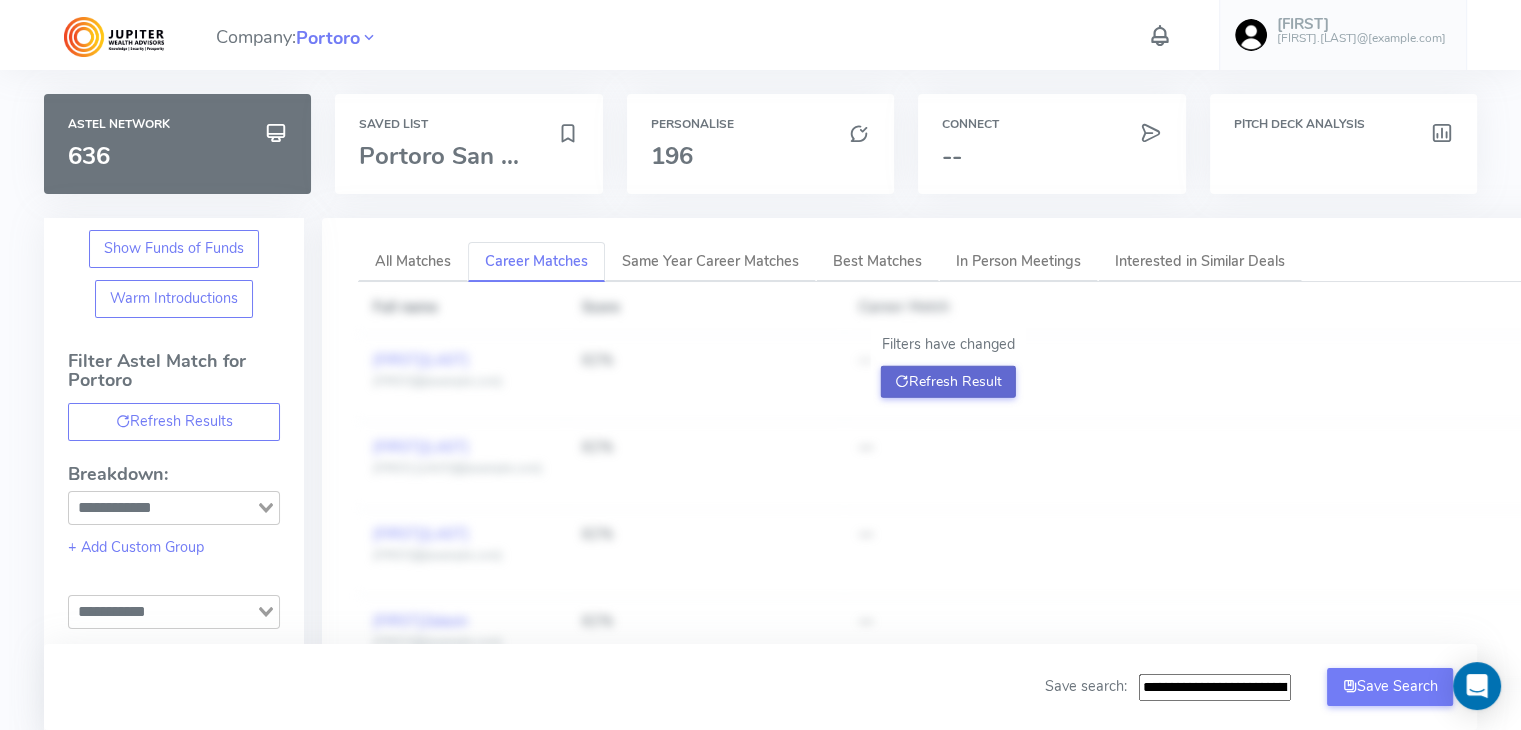 click on "Refresh Result" 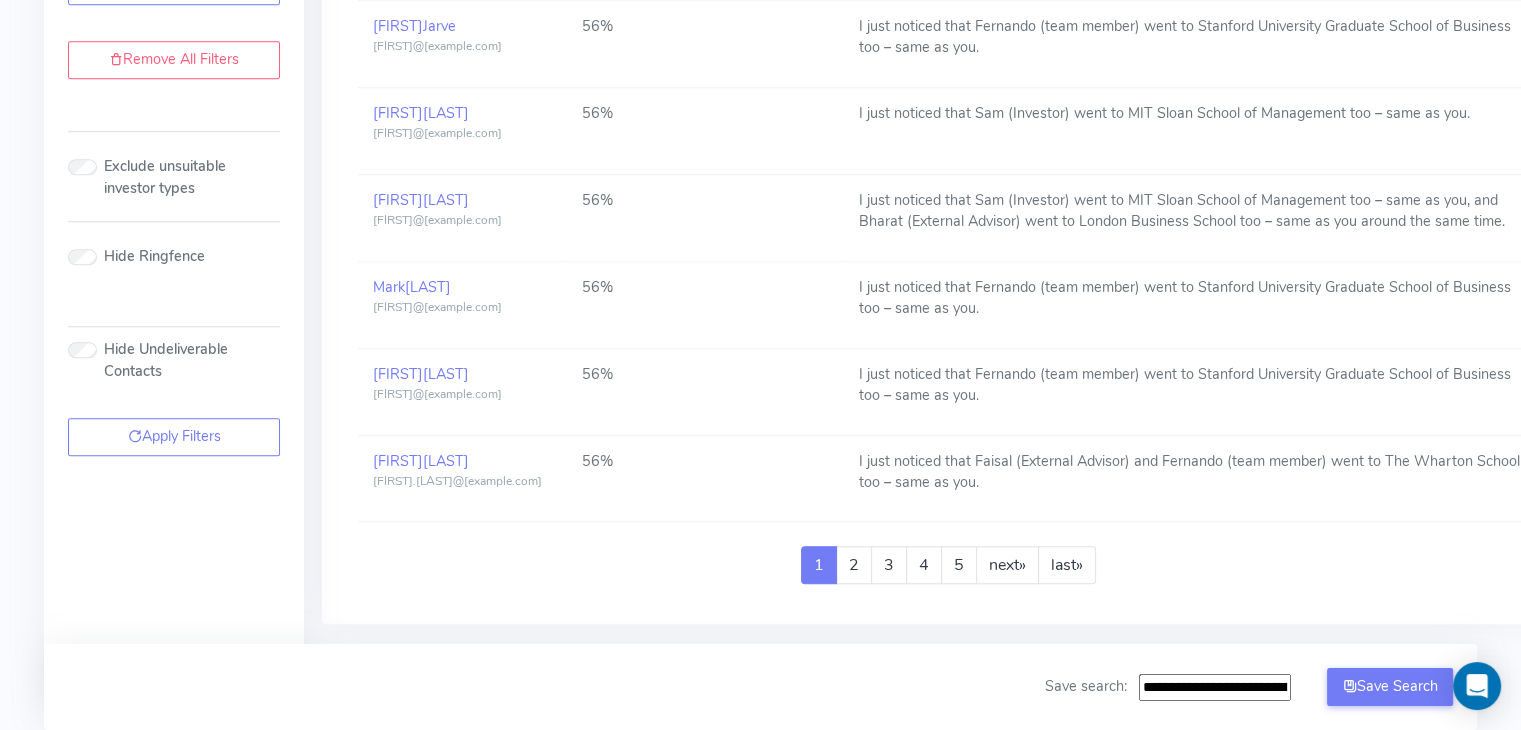 scroll, scrollTop: 1769, scrollLeft: 0, axis: vertical 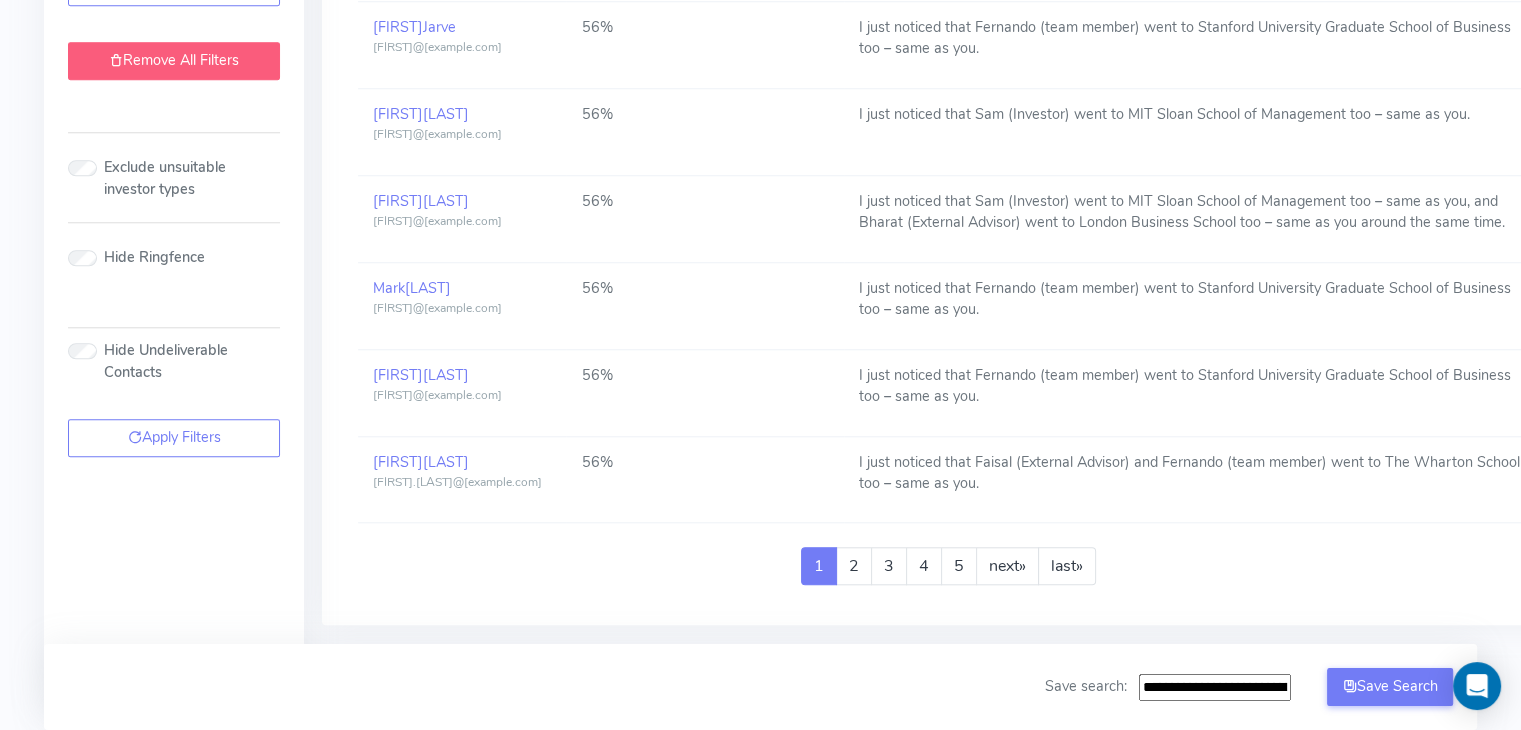 click on "Remove All Filters" at bounding box center [174, 61] 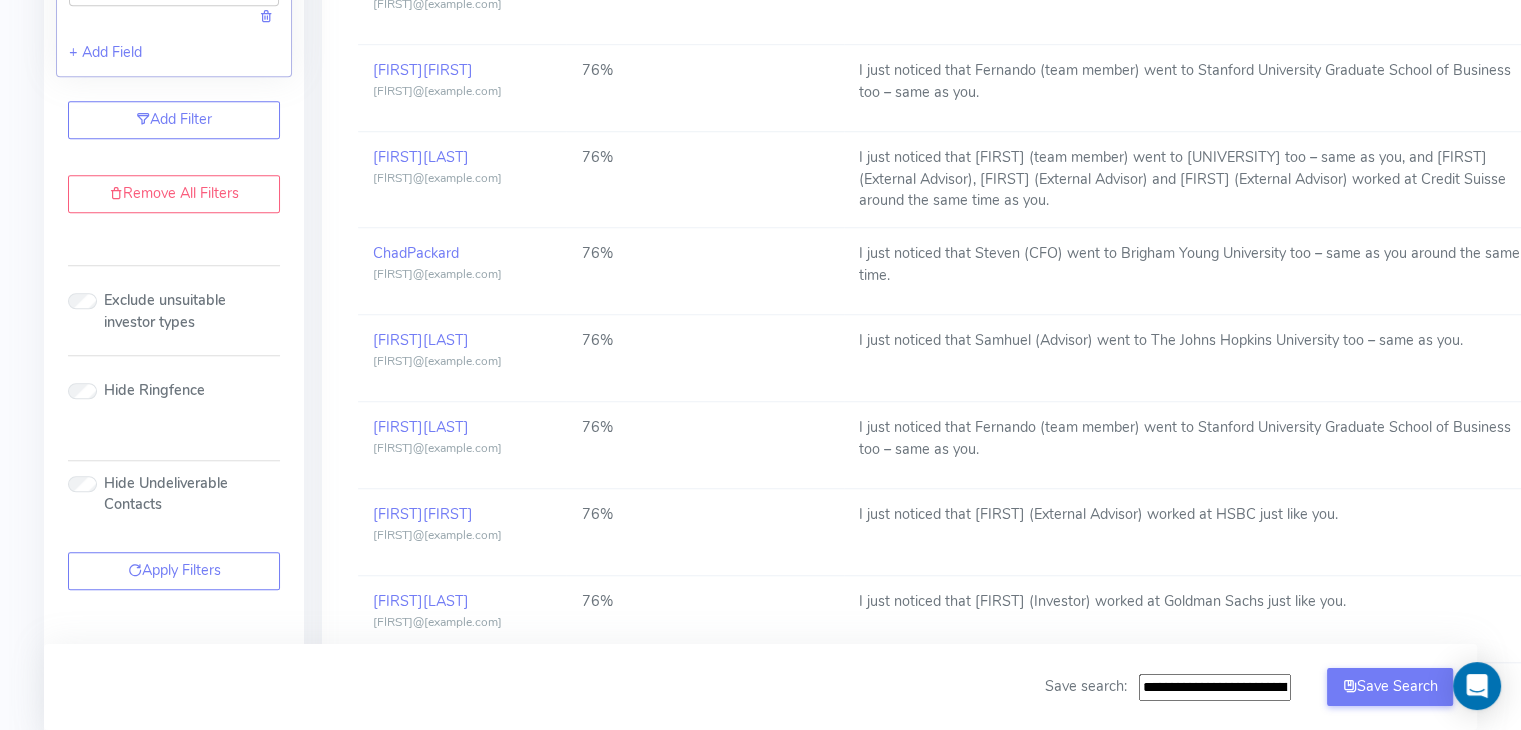 scroll, scrollTop: 1606, scrollLeft: 0, axis: vertical 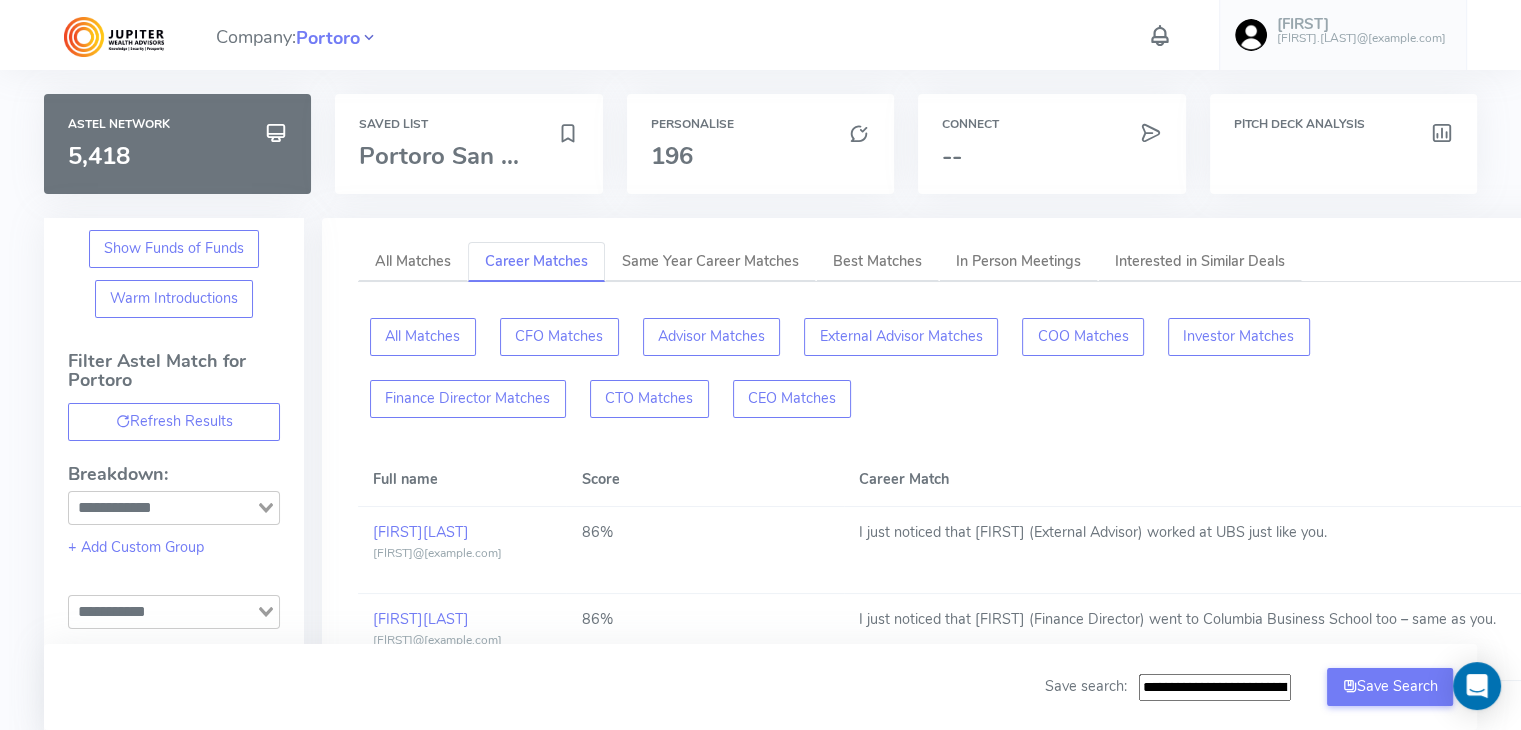 click at bounding box center (369, 38) 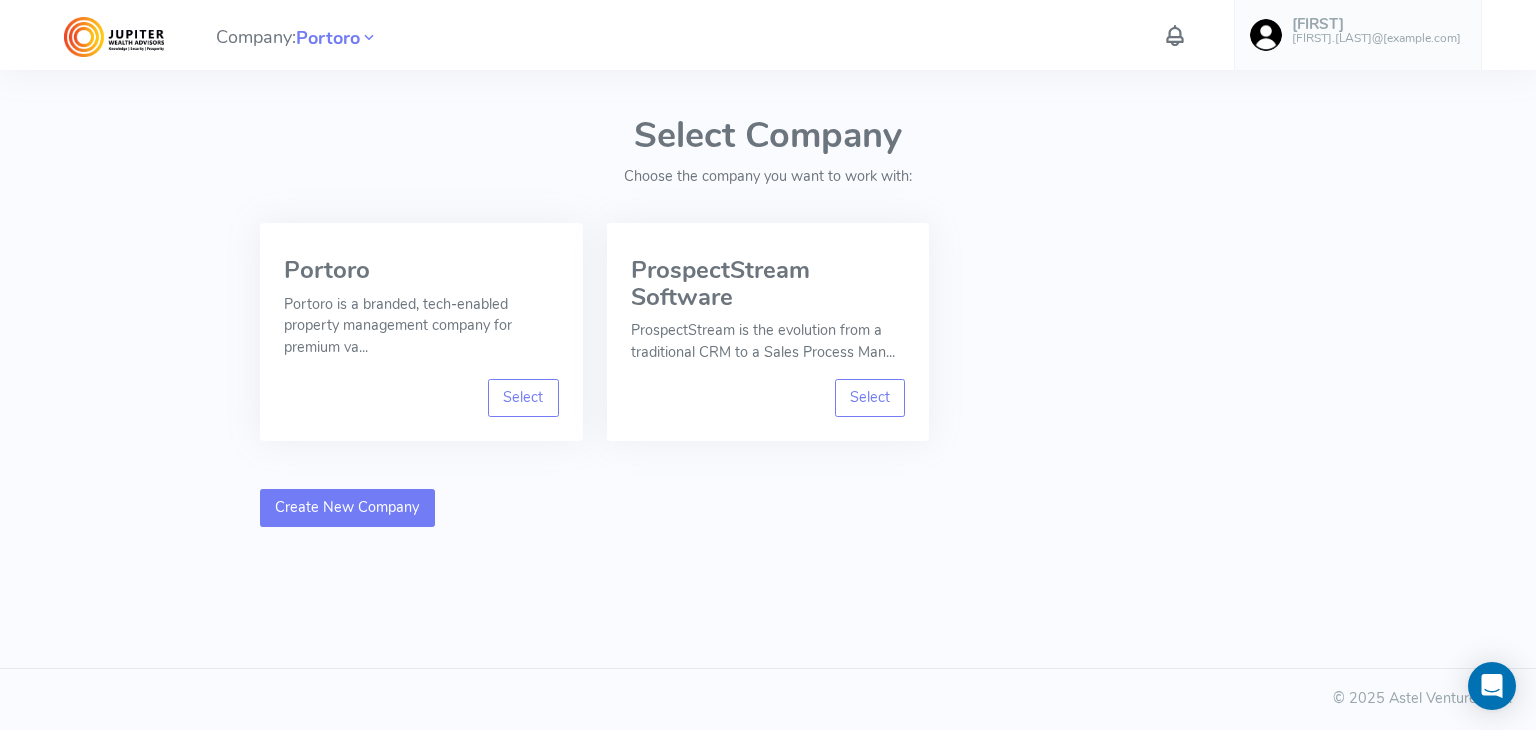 click on "Create New Company" at bounding box center (347, 508) 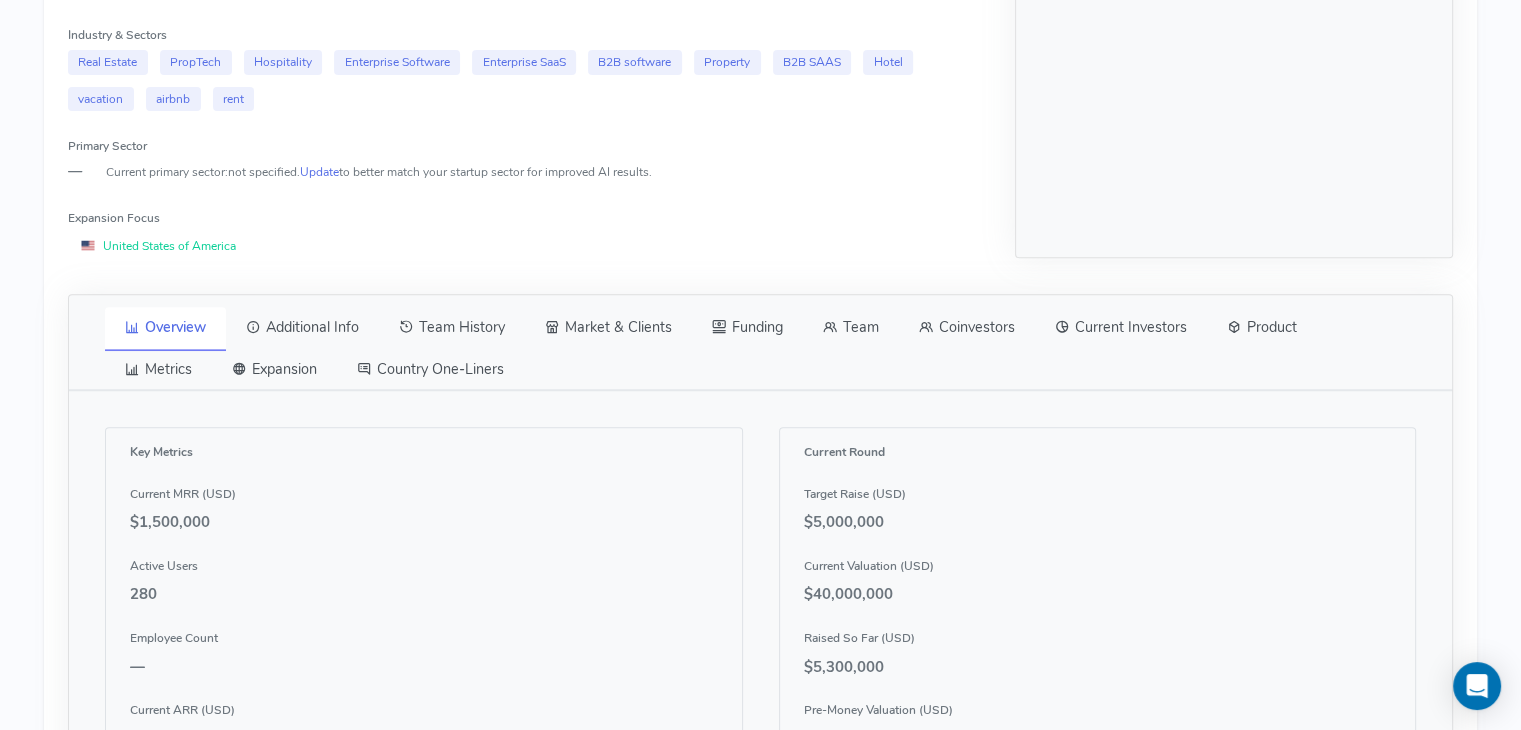 scroll, scrollTop: 751, scrollLeft: 0, axis: vertical 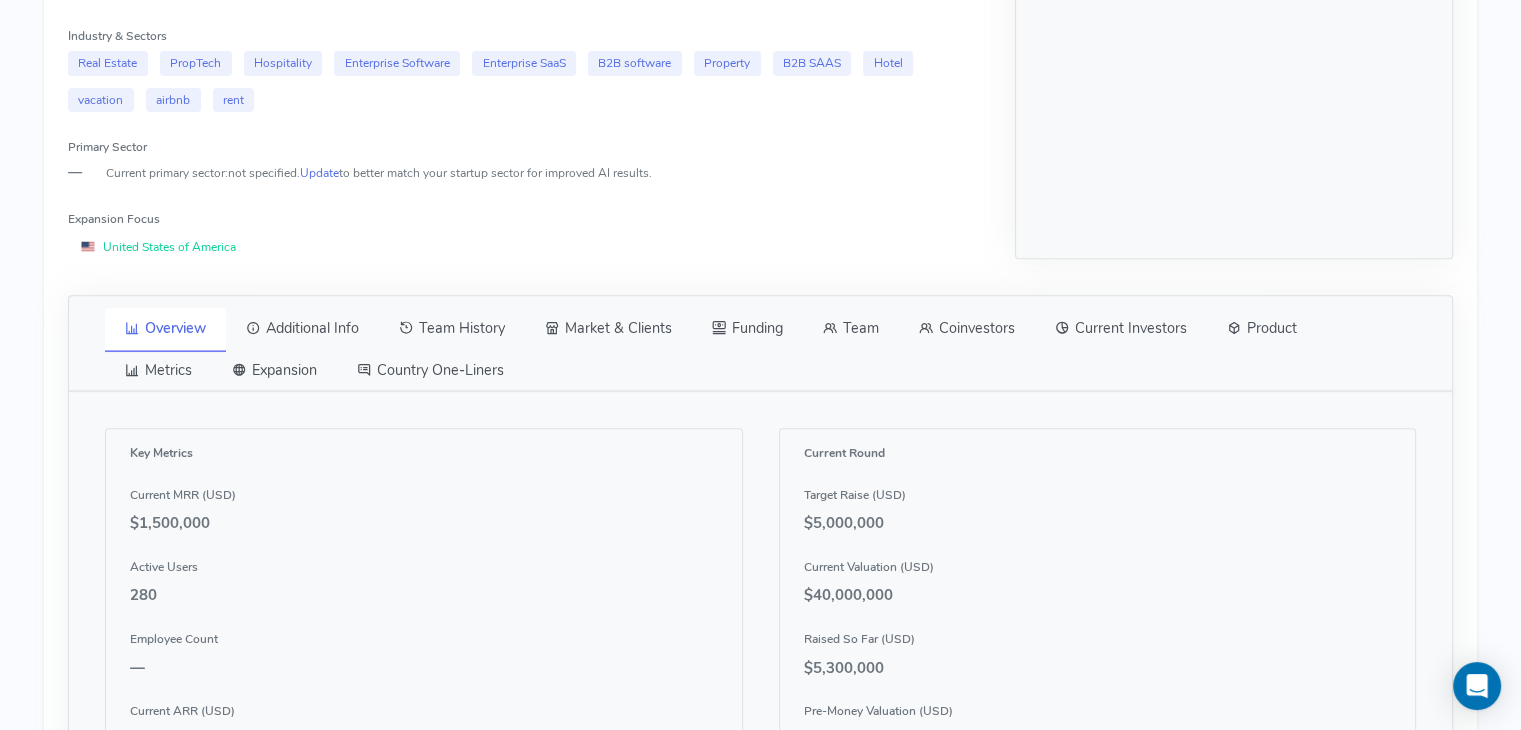 click at bounding box center (830, 328) 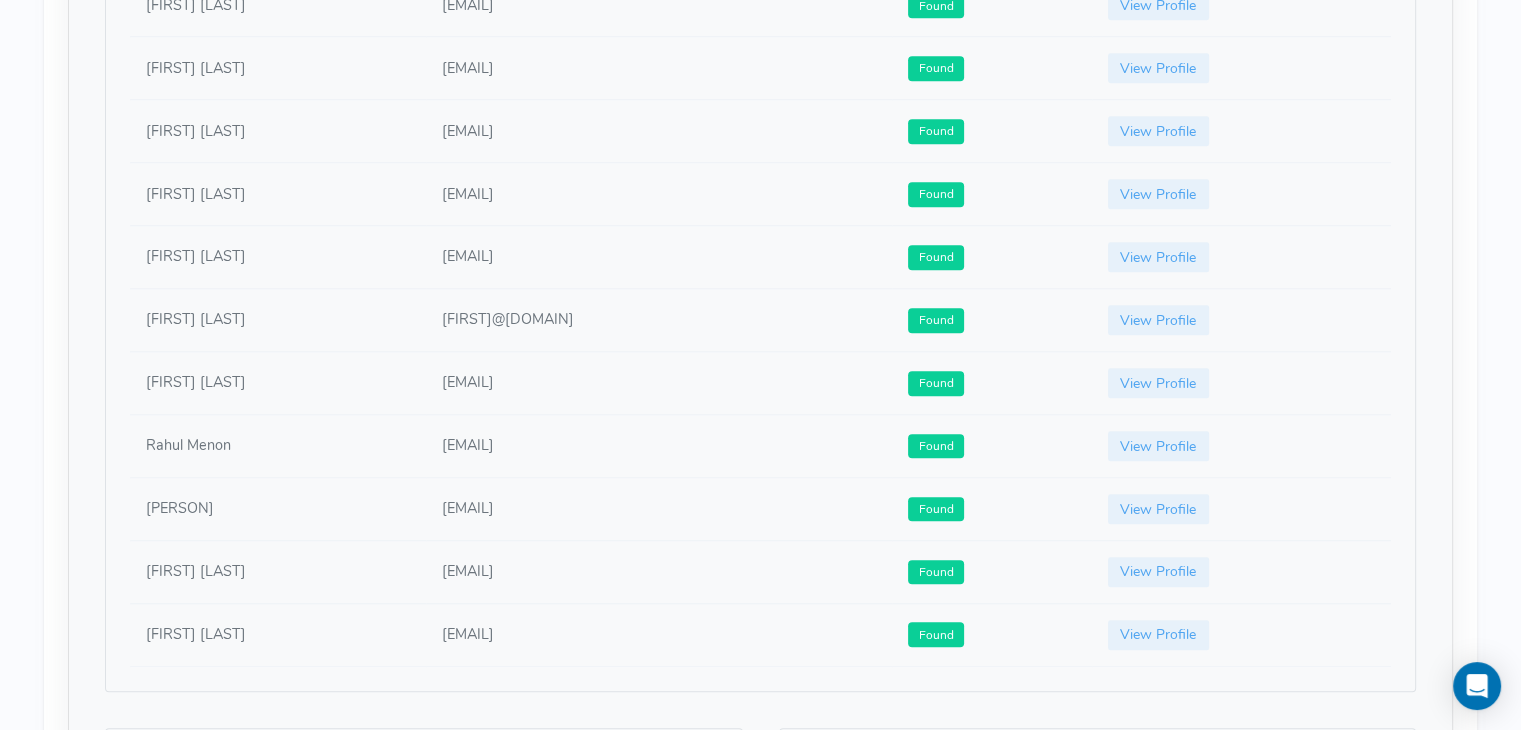 scroll, scrollTop: 1919, scrollLeft: 0, axis: vertical 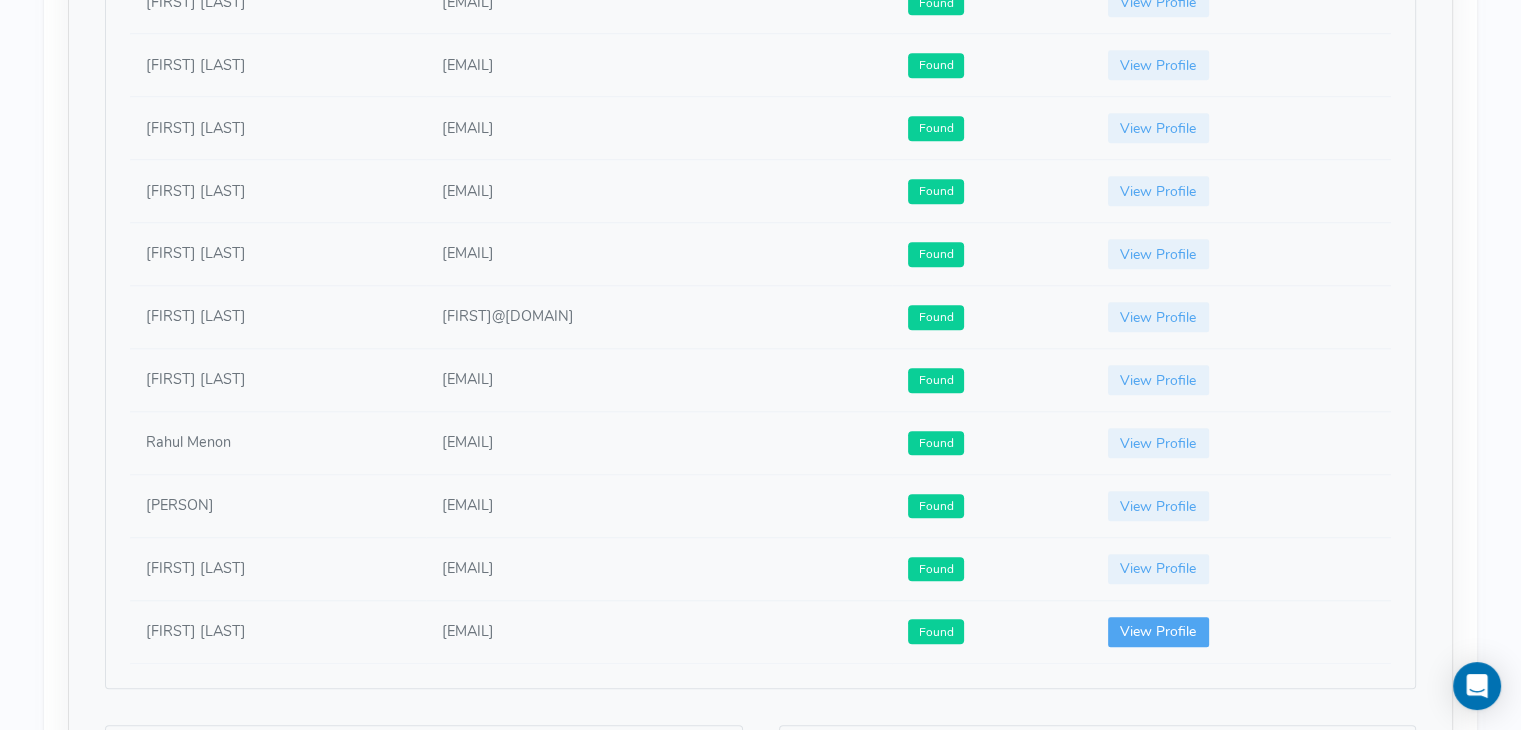 click on "View Profile" at bounding box center (1159, 632) 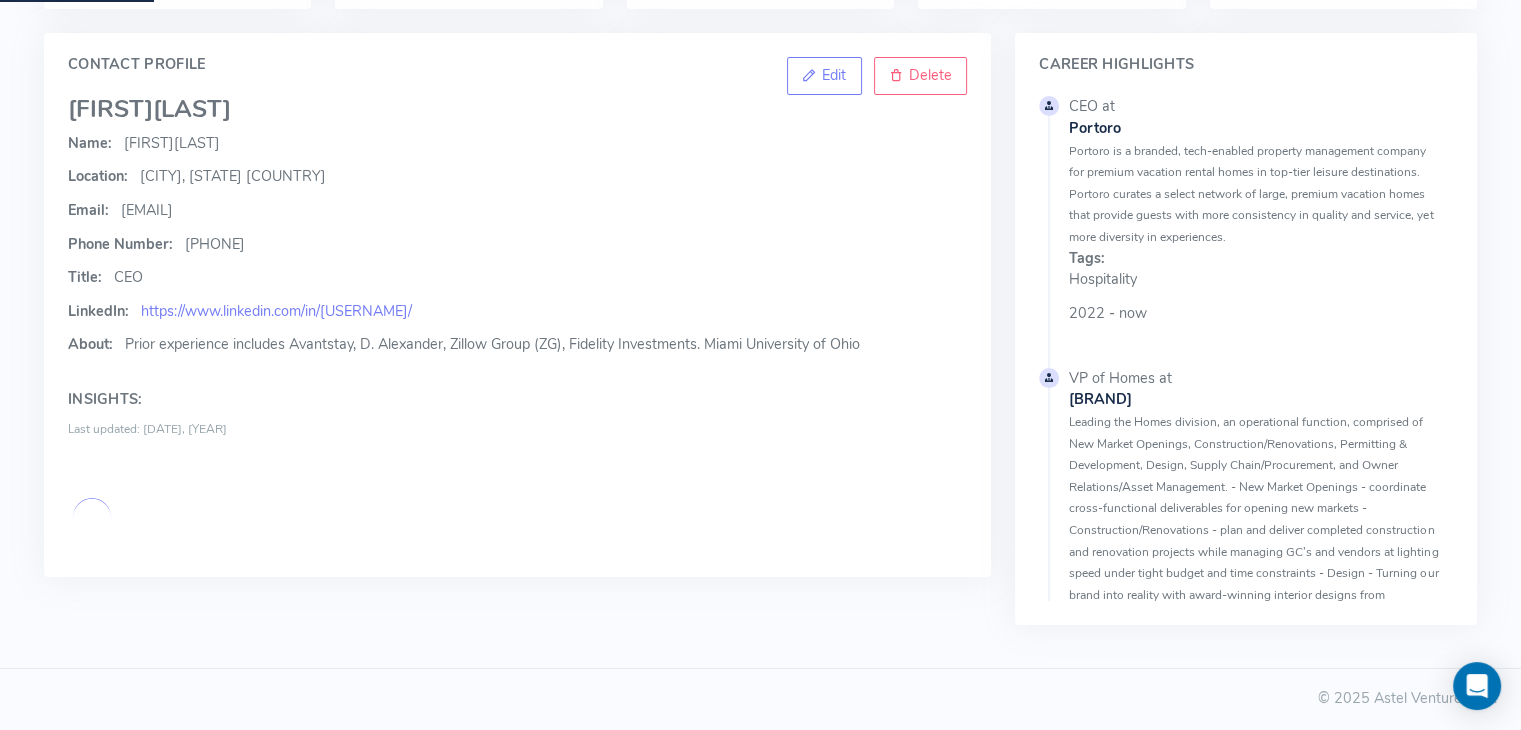 scroll, scrollTop: 0, scrollLeft: 0, axis: both 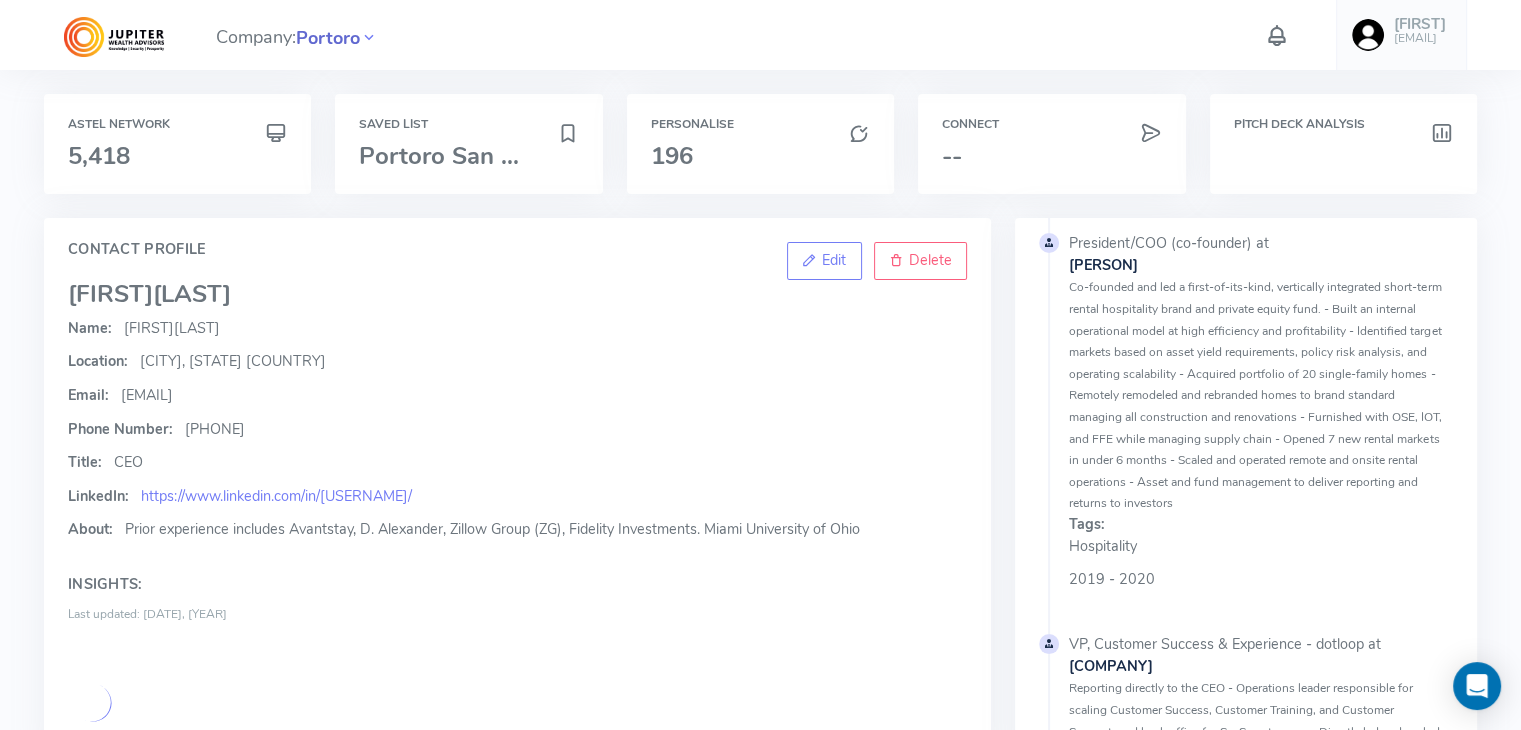 click on "Portoro" at bounding box center (328, 38) 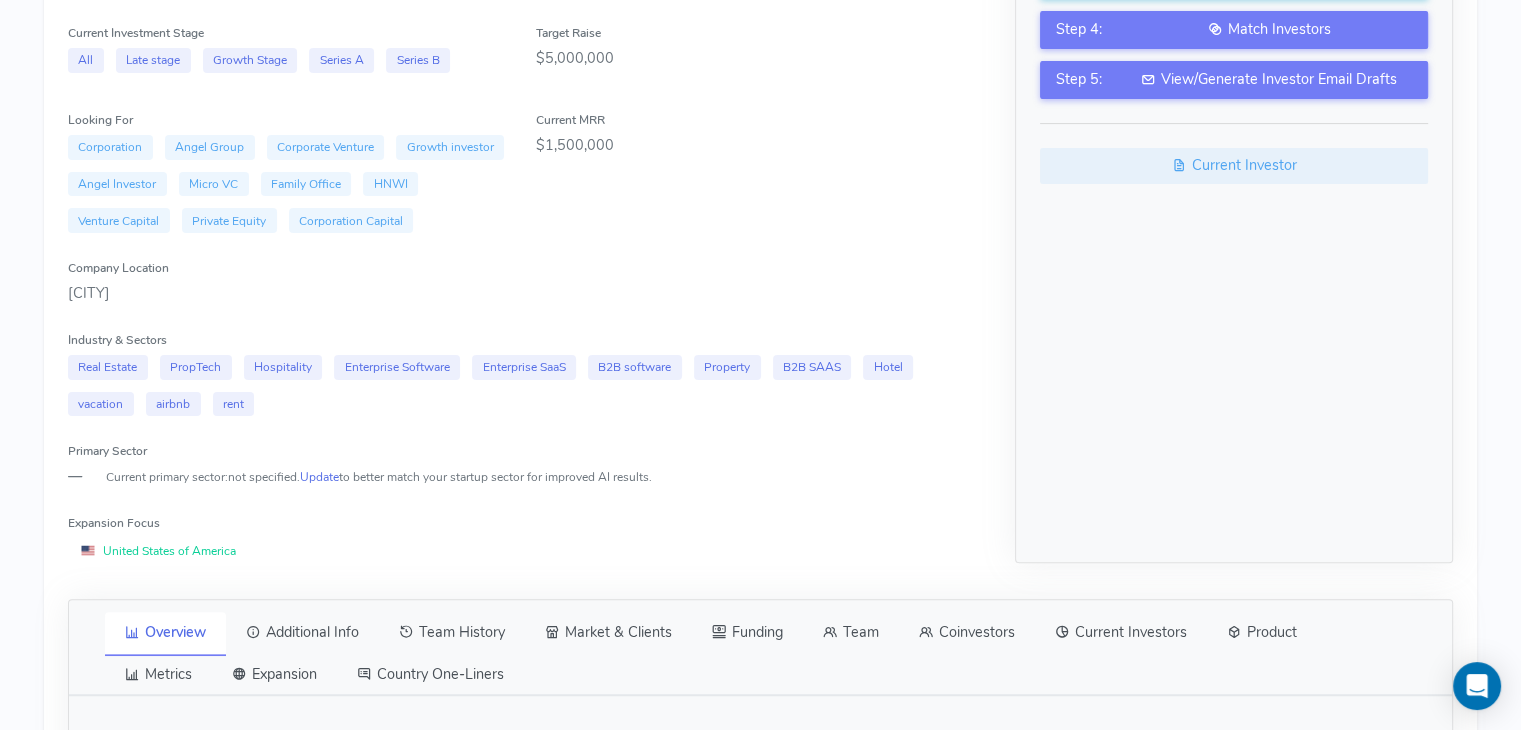 scroll, scrollTop: 0, scrollLeft: 0, axis: both 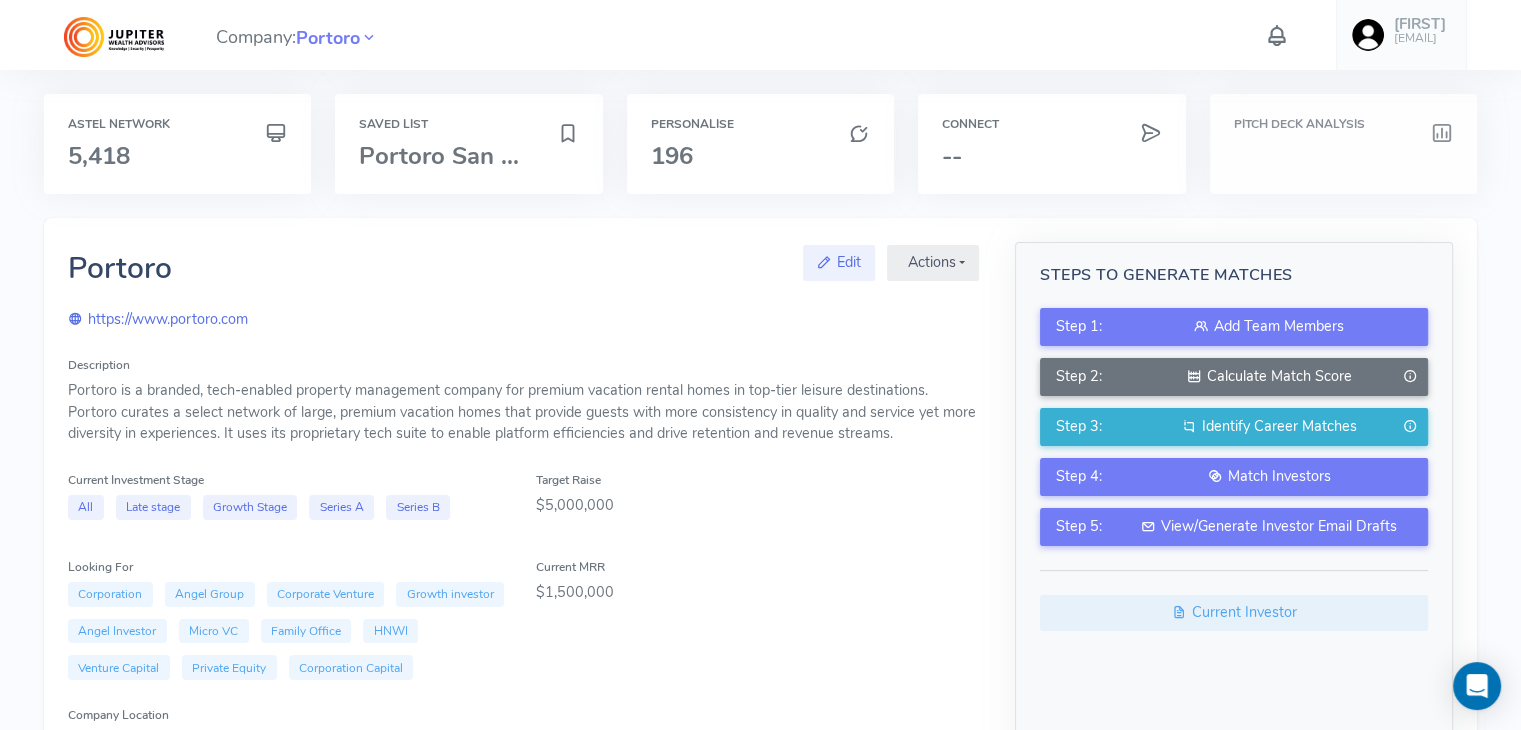 click at bounding box center [1343, 156] 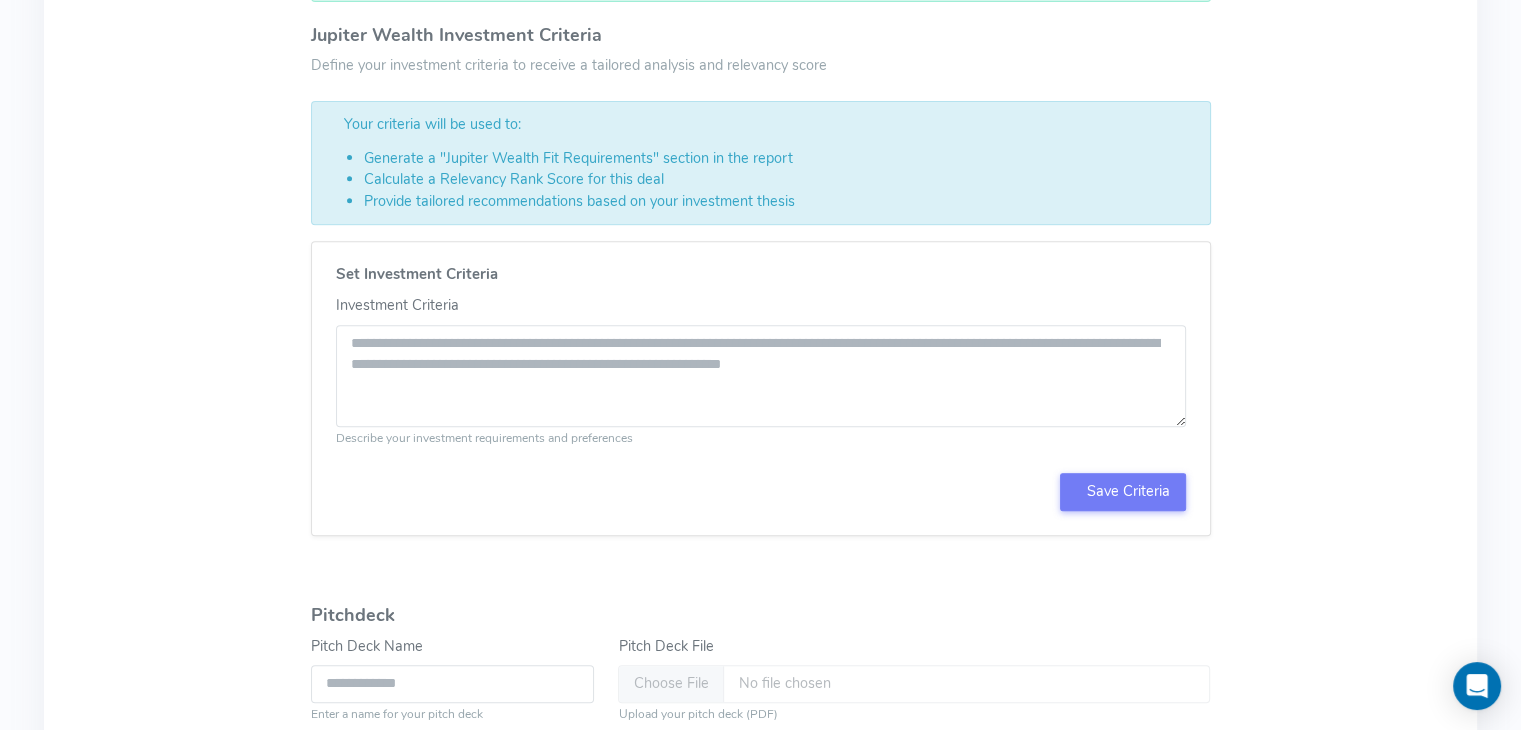 scroll, scrollTop: 780, scrollLeft: 0, axis: vertical 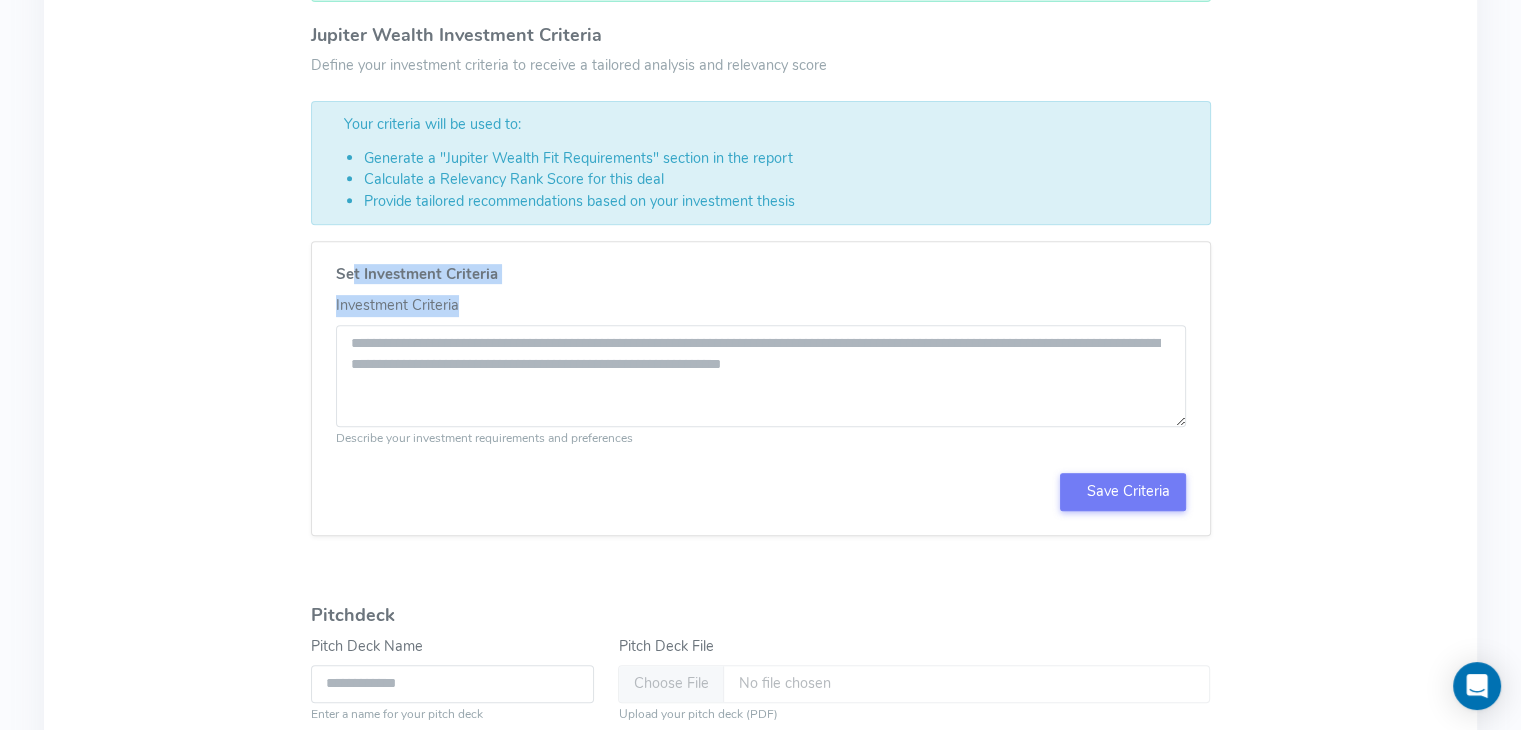 drag, startPoint x: 352, startPoint y: 273, endPoint x: 532, endPoint y: 286, distance: 180.46883 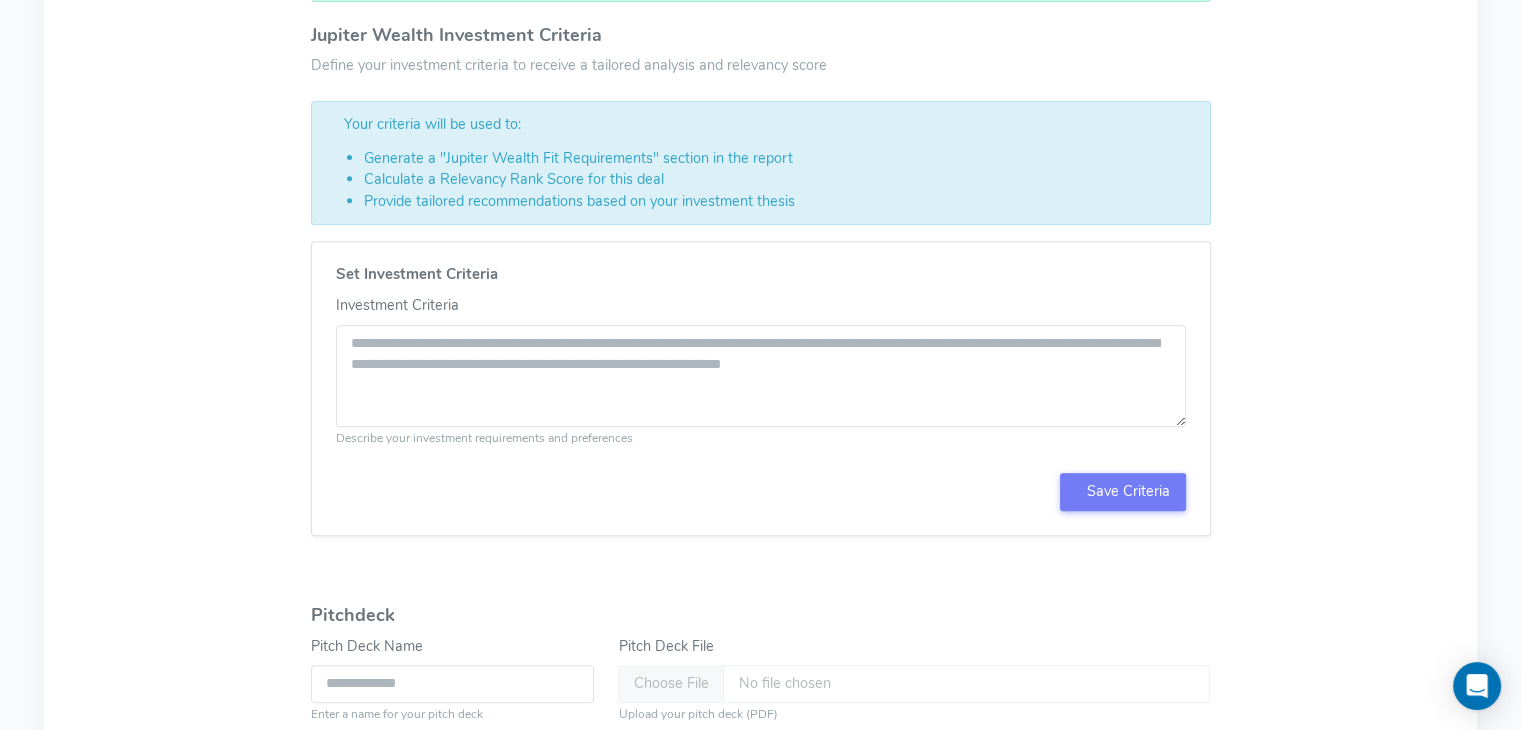 click on "Save Criteria" at bounding box center (761, 492) 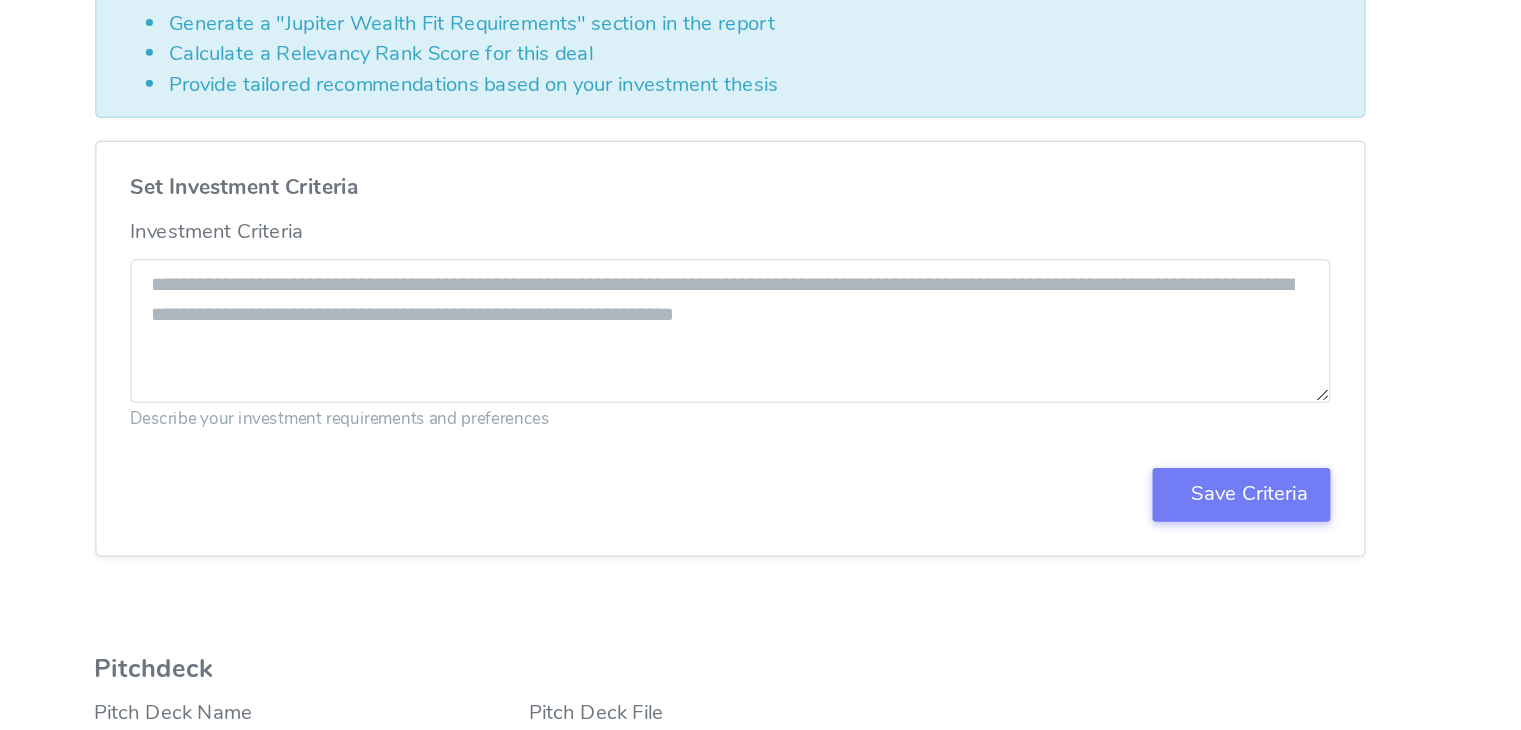 scroll, scrollTop: 780, scrollLeft: 0, axis: vertical 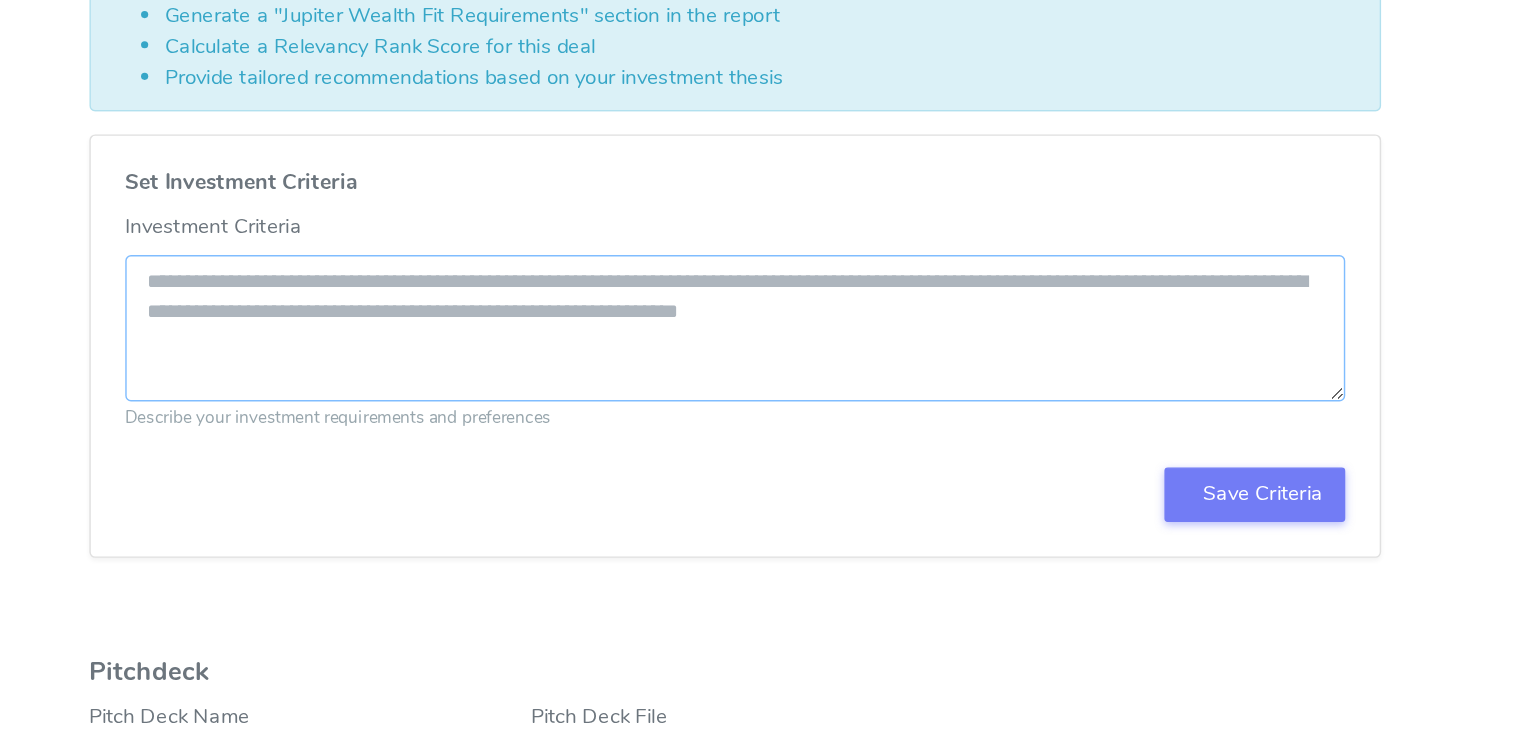click on "Investment Criteria" at bounding box center (761, 376) 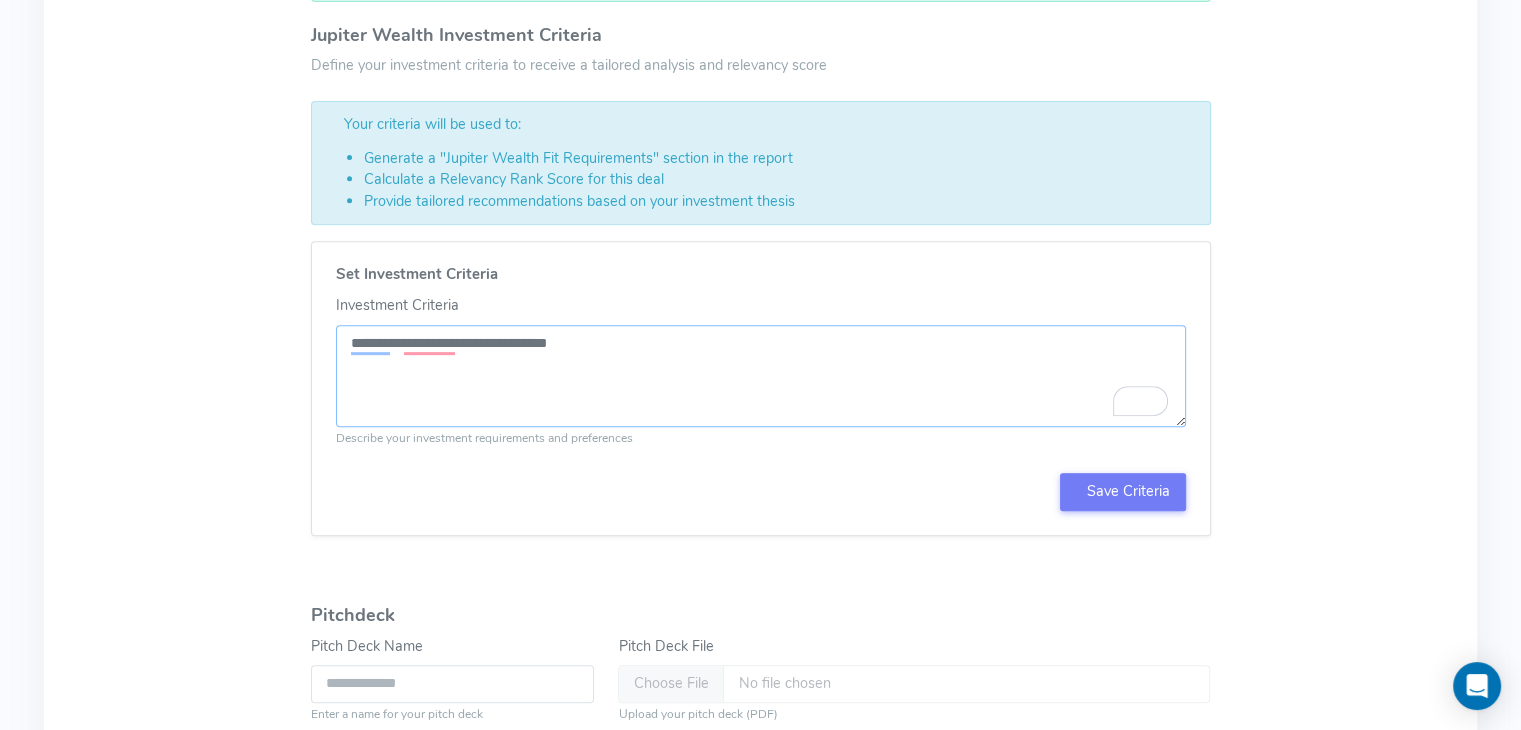 scroll, scrollTop: 0, scrollLeft: 0, axis: both 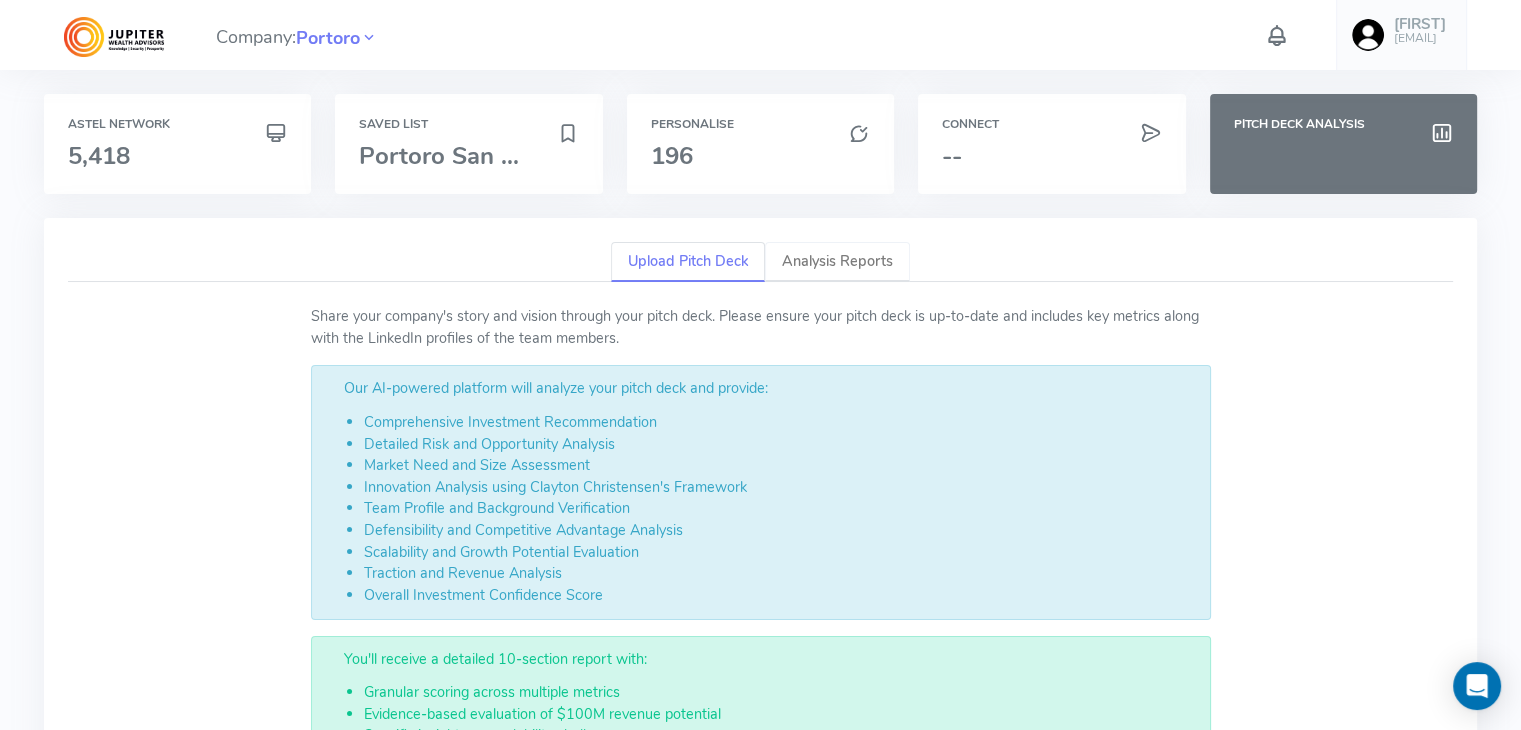 type on "**********" 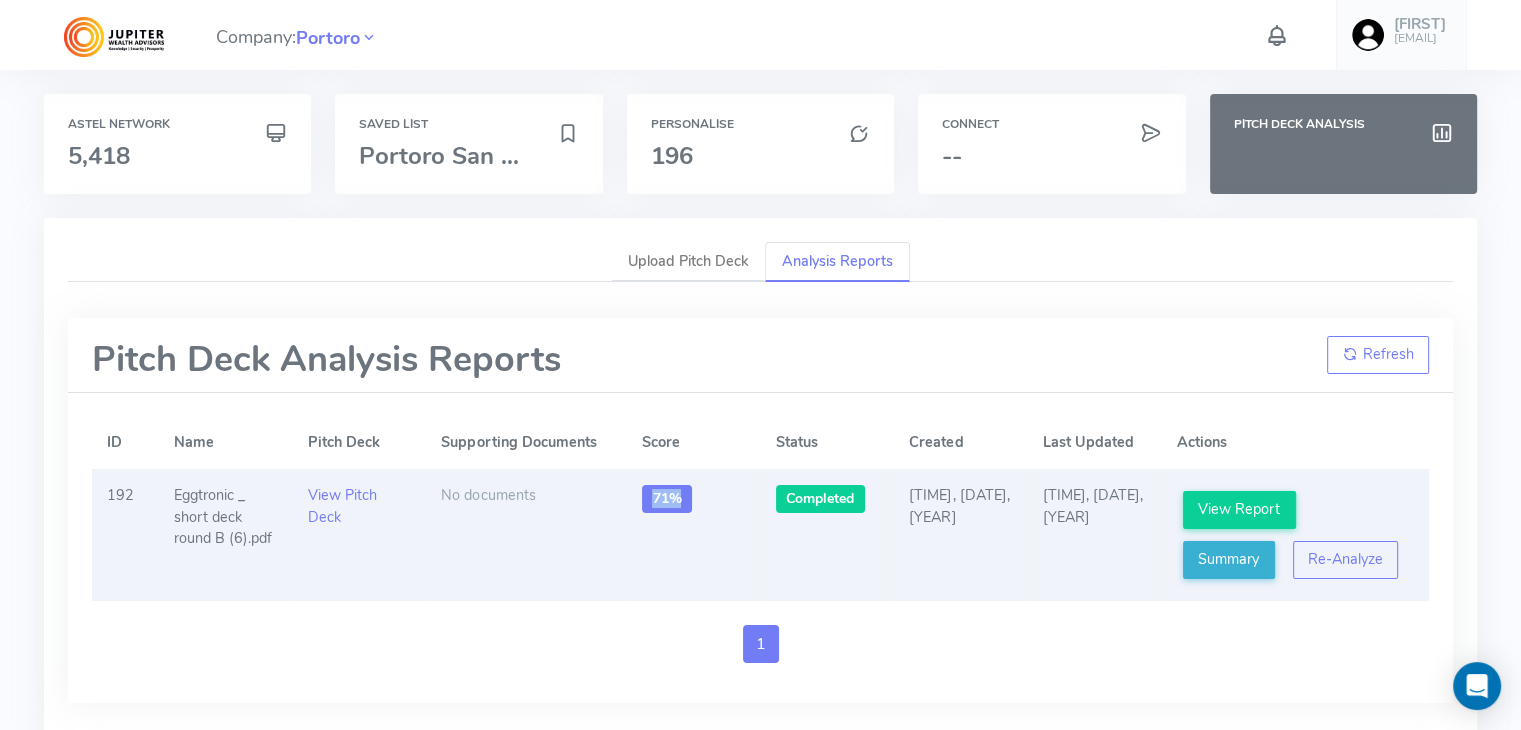 drag, startPoint x: 648, startPoint y: 499, endPoint x: 678, endPoint y: 504, distance: 30.413813 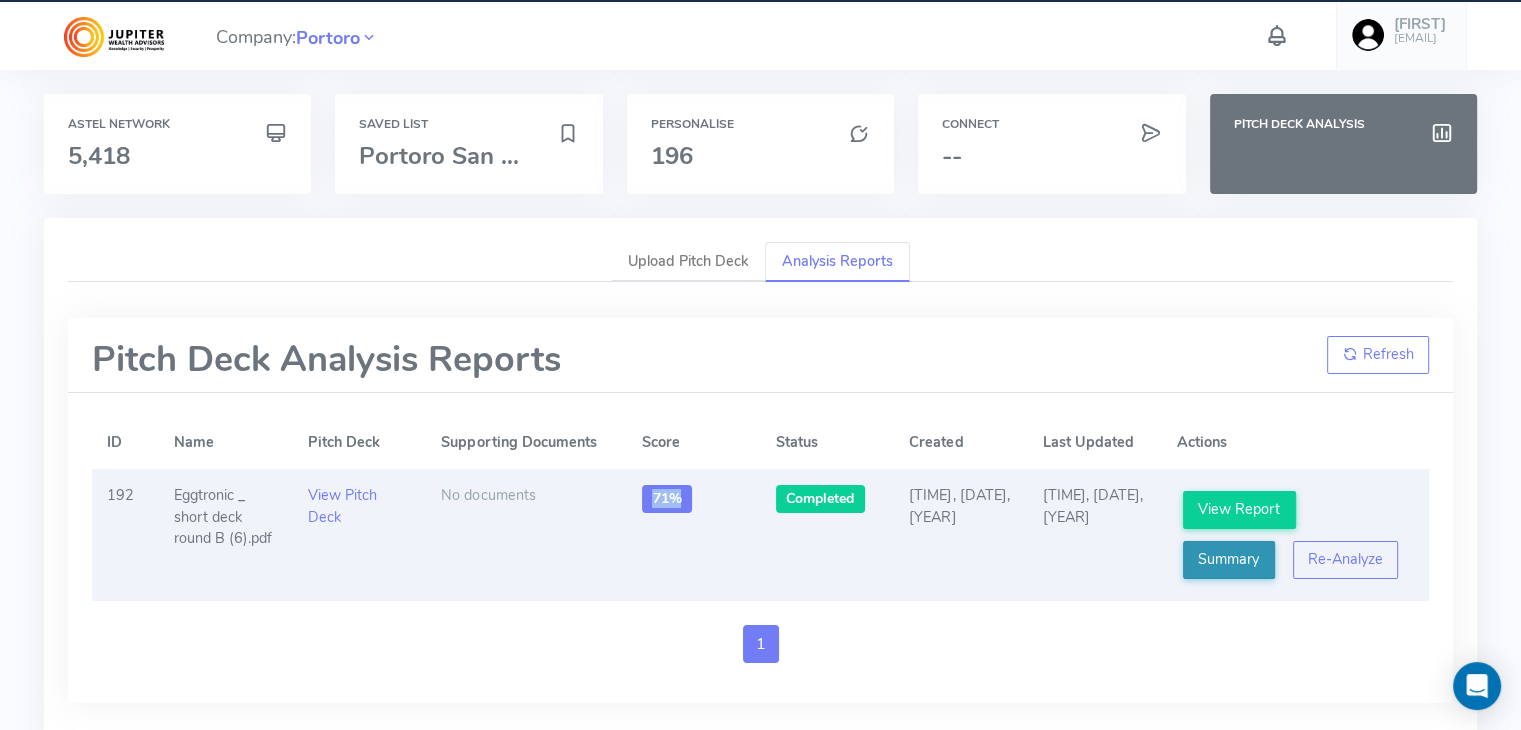 click on "Summary" at bounding box center [1229, 560] 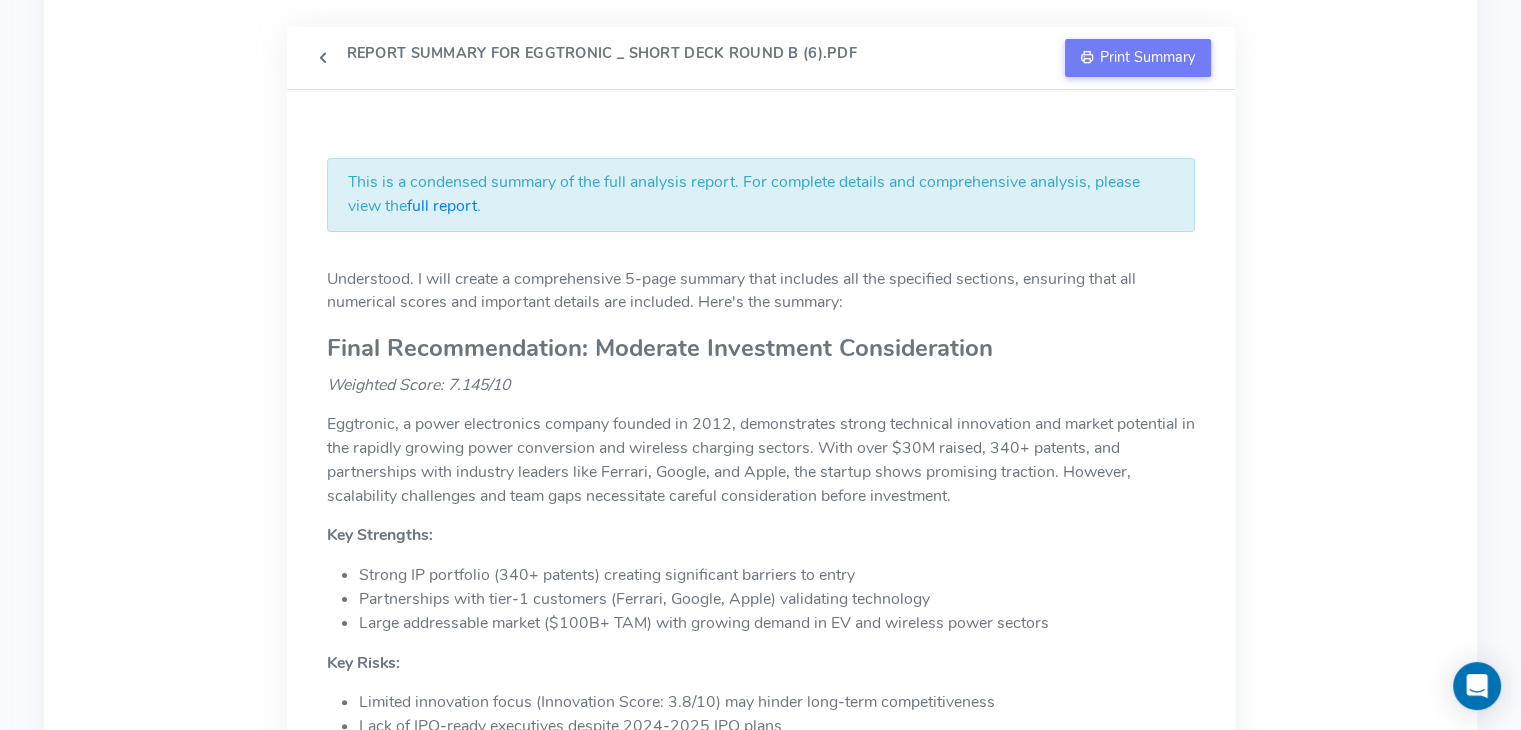 scroll, scrollTop: 0, scrollLeft: 0, axis: both 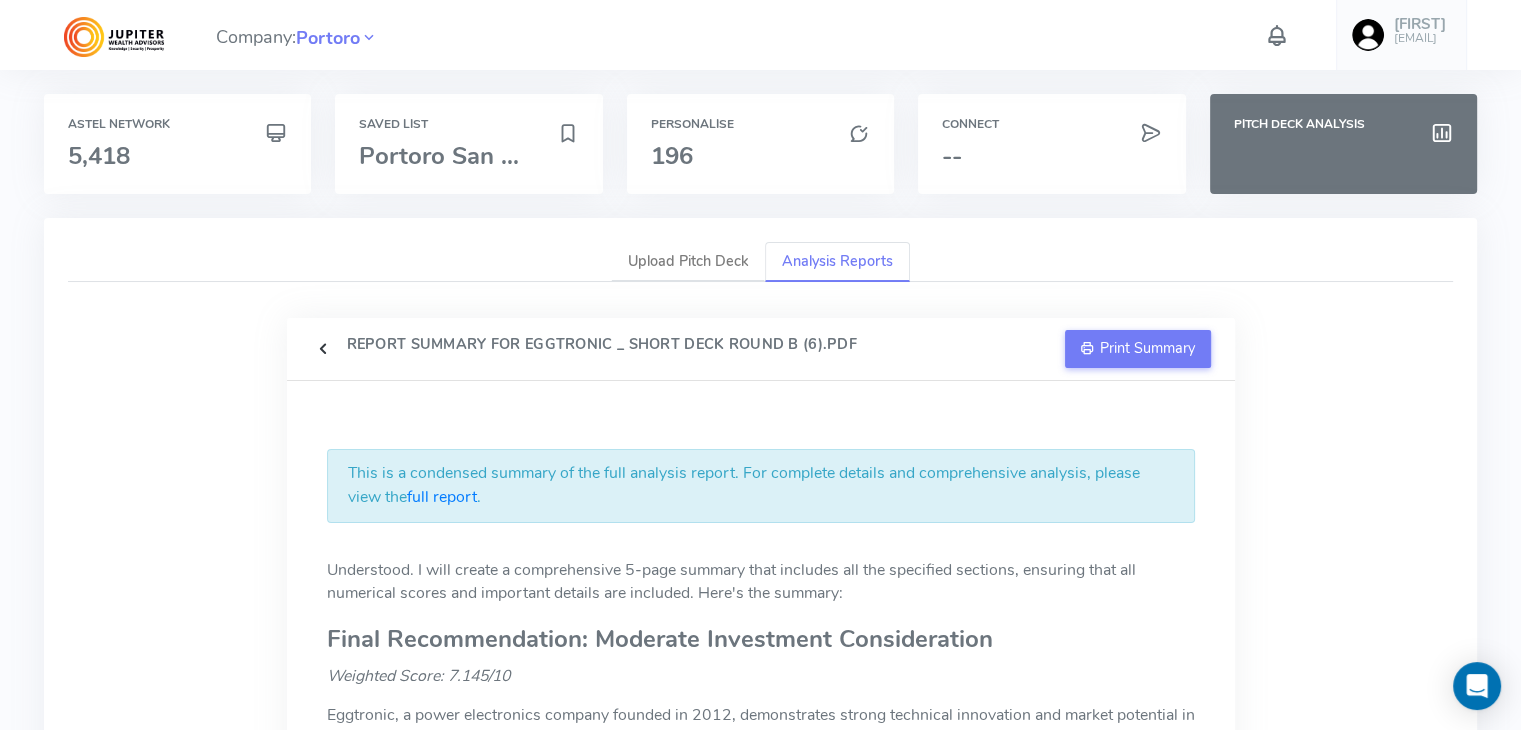 click at bounding box center [323, 349] 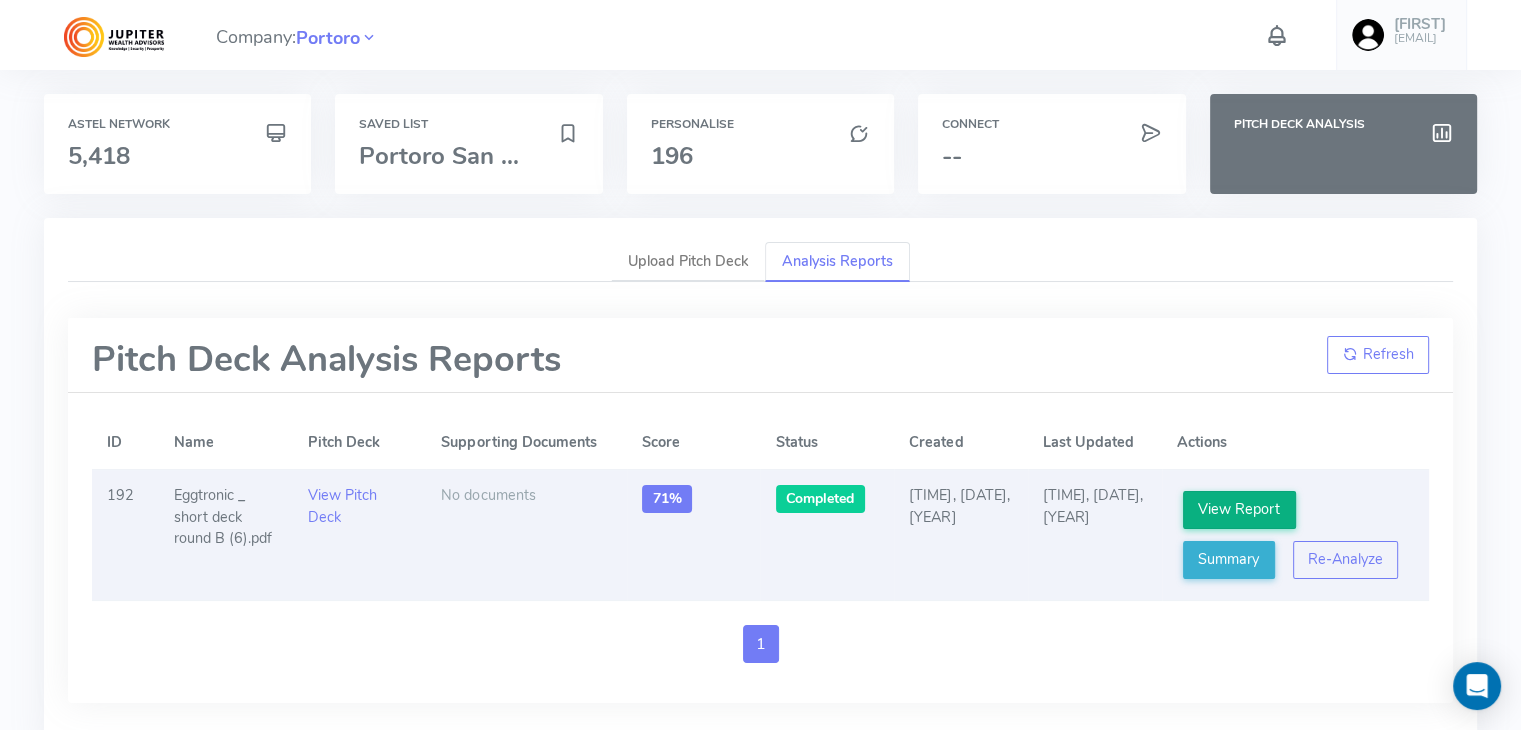click on "View Report" at bounding box center [1239, 510] 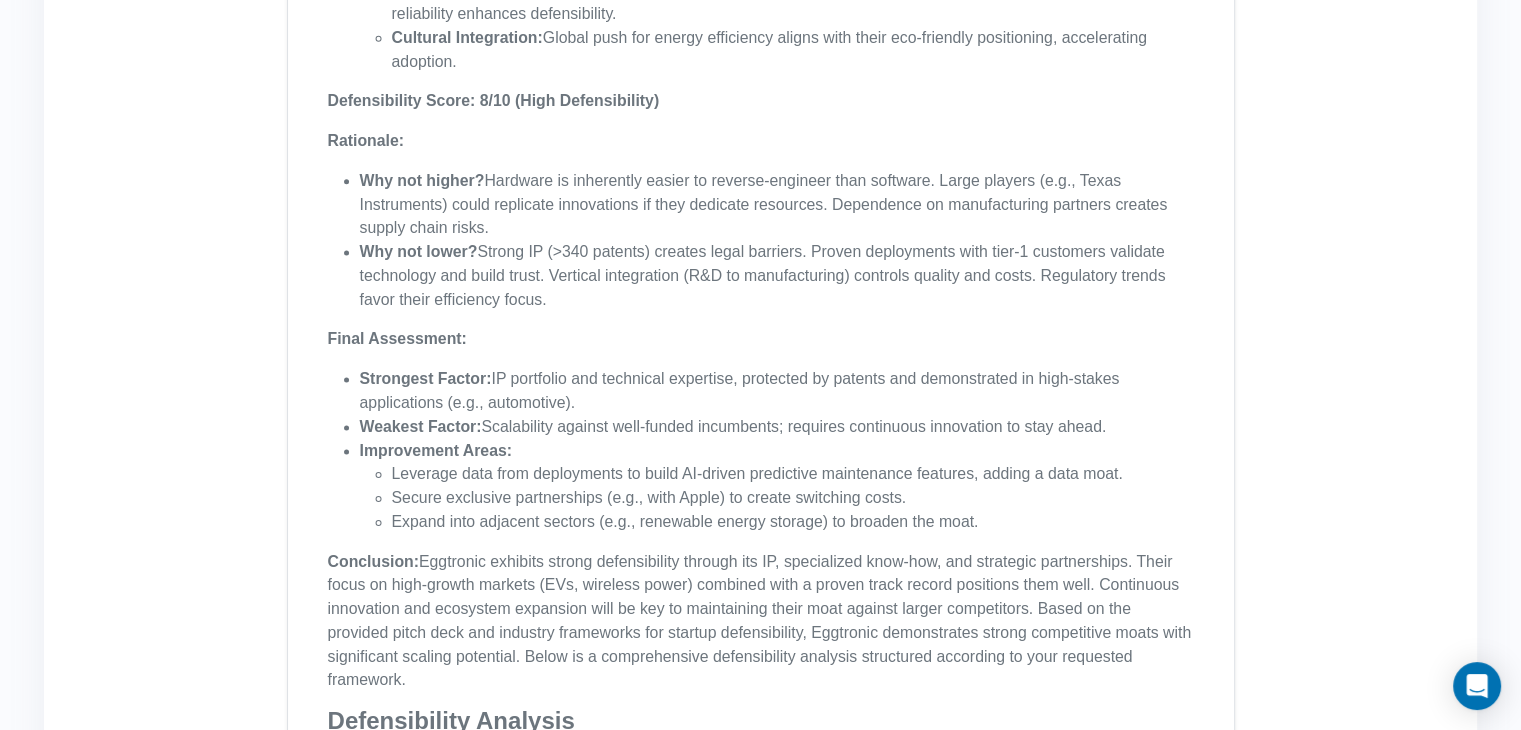 scroll, scrollTop: 25580, scrollLeft: 0, axis: vertical 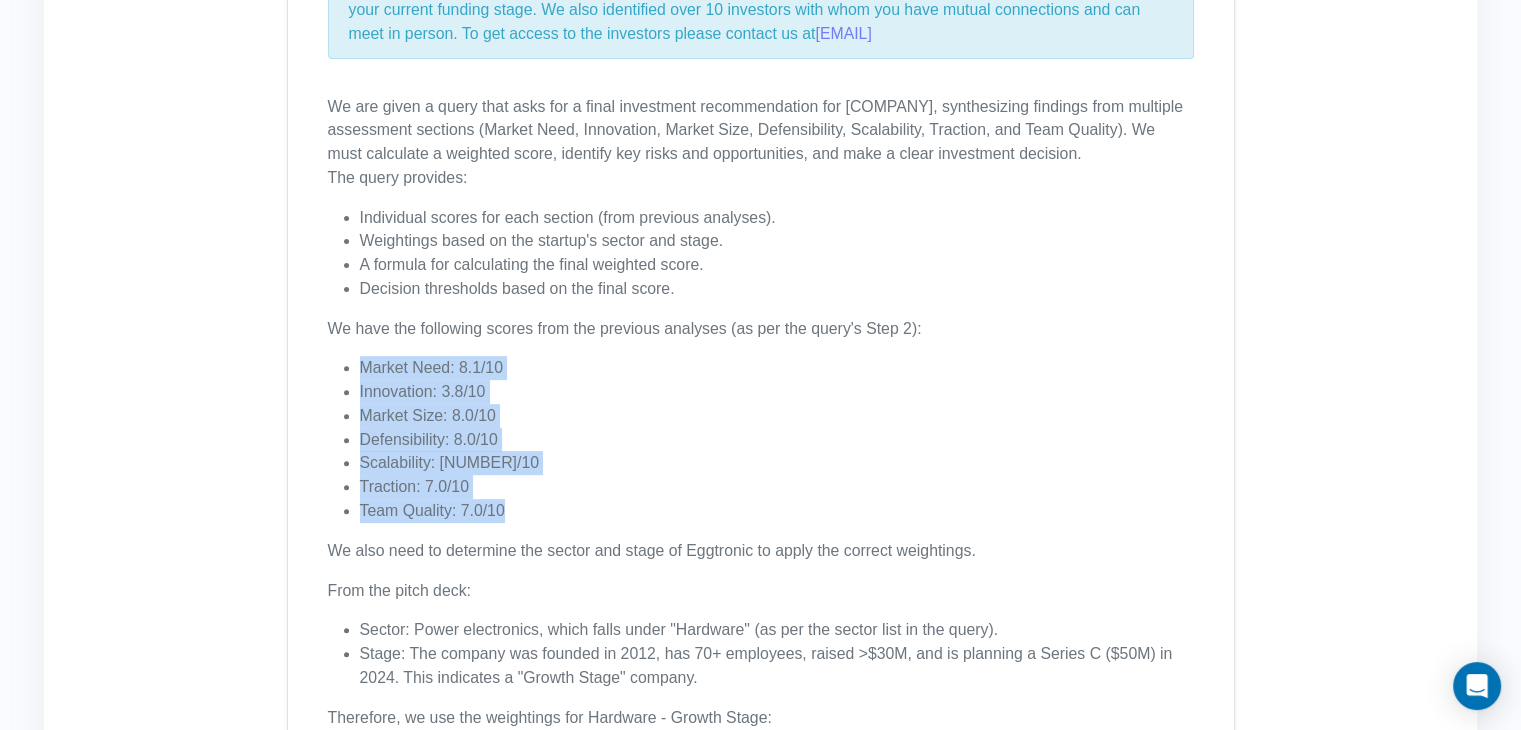 drag, startPoint x: 360, startPoint y: 365, endPoint x: 503, endPoint y: 513, distance: 205.79845 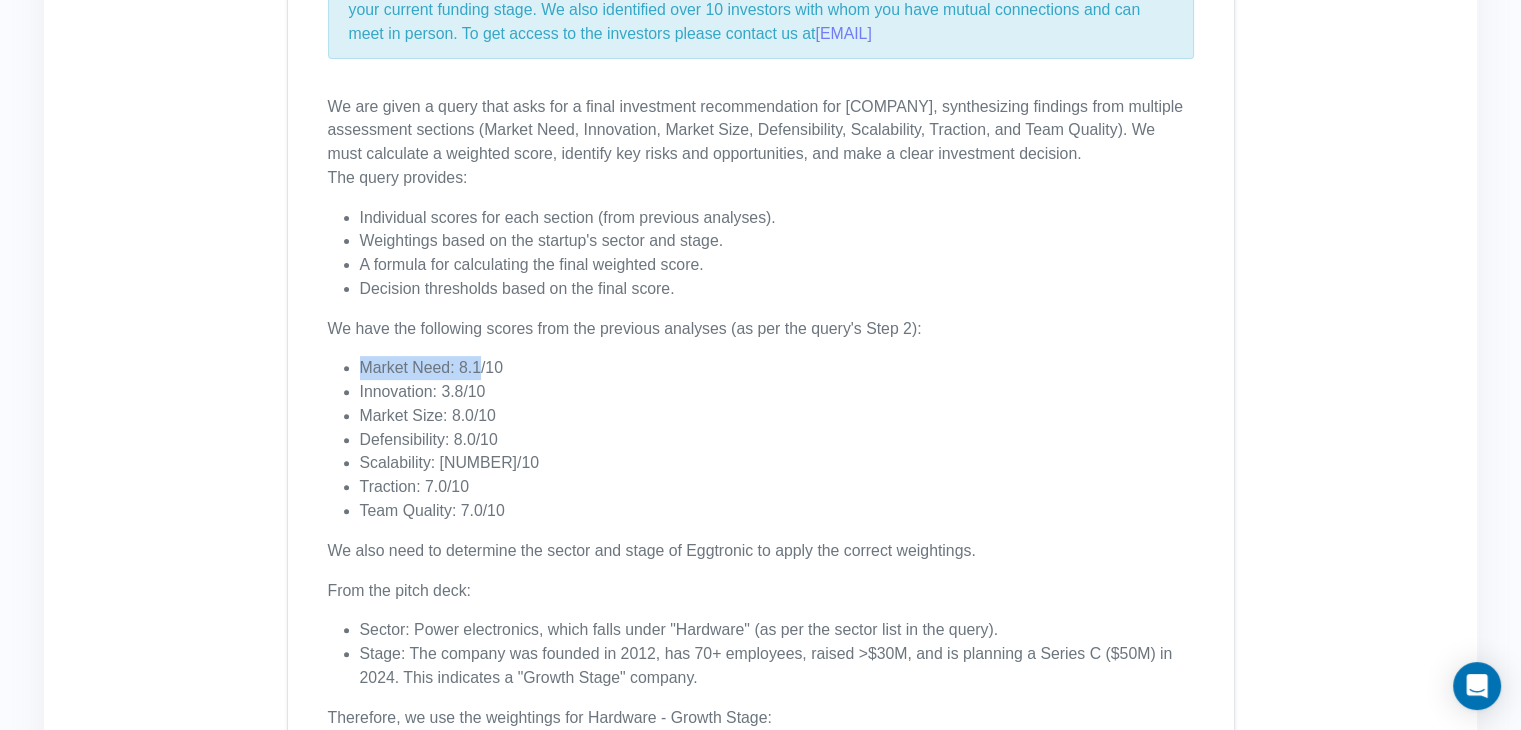drag, startPoint x: 359, startPoint y: 360, endPoint x: 477, endPoint y: 361, distance: 118.004234 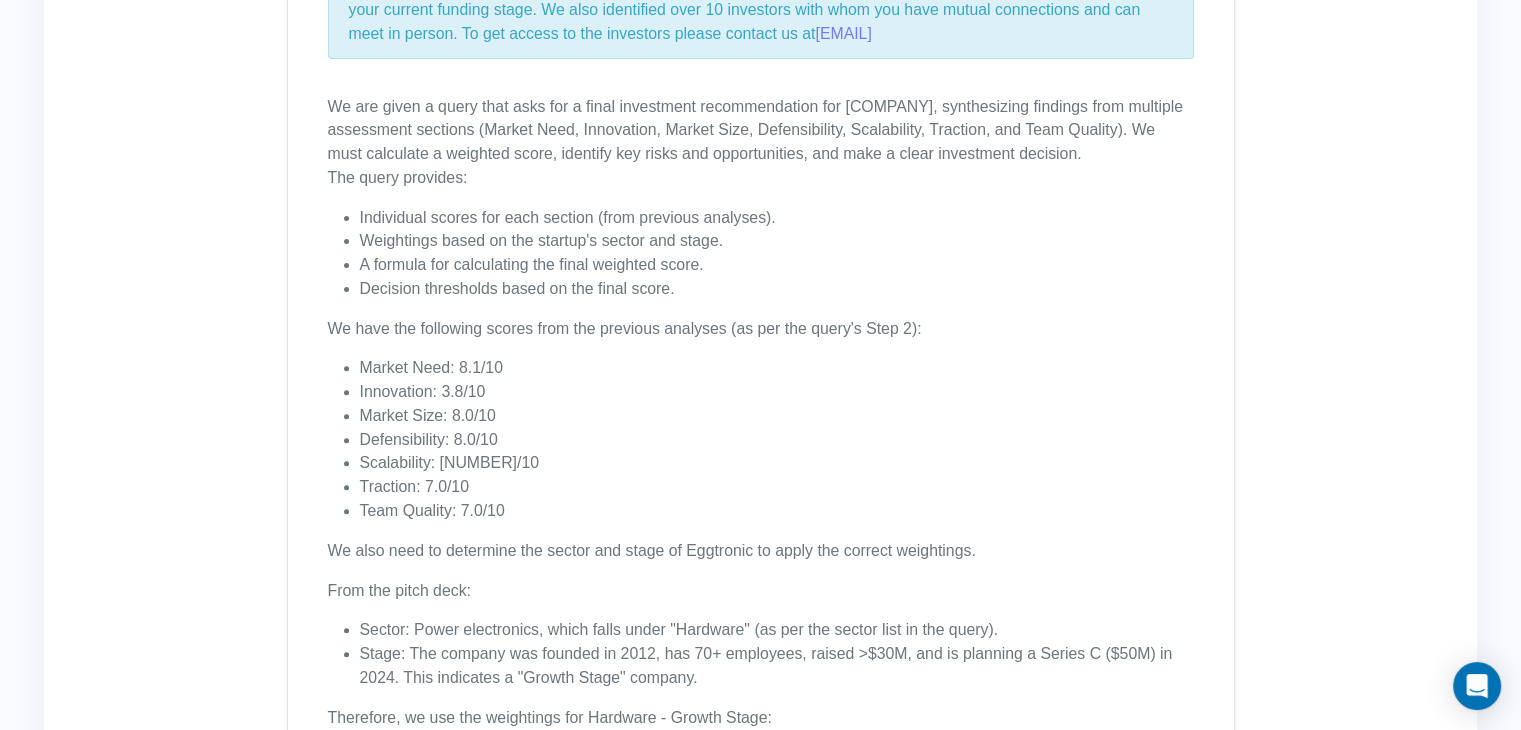 click on "Innovation: 3.8/10" at bounding box center (777, 392) 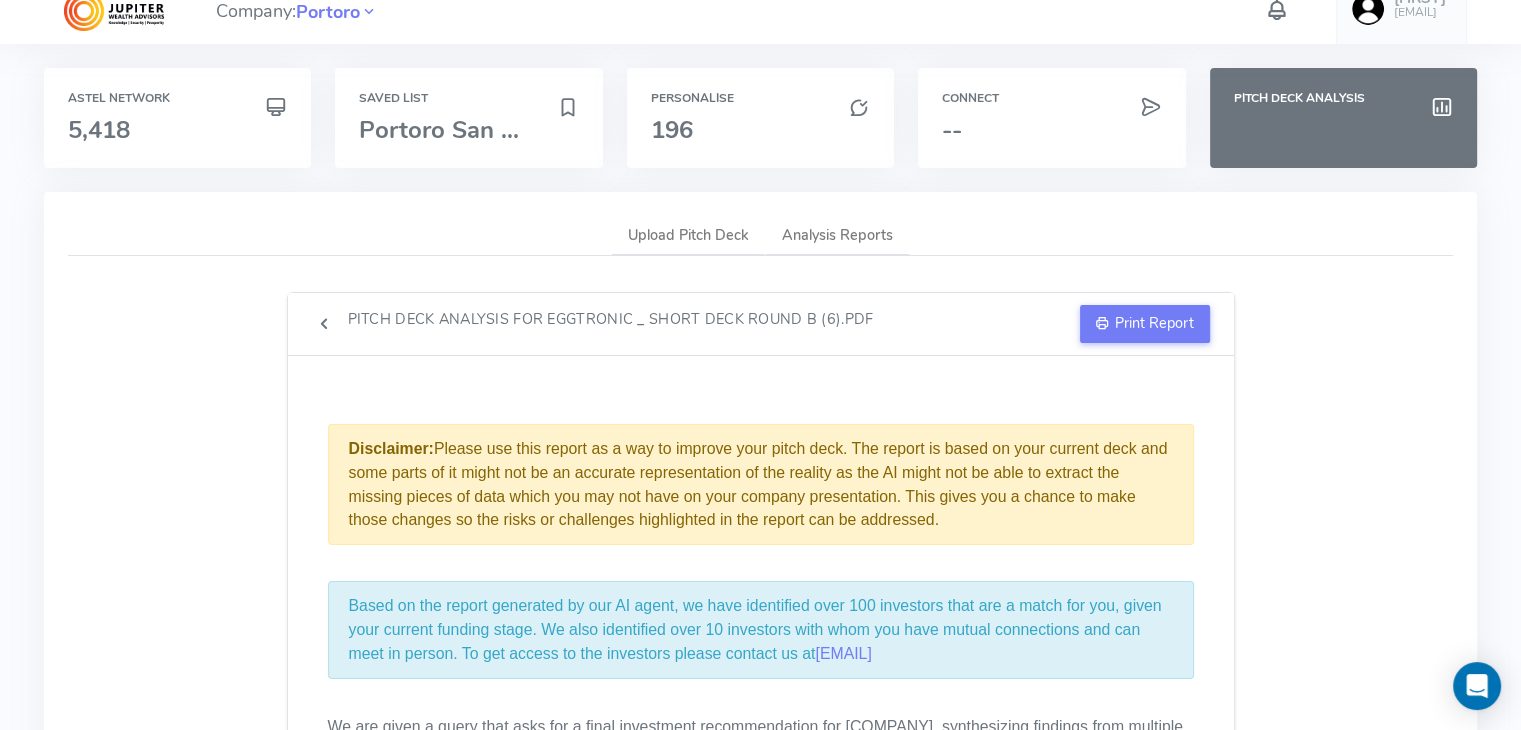 scroll, scrollTop: 0, scrollLeft: 0, axis: both 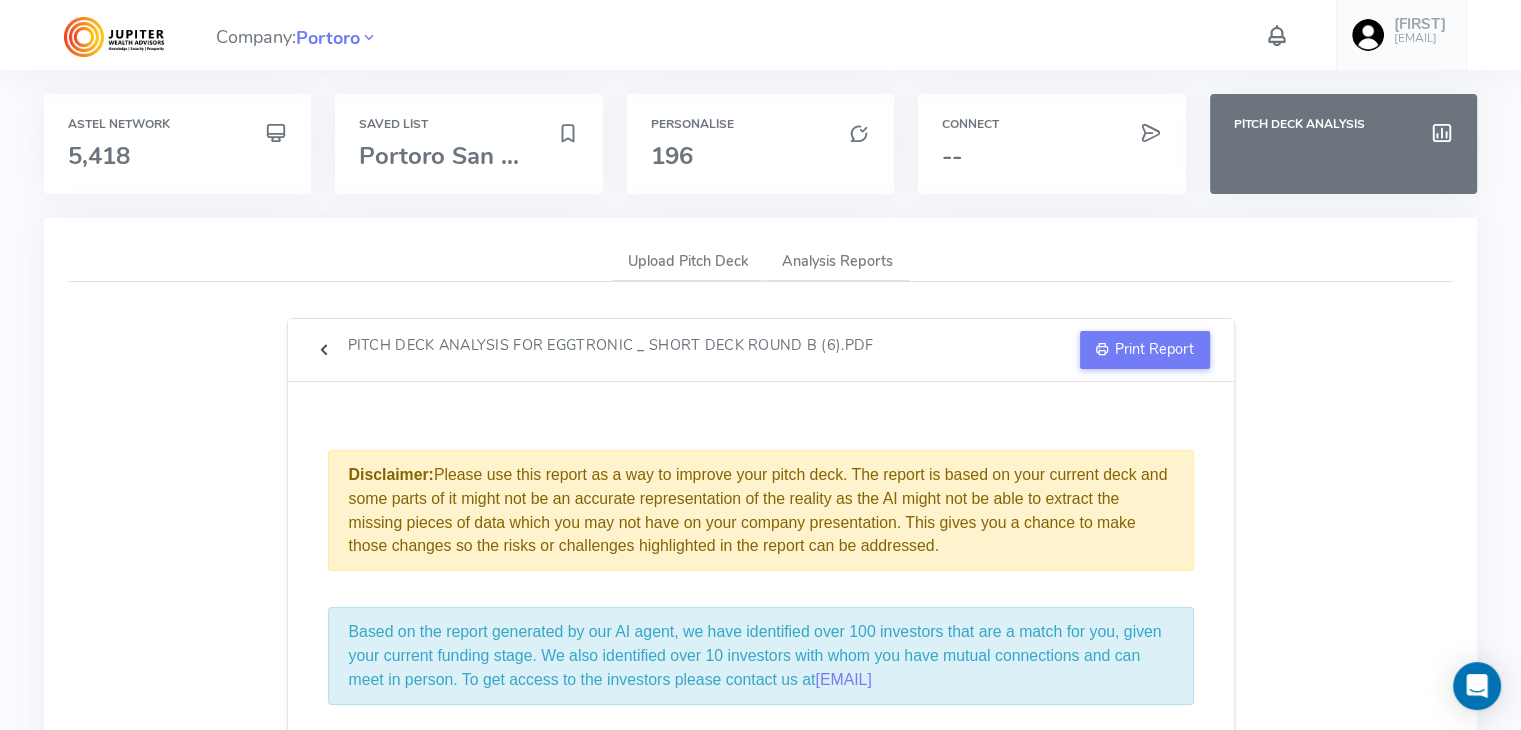 click at bounding box center [324, 350] 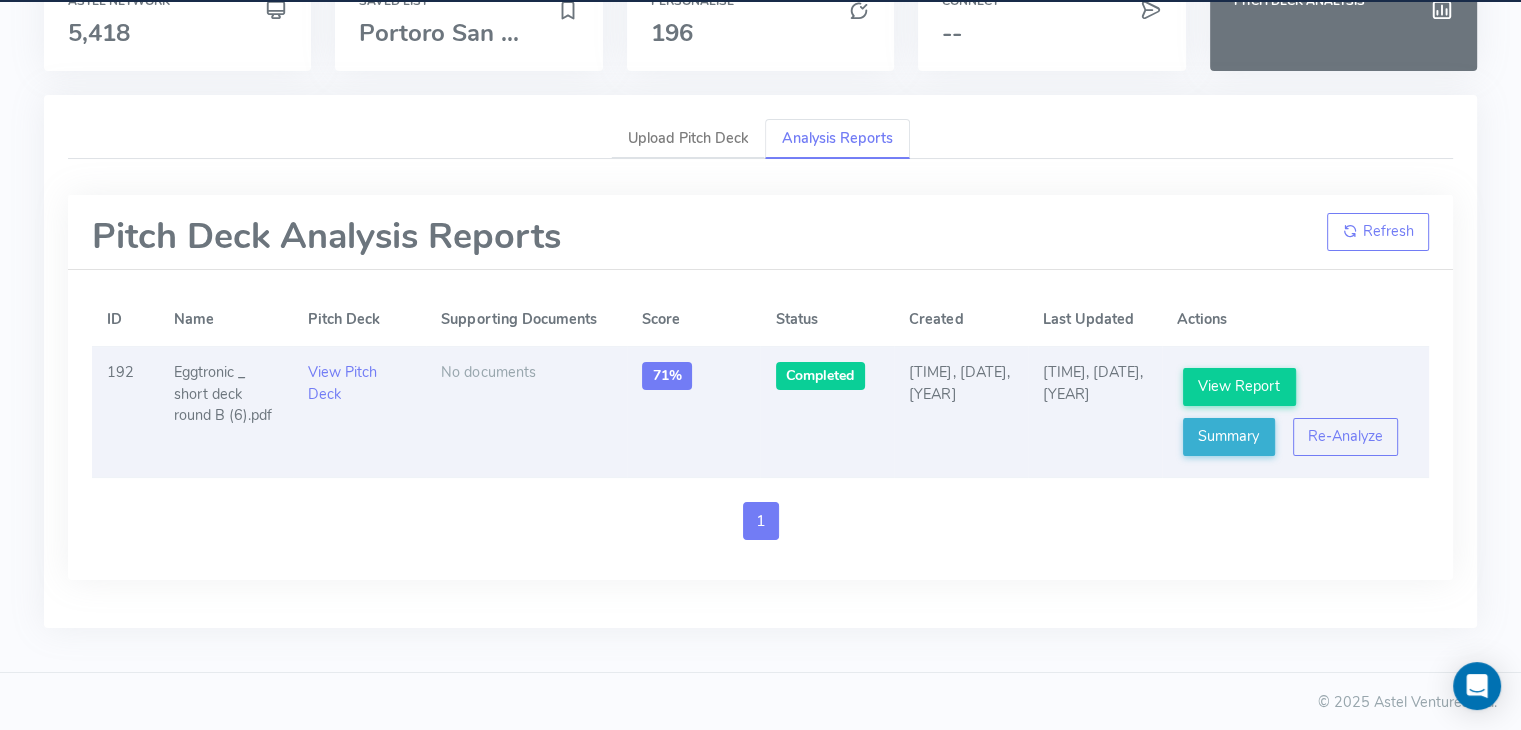 scroll, scrollTop: 0, scrollLeft: 0, axis: both 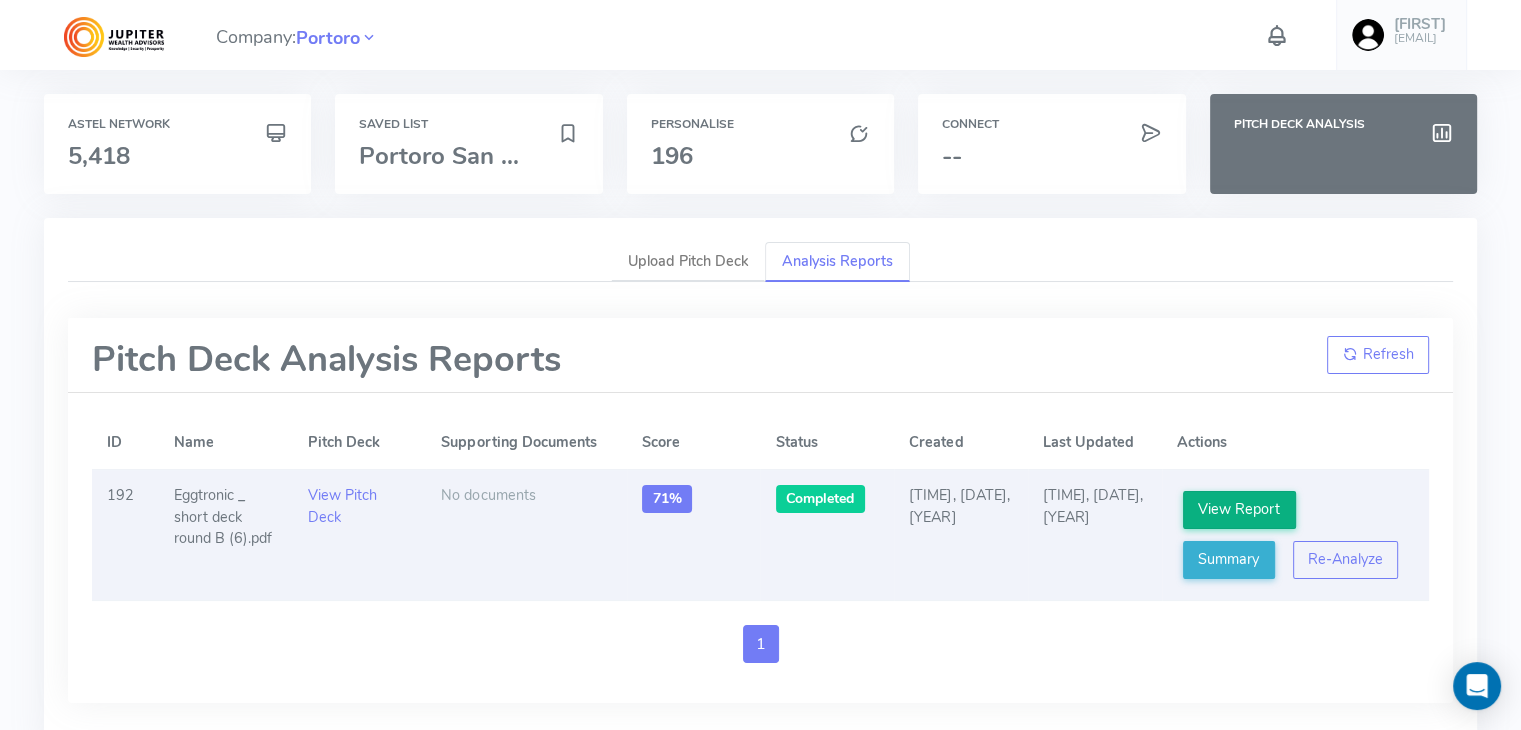 click on "View Report" at bounding box center (1239, 510) 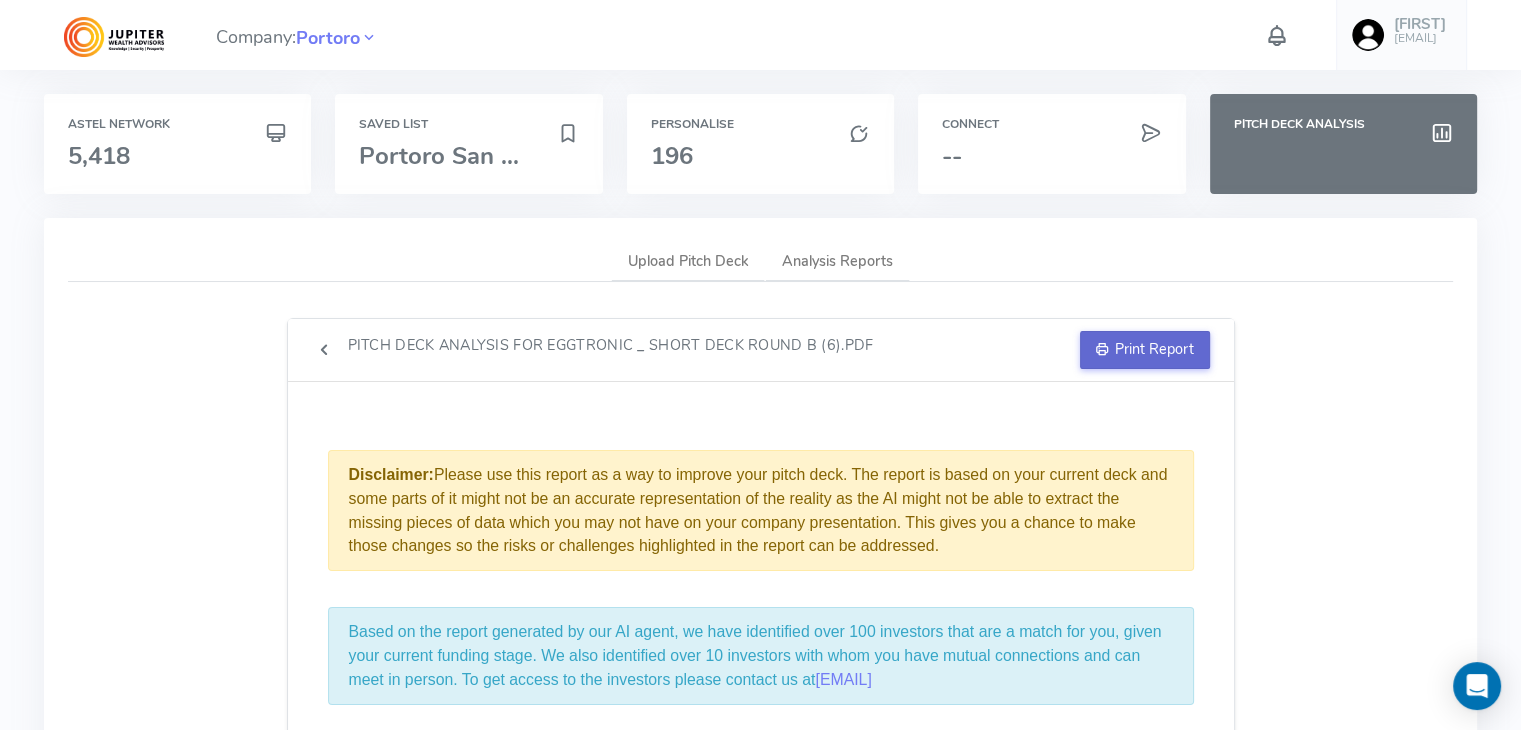 click on "Print Report" at bounding box center [1145, 350] 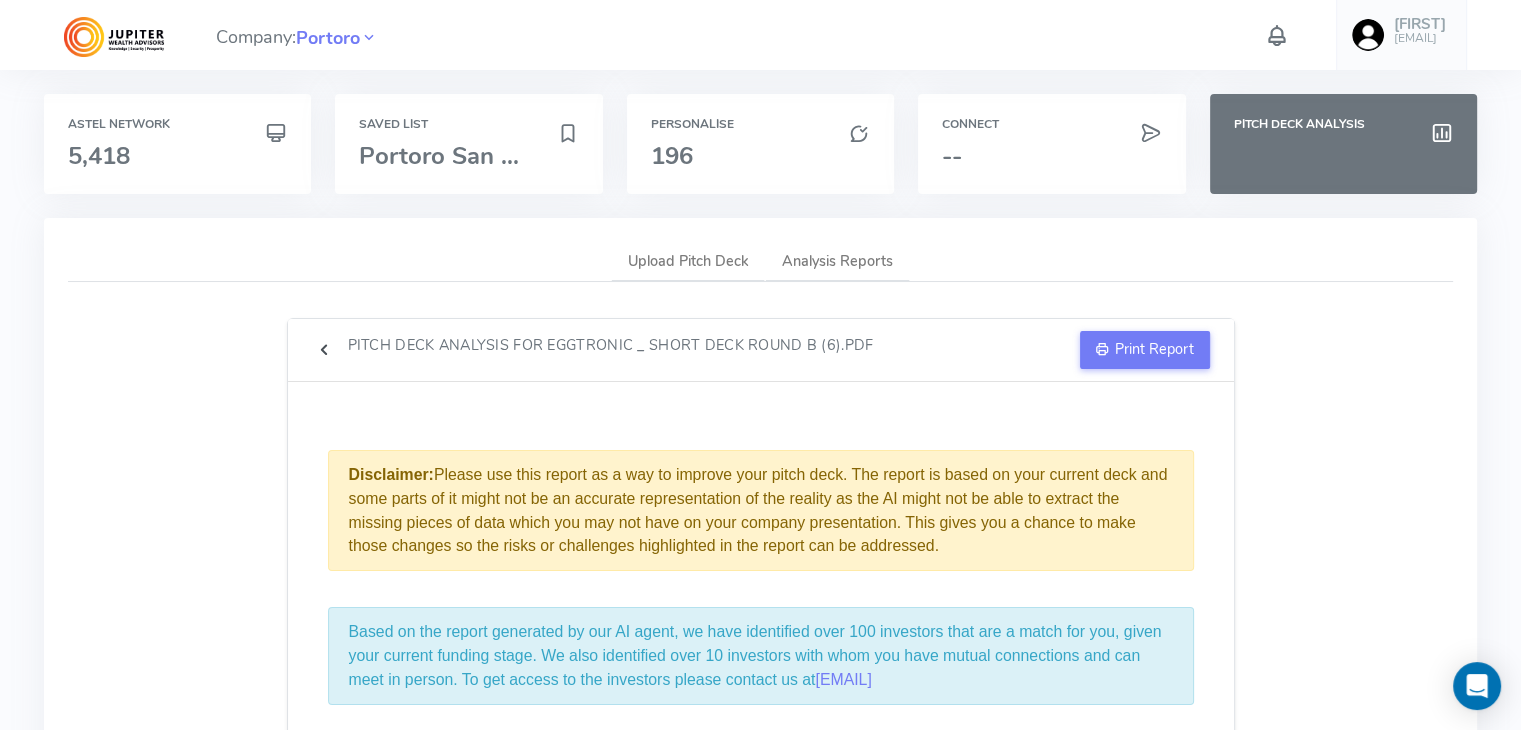 click at bounding box center [324, 350] 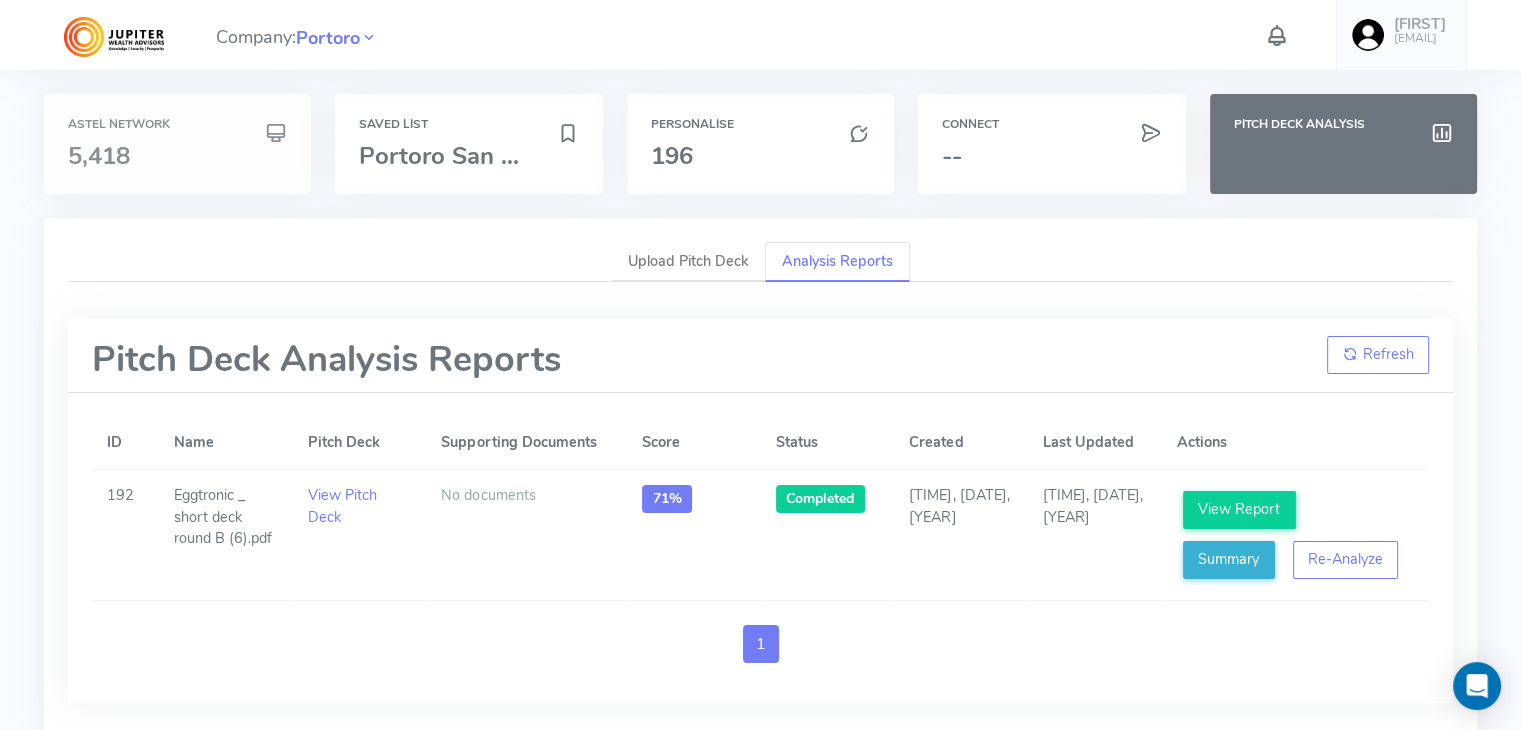 click on "Astel Network" at bounding box center [177, 124] 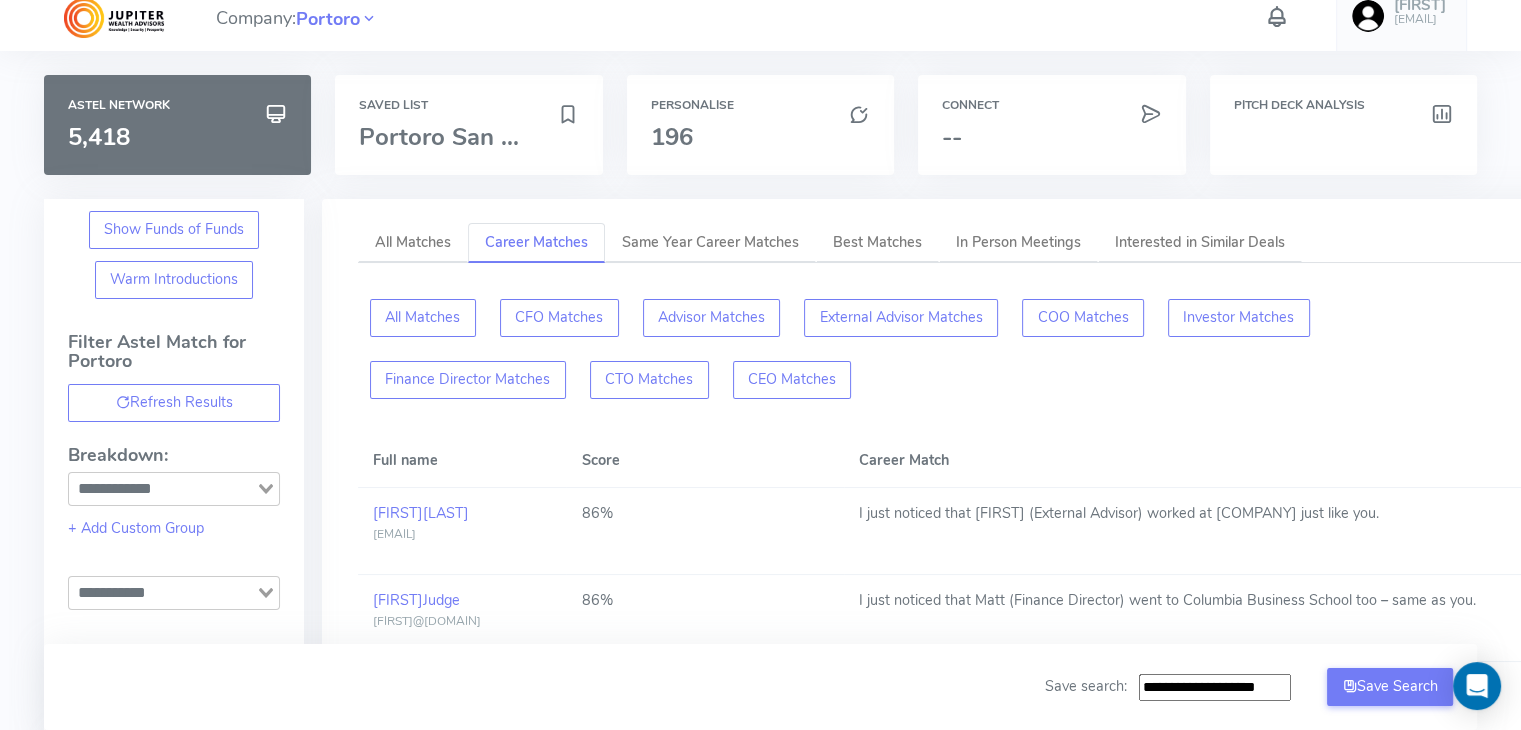 scroll, scrollTop: 0, scrollLeft: 0, axis: both 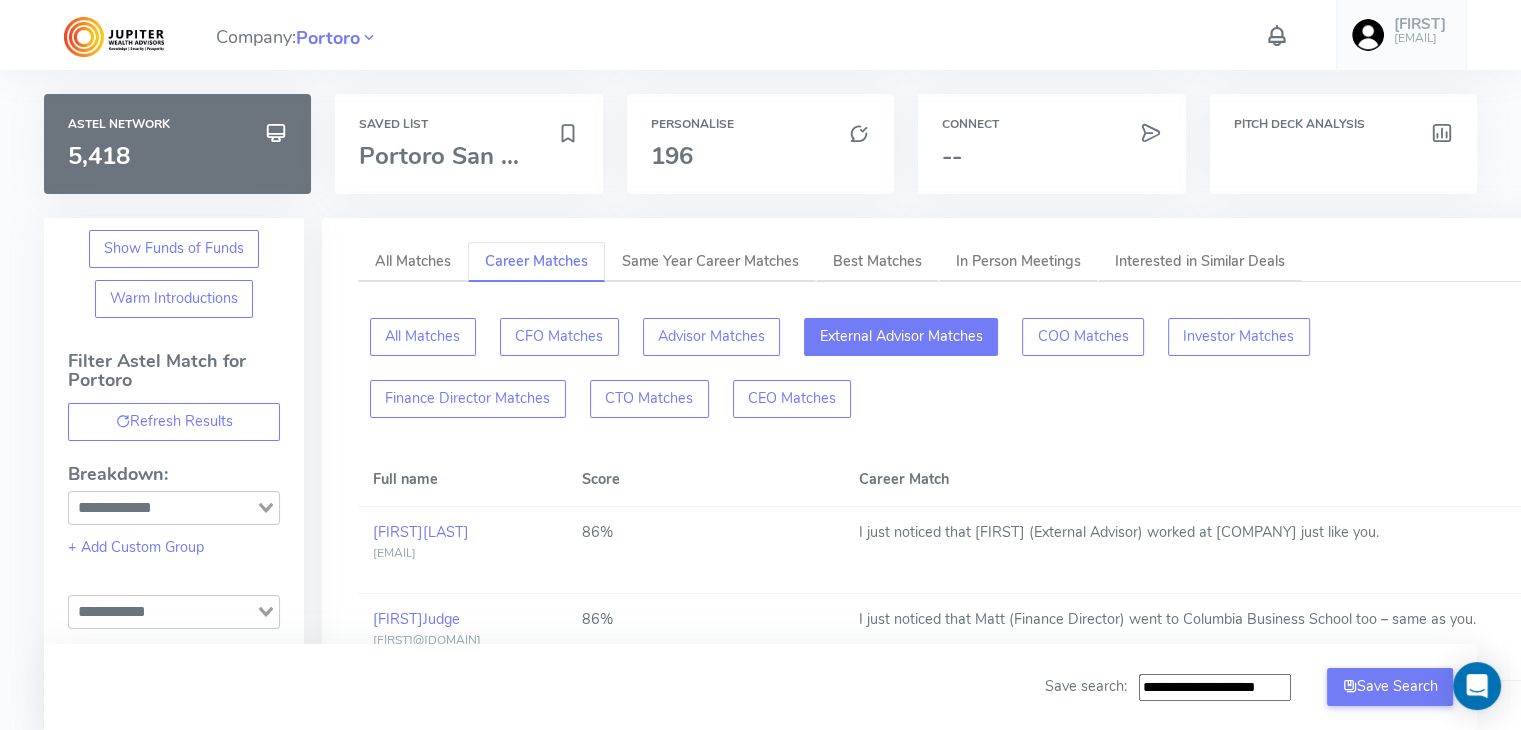 click on "External Advisor Matches" 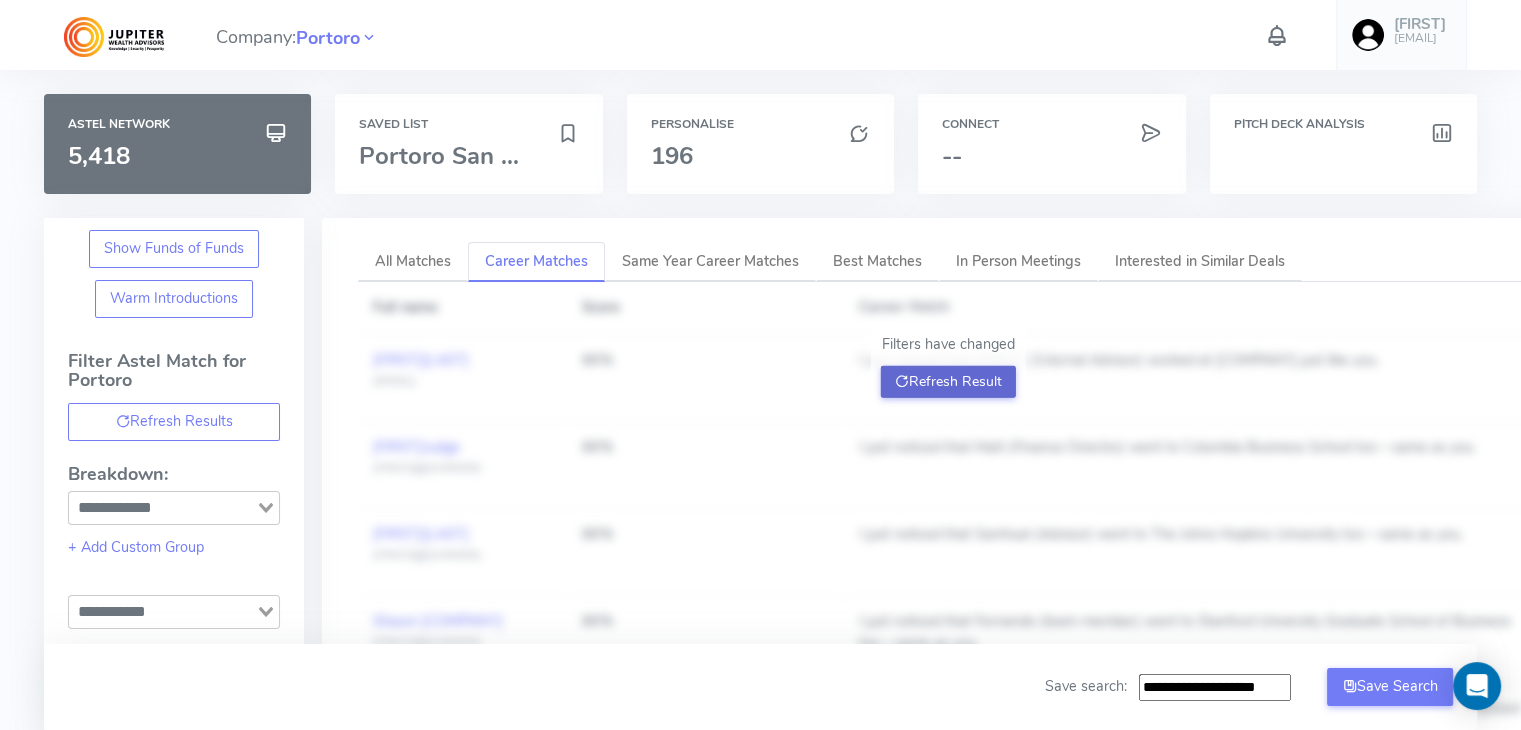 click on "Refresh Result" 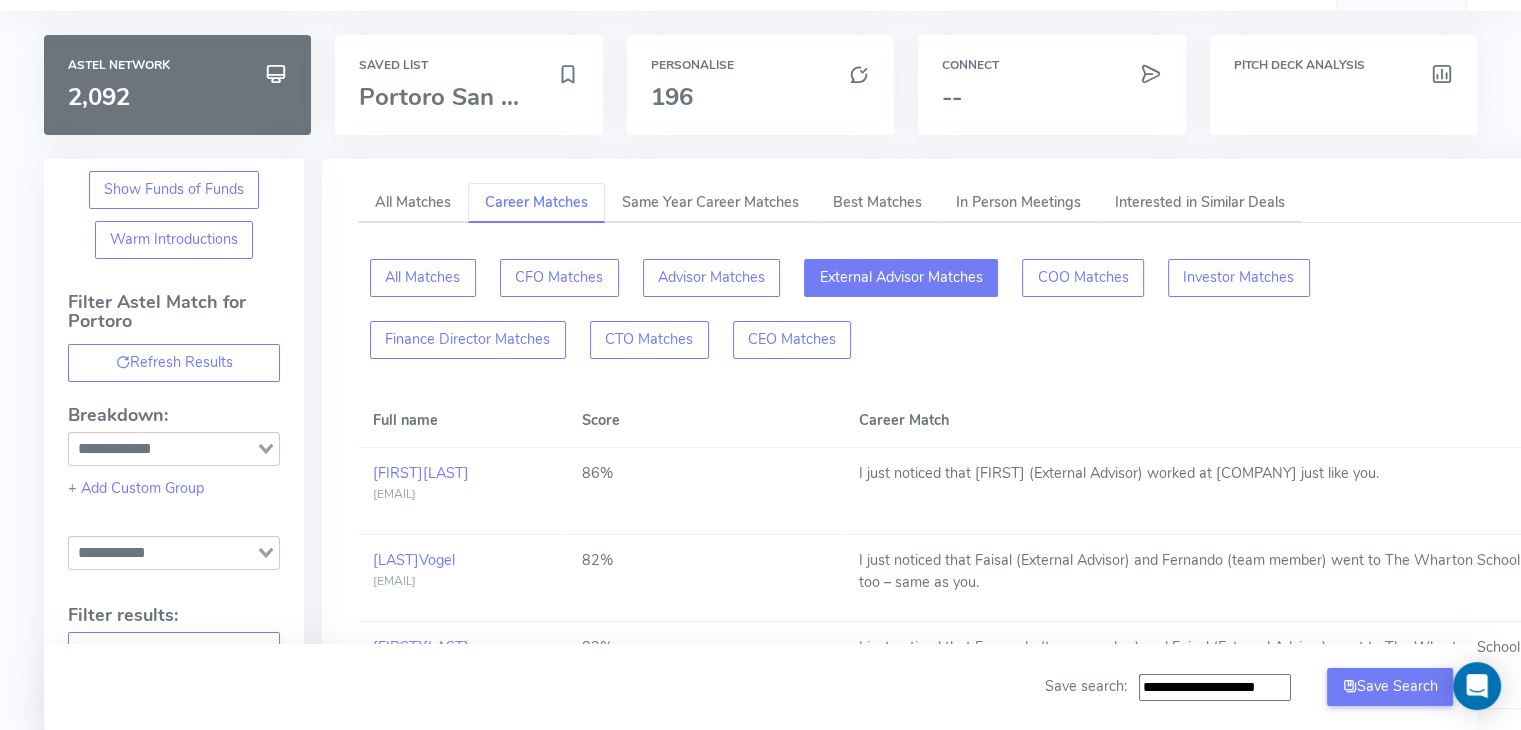 scroll, scrollTop: 56, scrollLeft: 0, axis: vertical 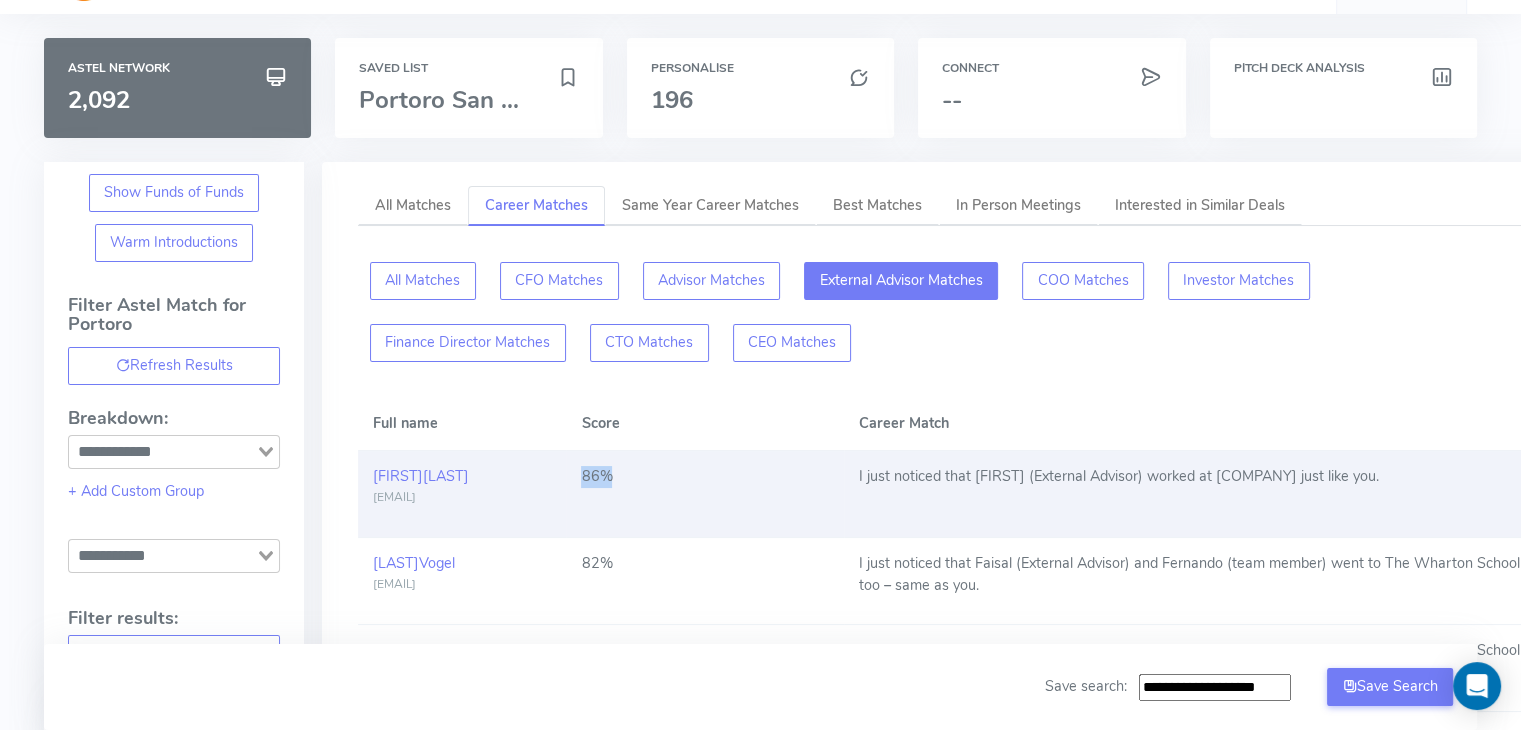 drag, startPoint x: 584, startPoint y: 474, endPoint x: 608, endPoint y: 473, distance: 24.020824 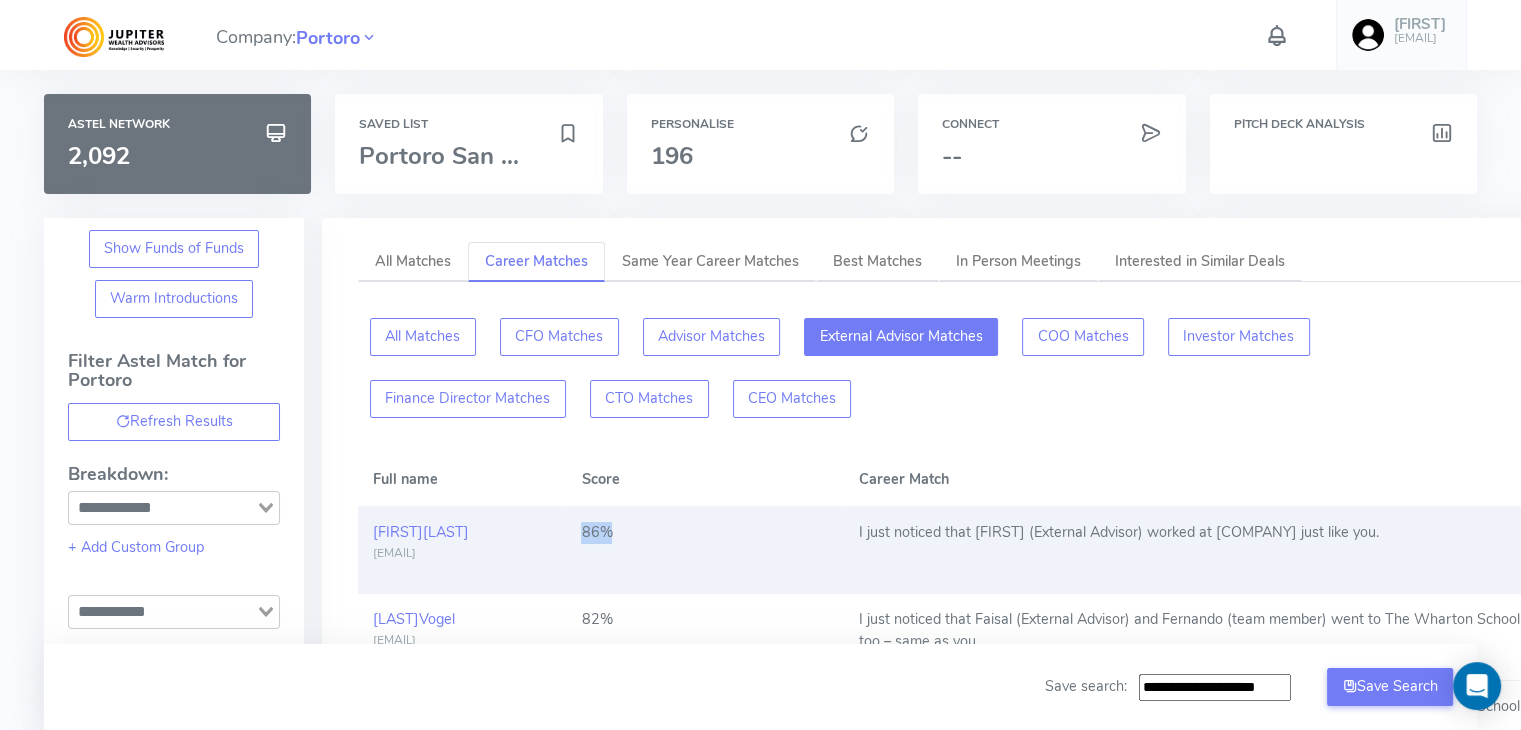 click on "86%" at bounding box center [704, 533] 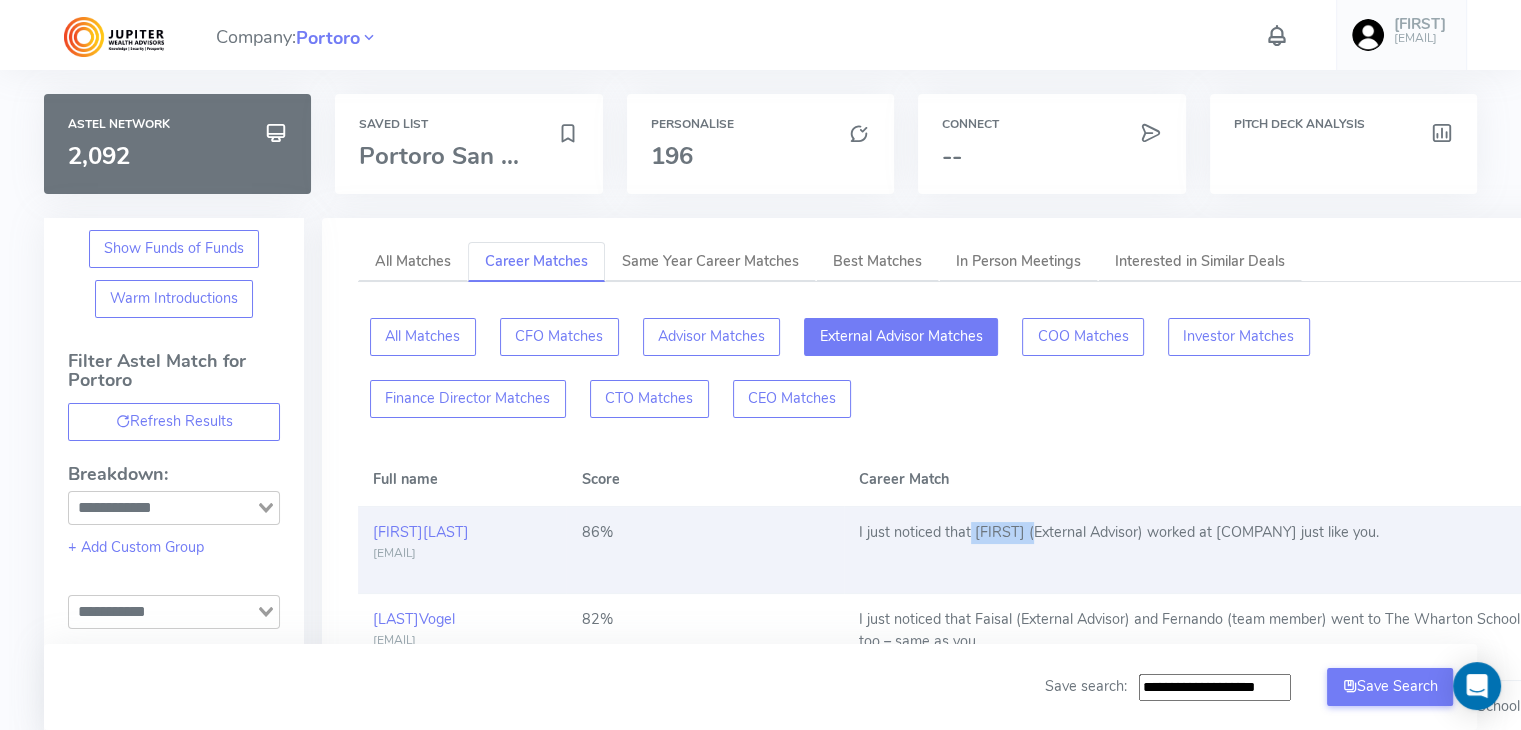 drag, startPoint x: 968, startPoint y: 530, endPoint x: 1027, endPoint y: 529, distance: 59.008472 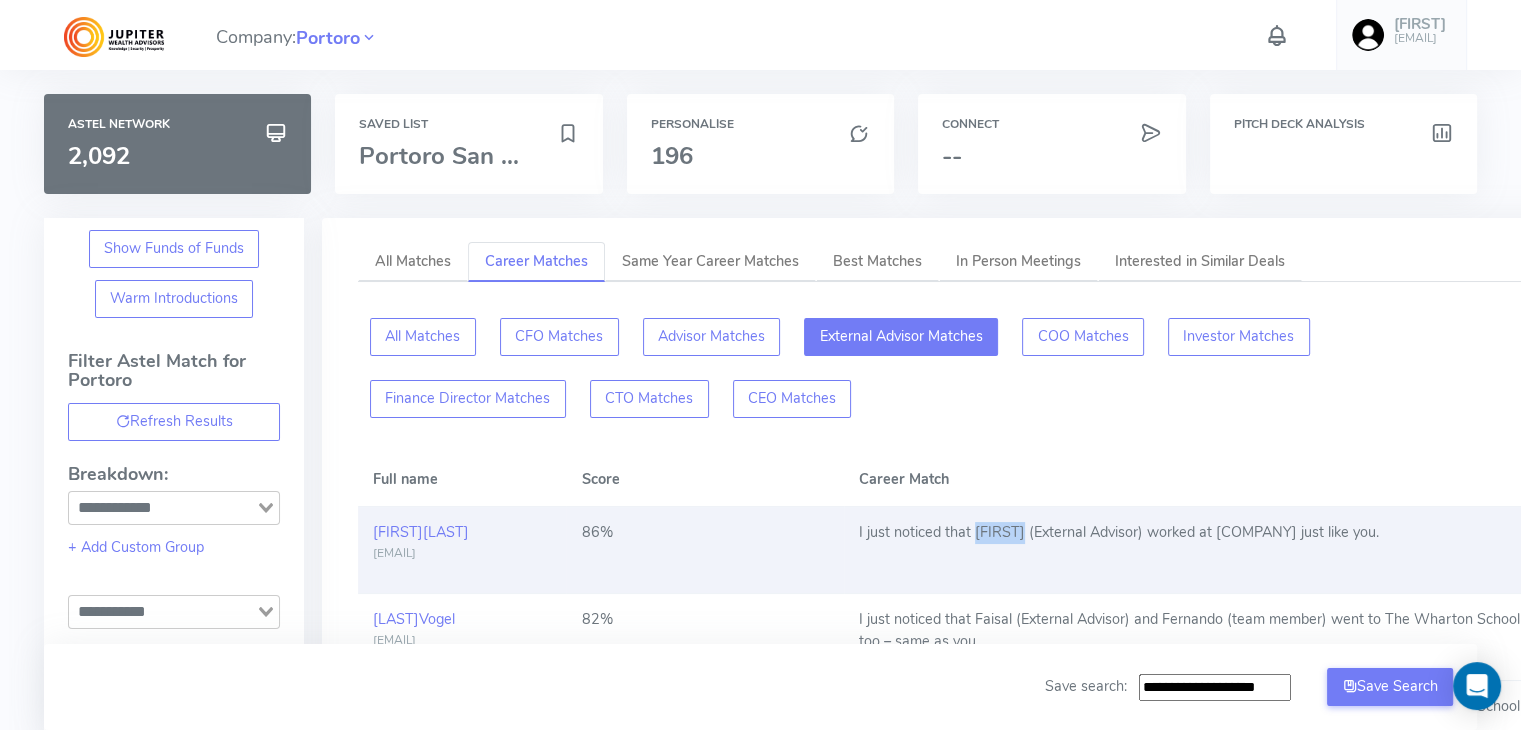 drag, startPoint x: 974, startPoint y: 533, endPoint x: 1019, endPoint y: 534, distance: 45.01111 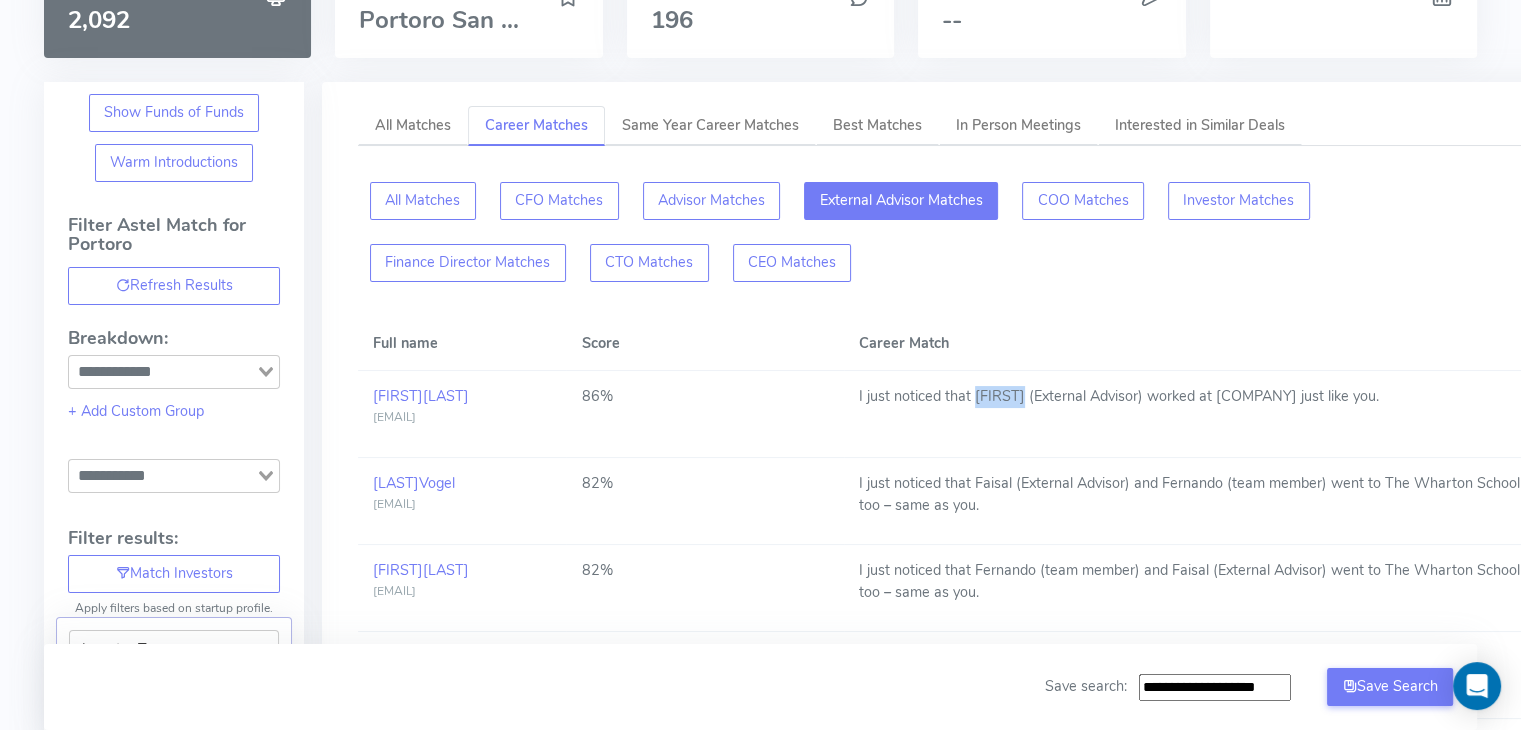 scroll, scrollTop: 136, scrollLeft: 0, axis: vertical 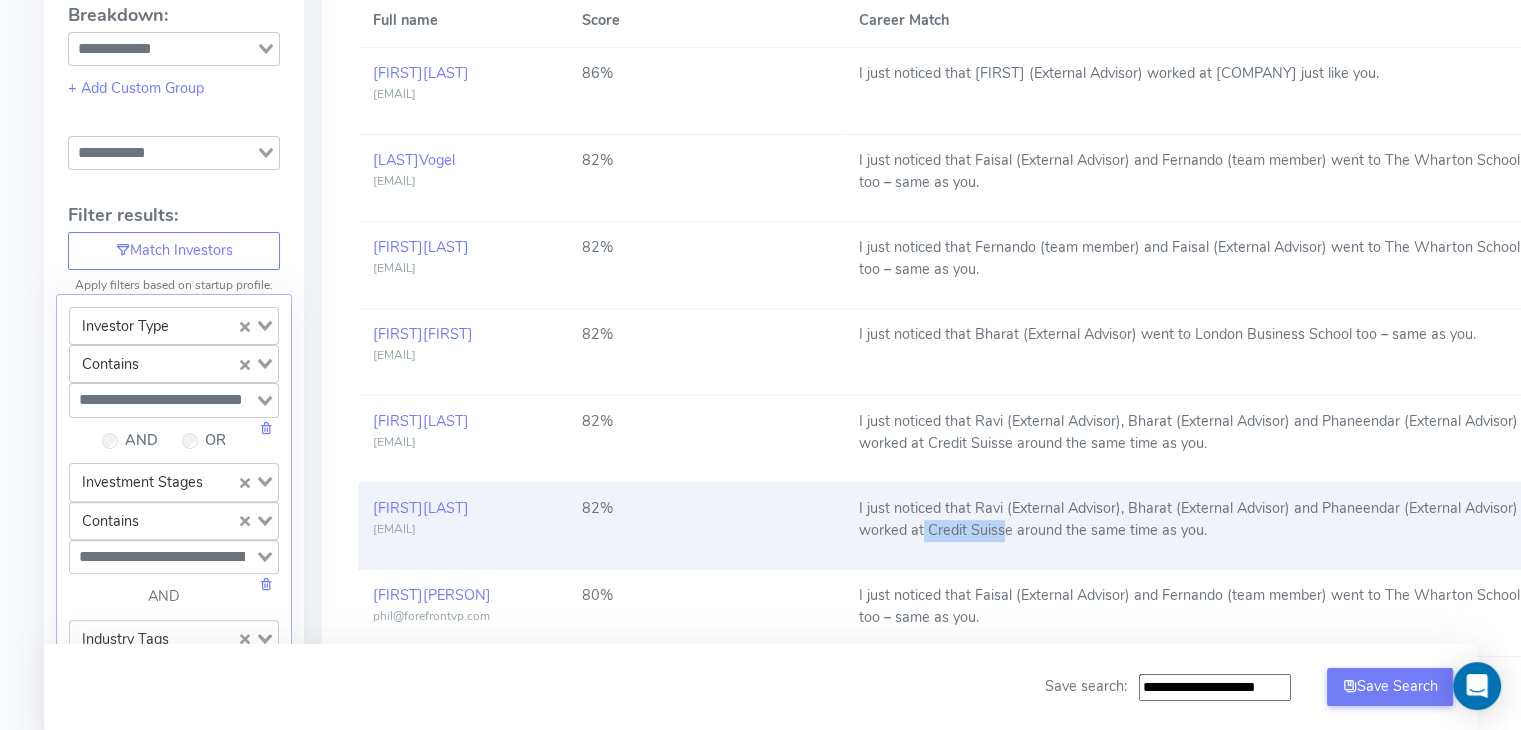 drag, startPoint x: 923, startPoint y: 525, endPoint x: 1004, endPoint y: 525, distance: 81 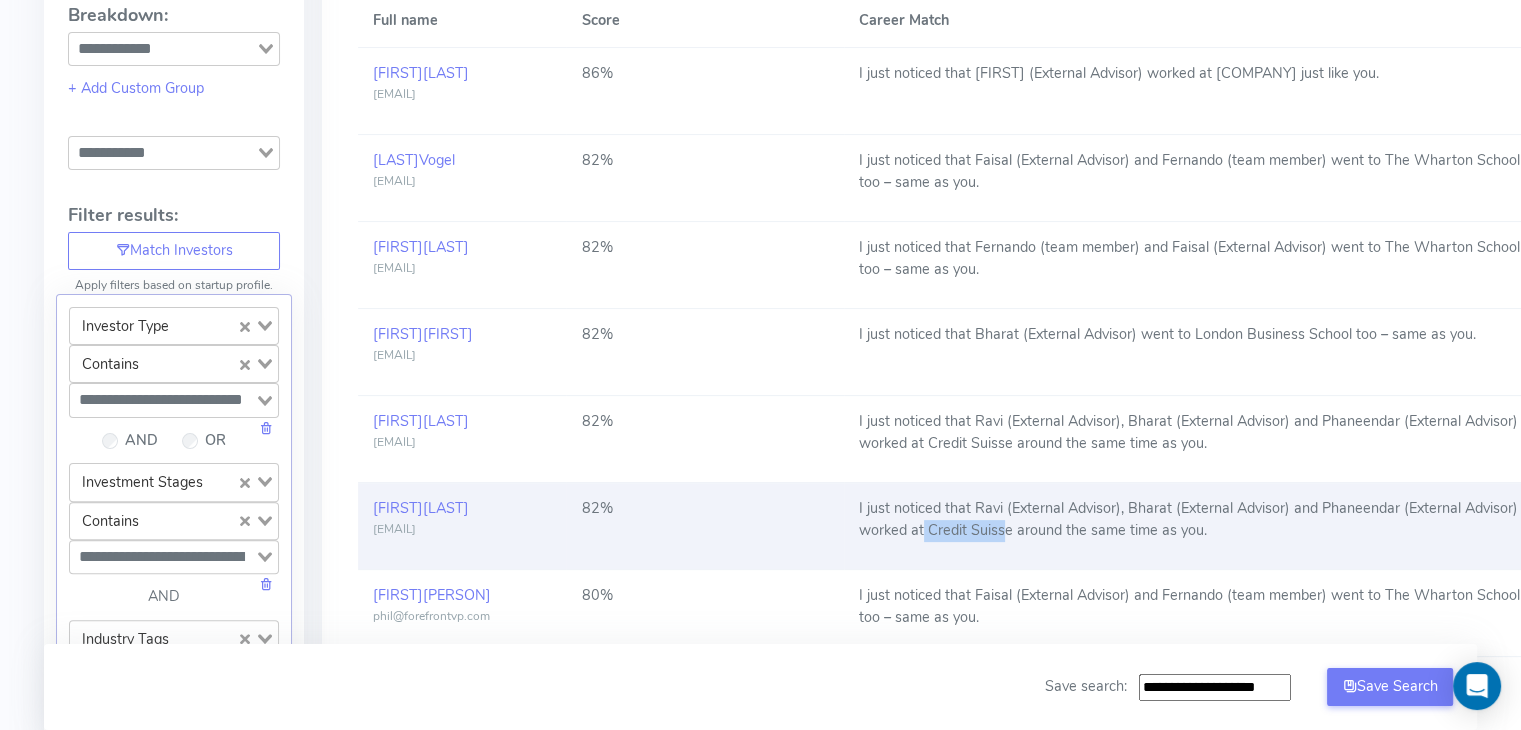 click on "I just noticed that Ravi (External Advisor), Bharat (External Advisor) and Phaneendar (External Advisor) worked at Credit Suisse around the same time as you." at bounding box center [1191, 526] 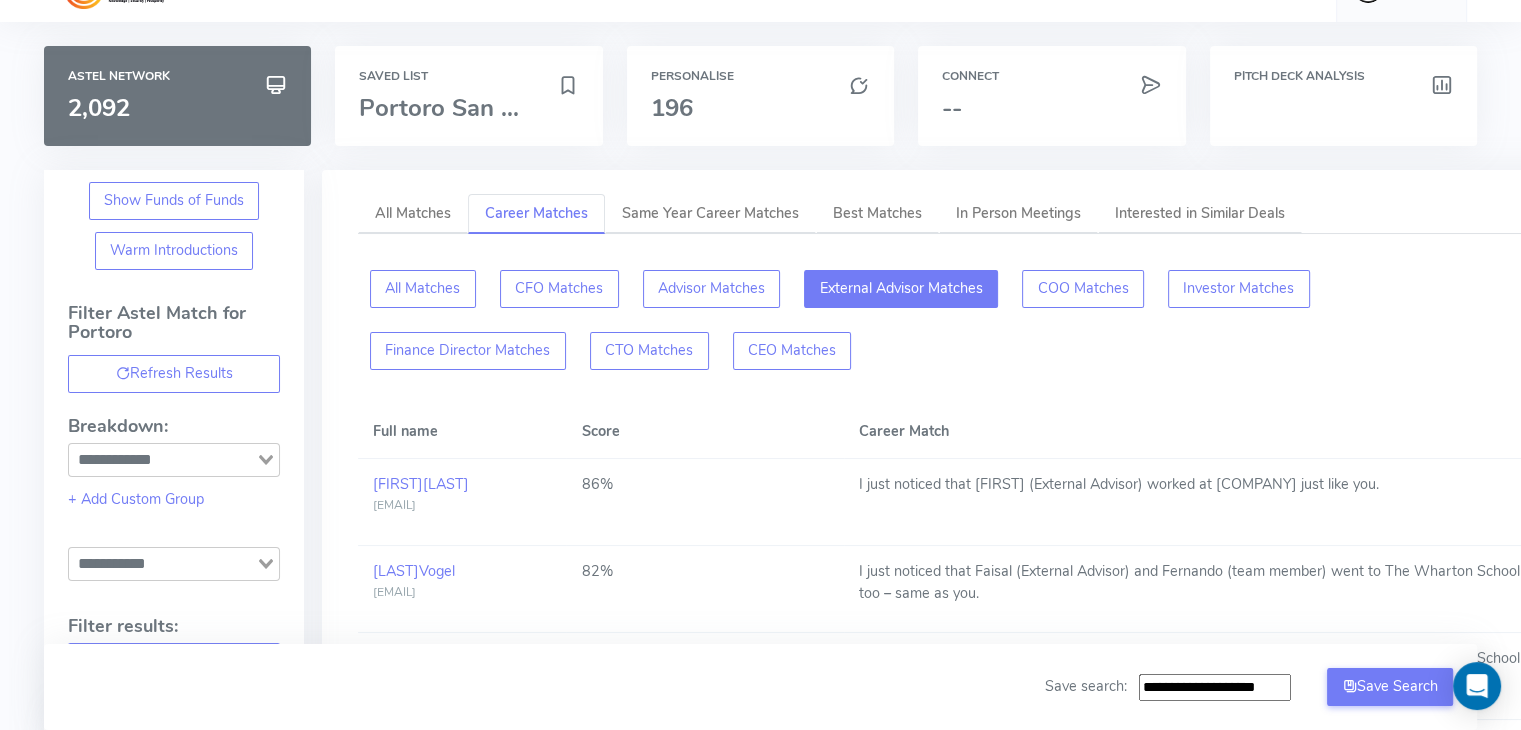 scroll, scrollTop: 0, scrollLeft: 0, axis: both 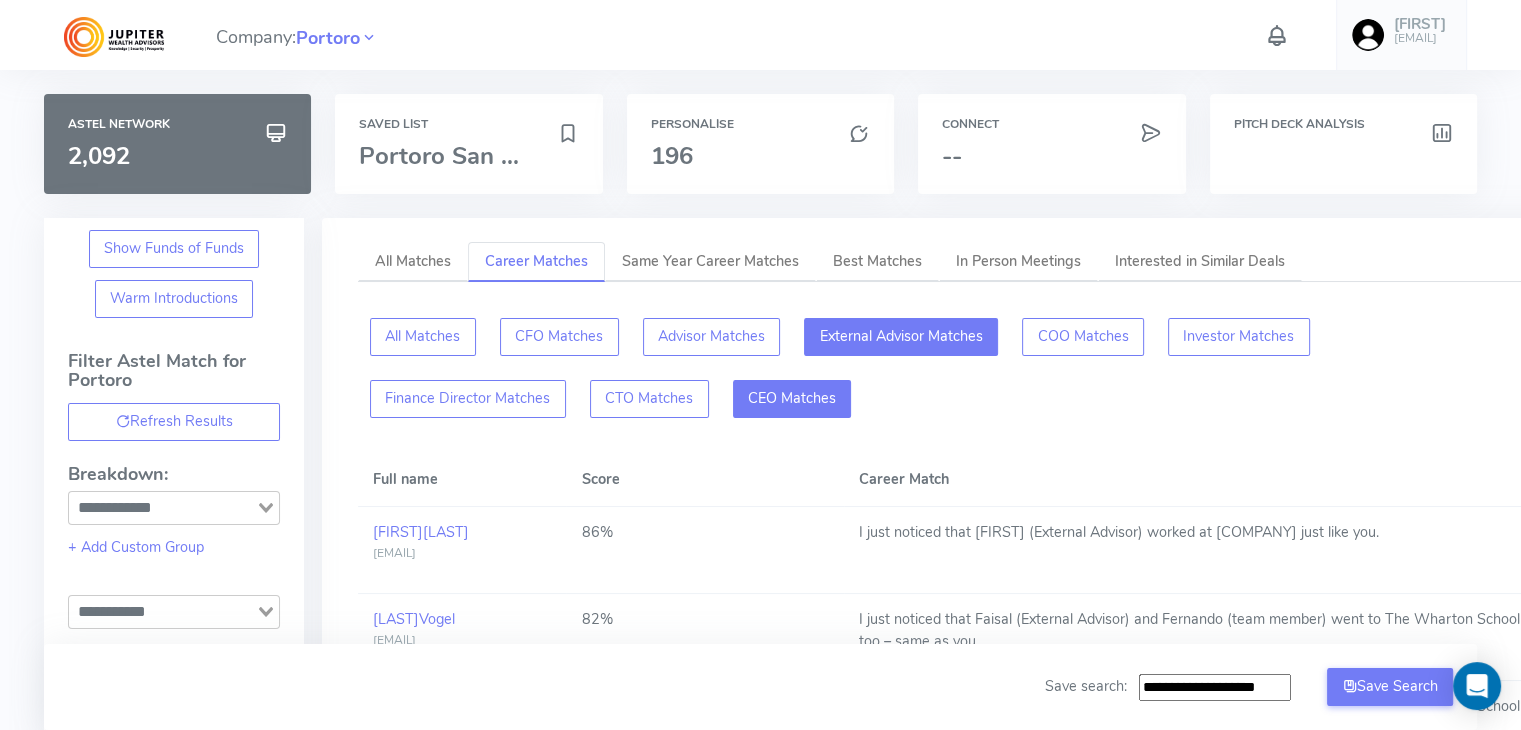 click on "CEO Matches" 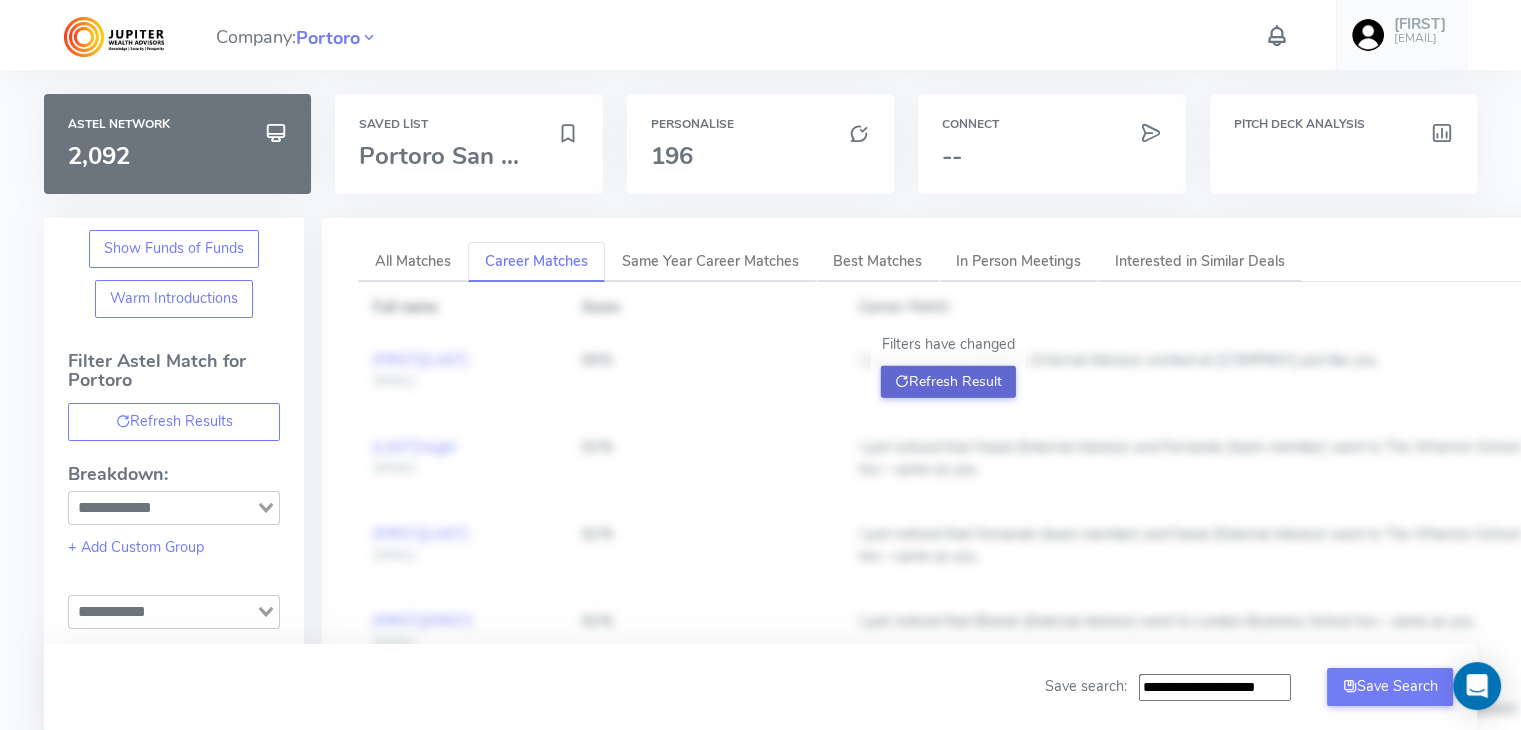 click on "Refresh Result" 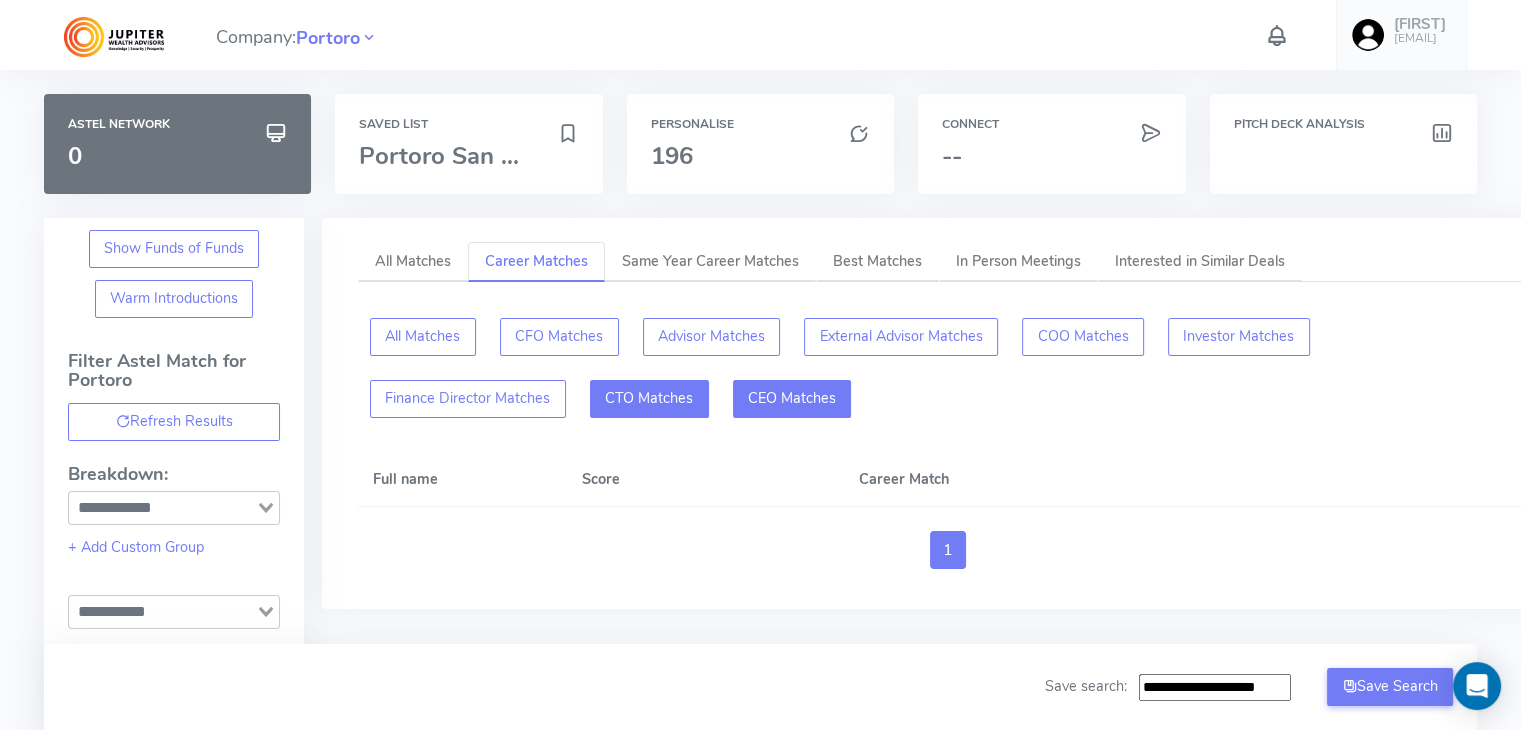 click on "CTO Matches" 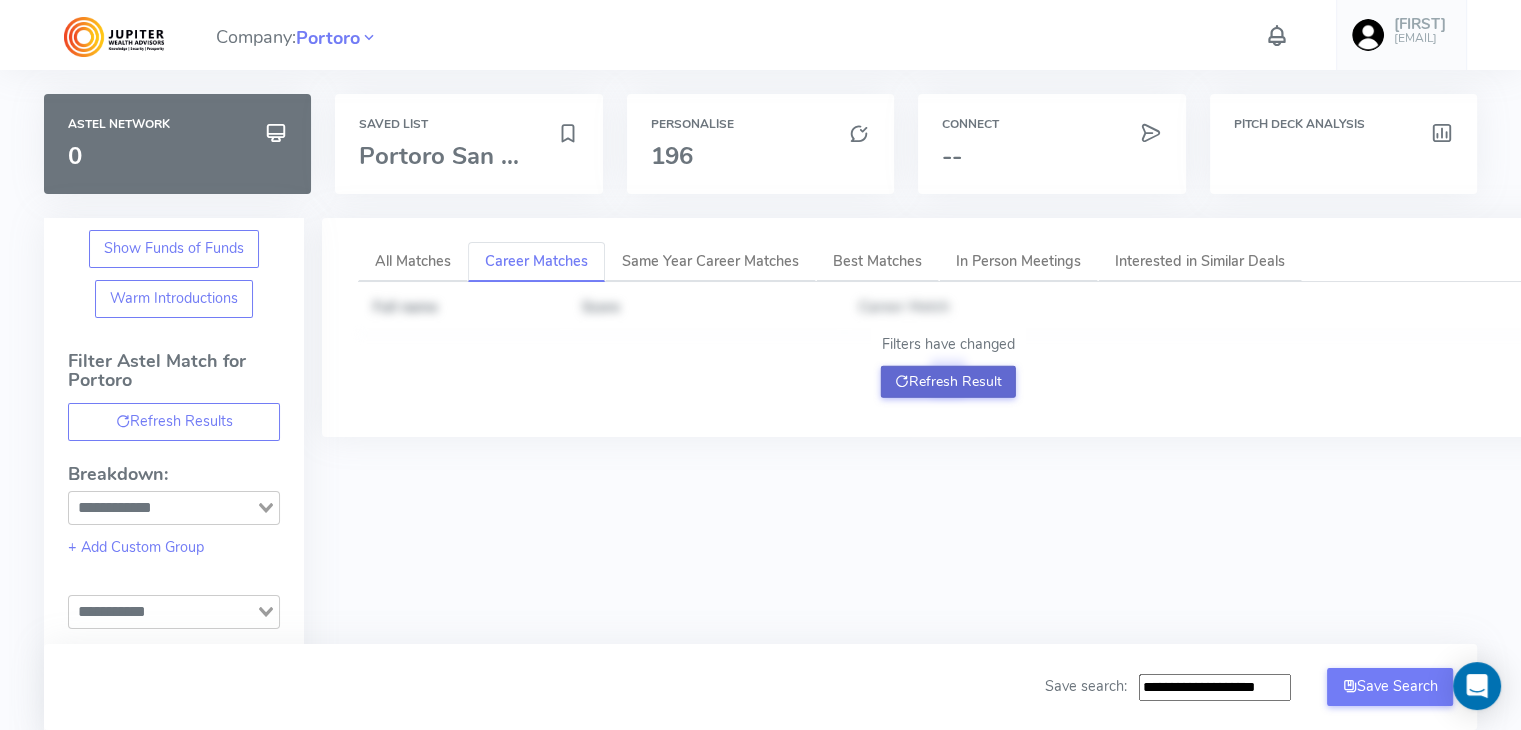 click on "Refresh Result" 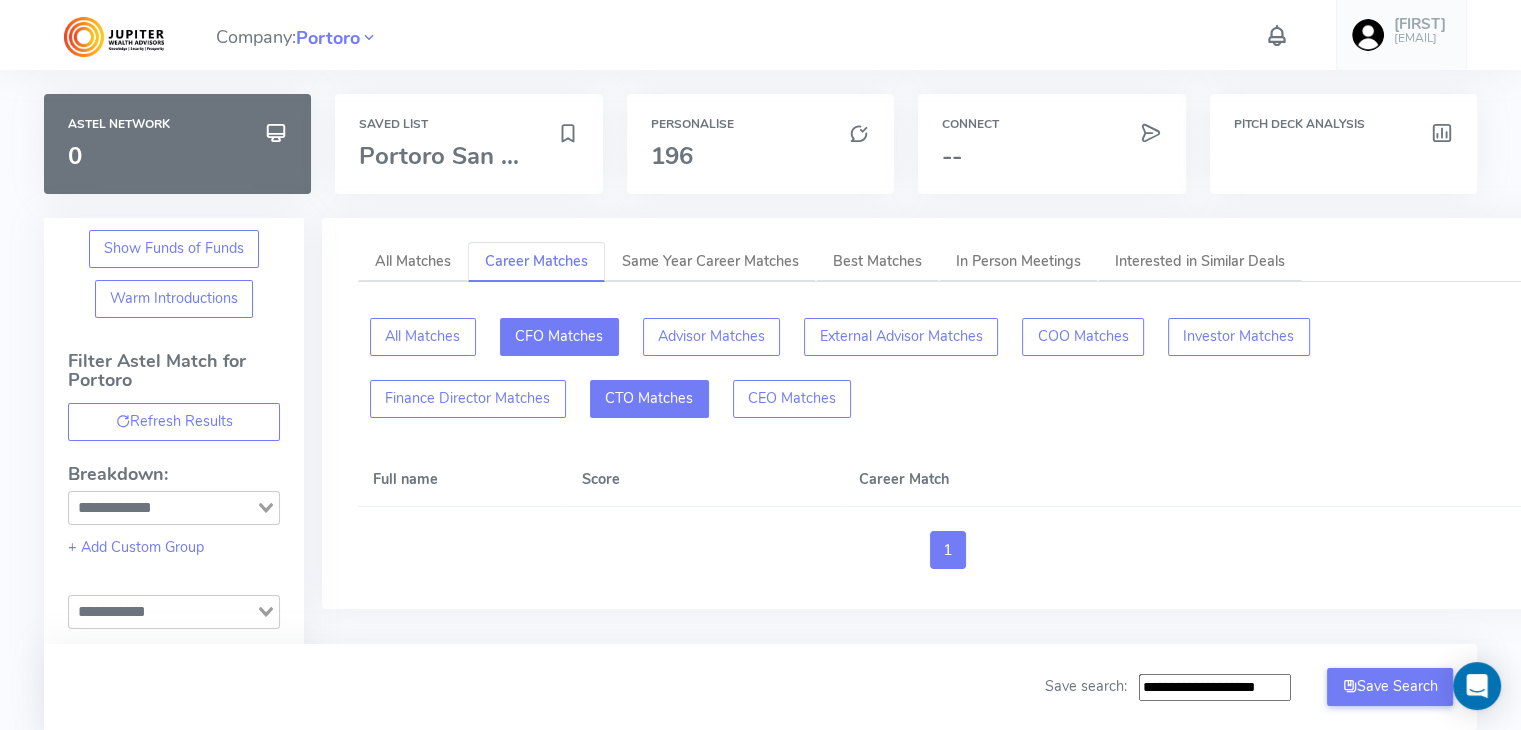 click on "CFO Matches" 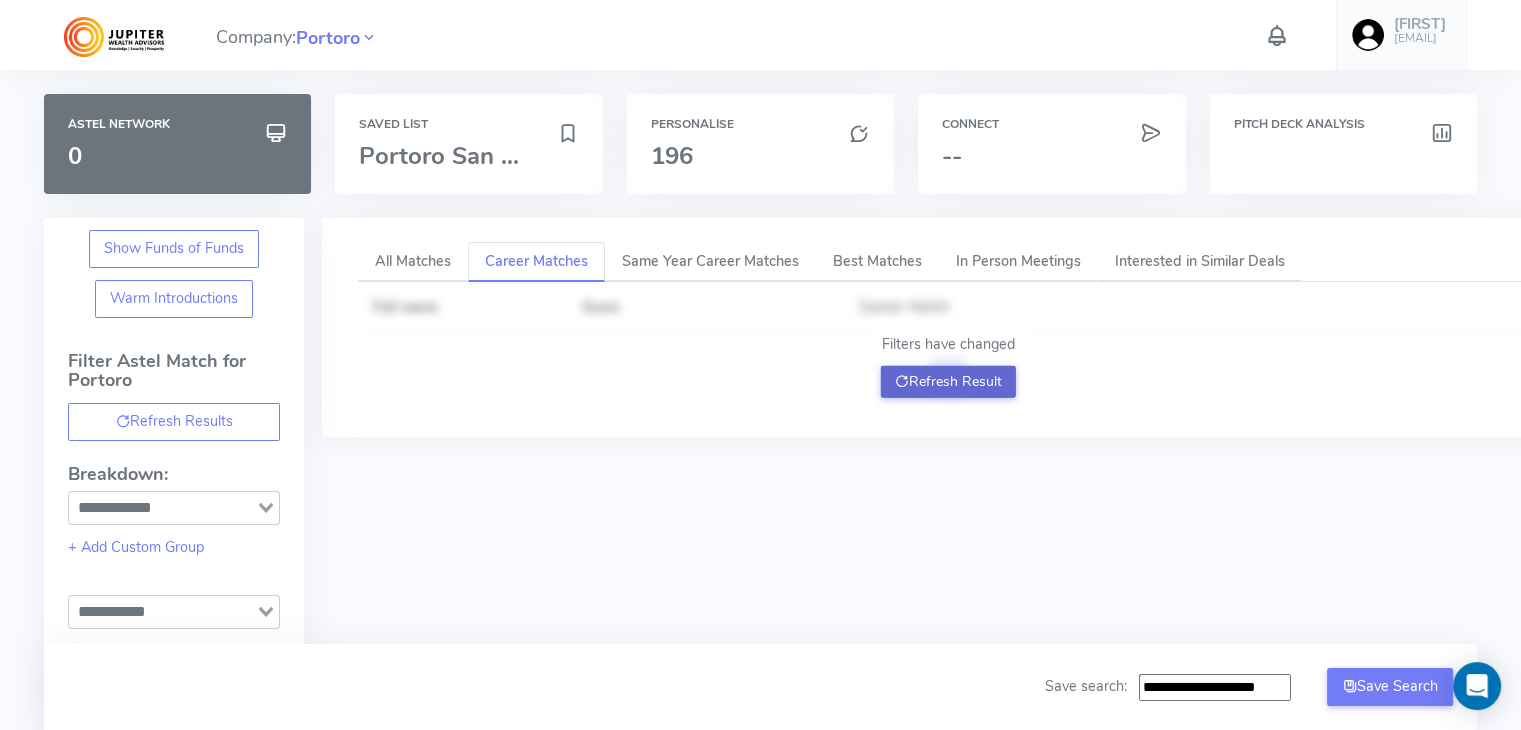 click on "Refresh Result" 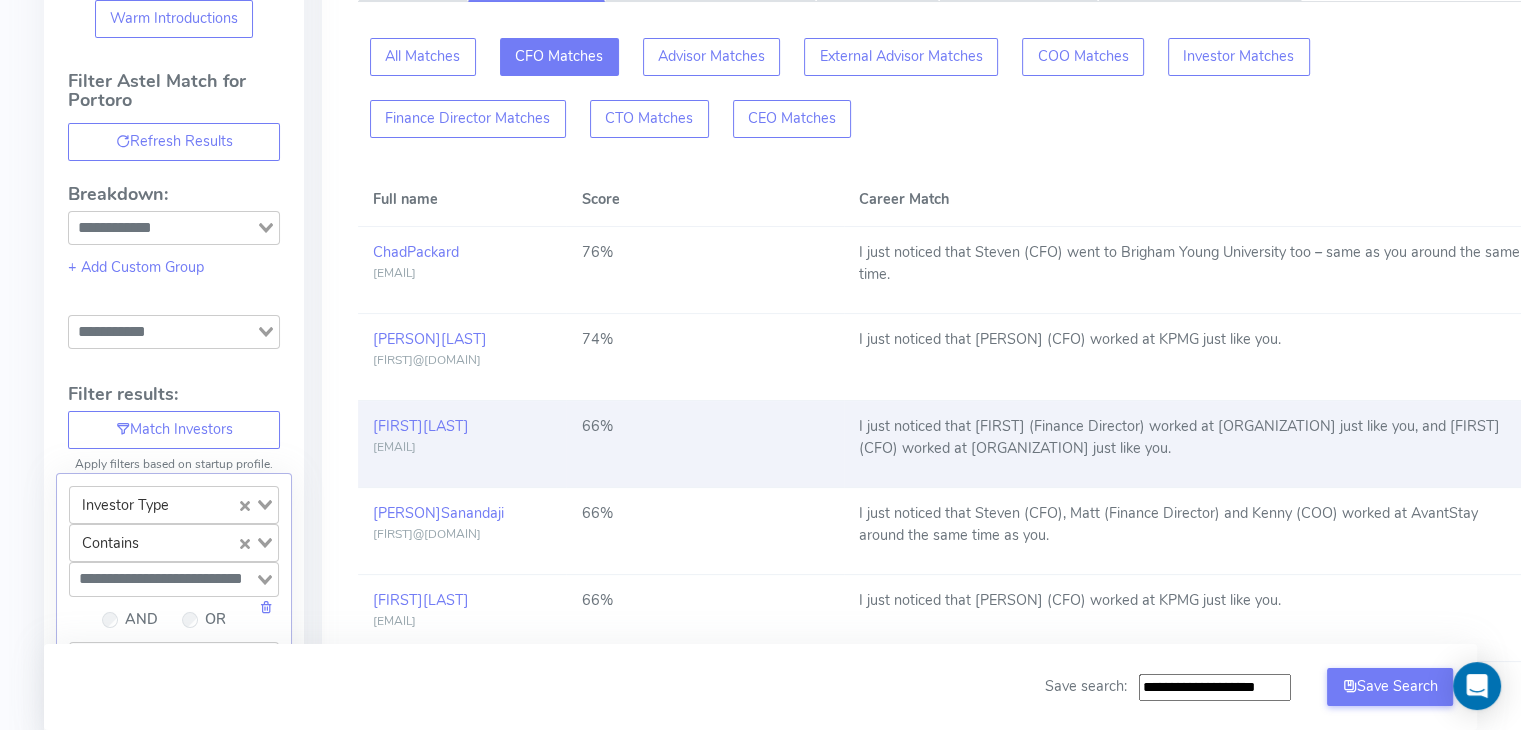 scroll, scrollTop: 0, scrollLeft: 0, axis: both 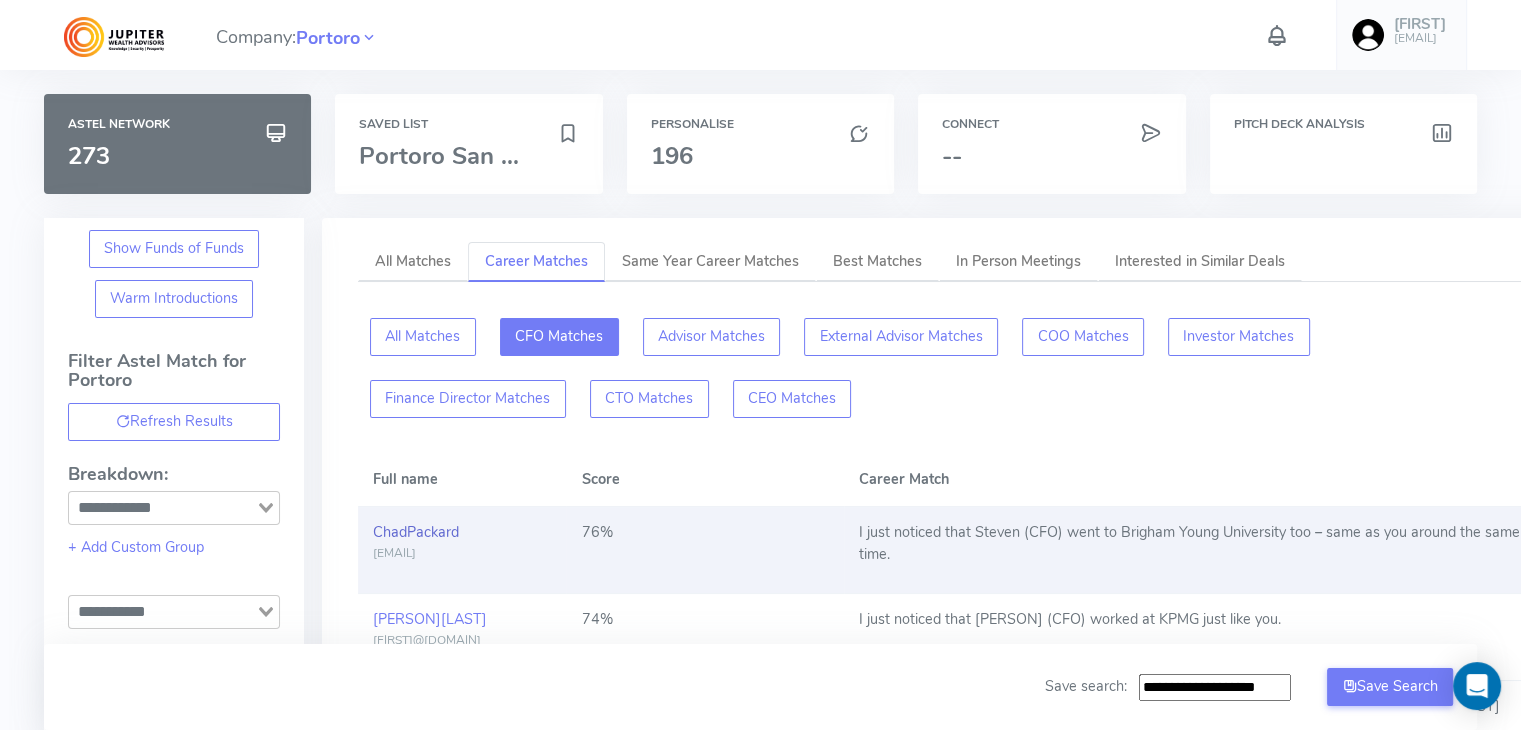 click on "[FIRST] [LAST]" at bounding box center [416, 532] 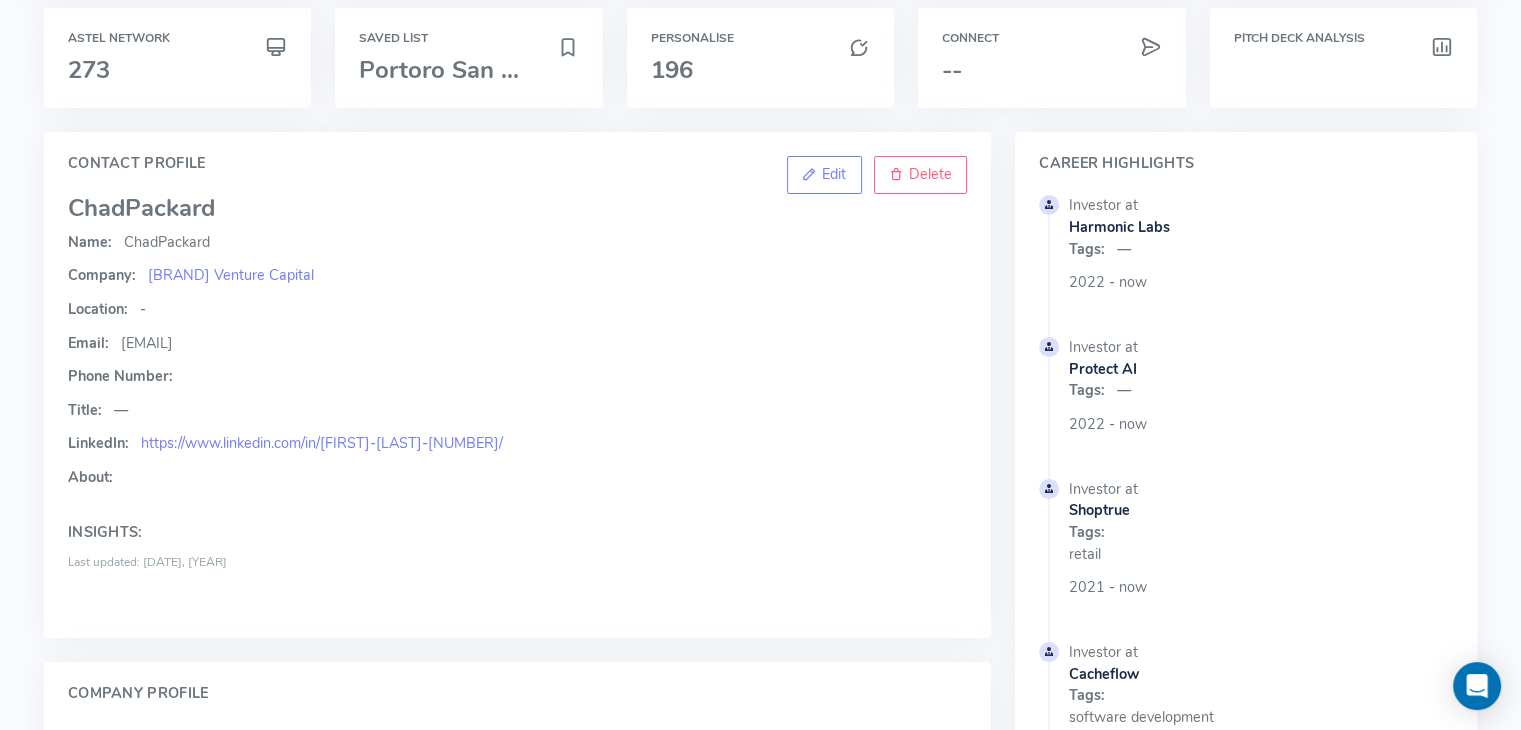 scroll, scrollTop: 19, scrollLeft: 0, axis: vertical 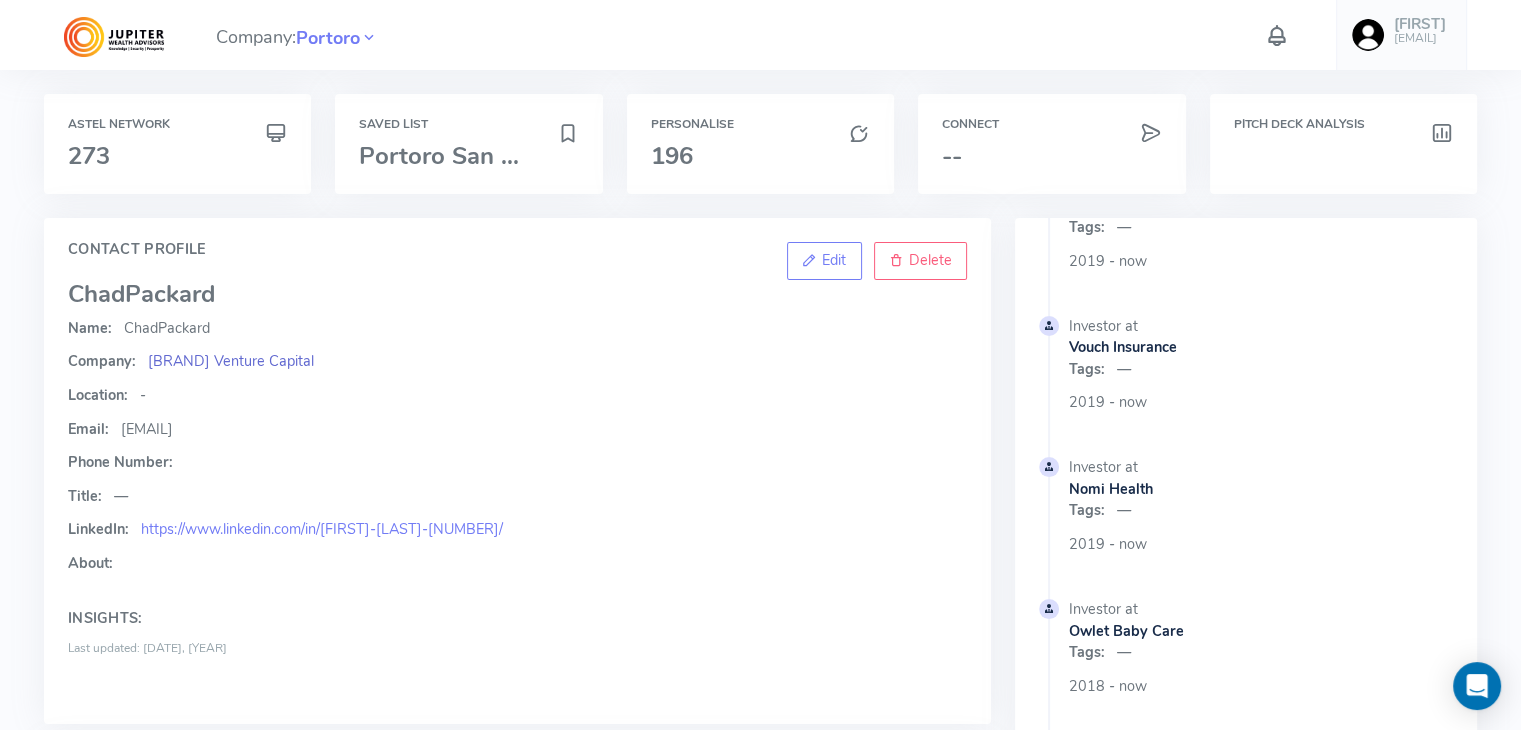 click on "[BRAND] Venture Capital" at bounding box center [231, 361] 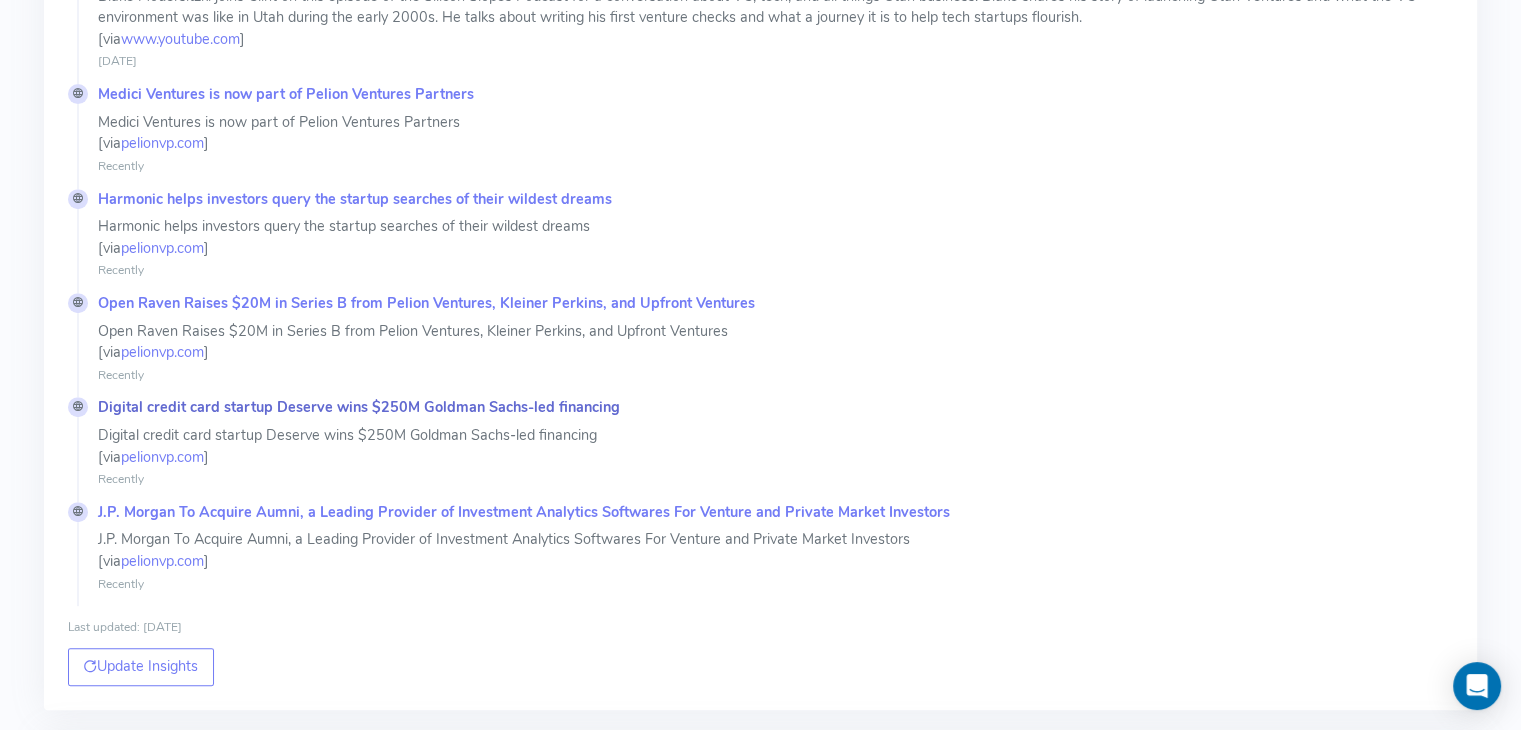 scroll, scrollTop: 1106, scrollLeft: 0, axis: vertical 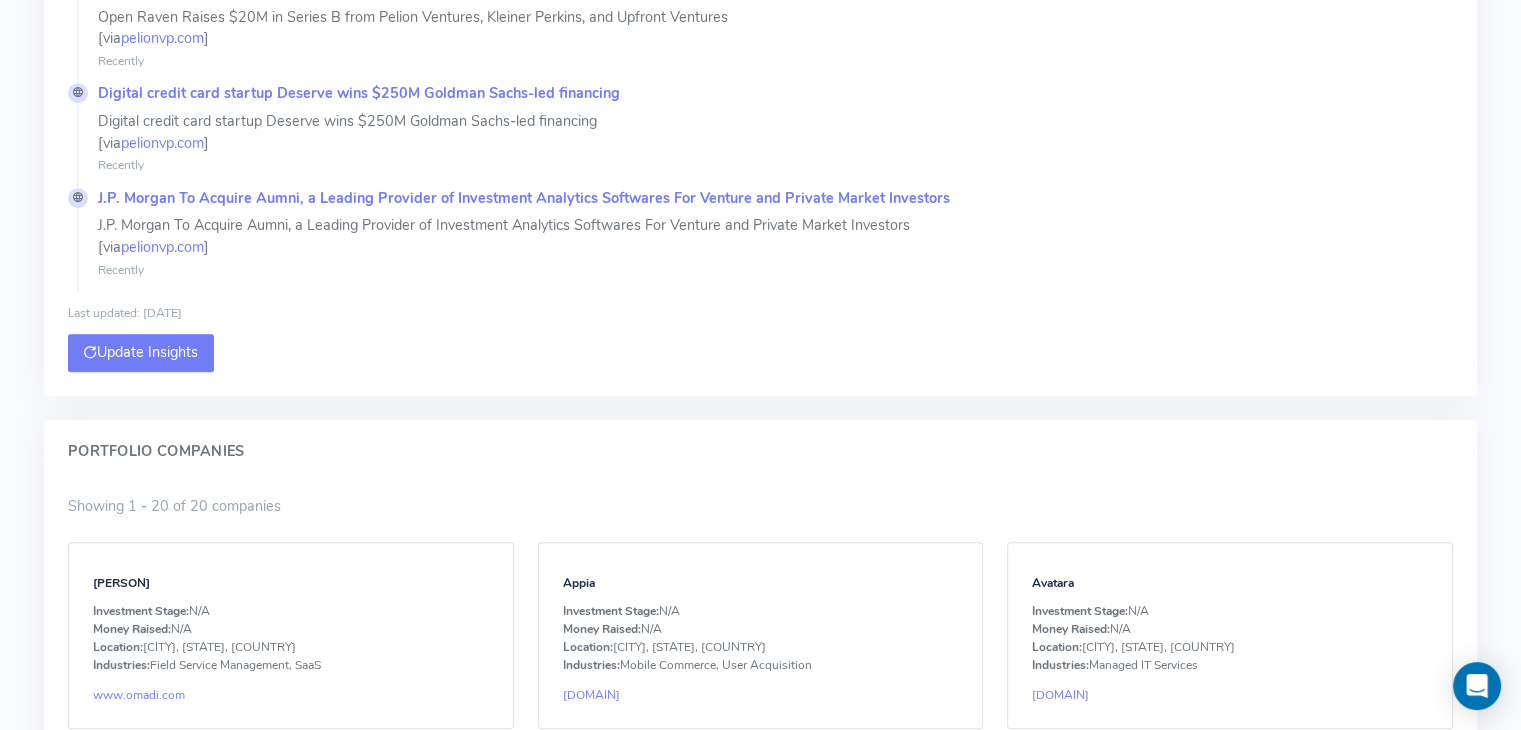 click on "Update Insights" at bounding box center [141, 353] 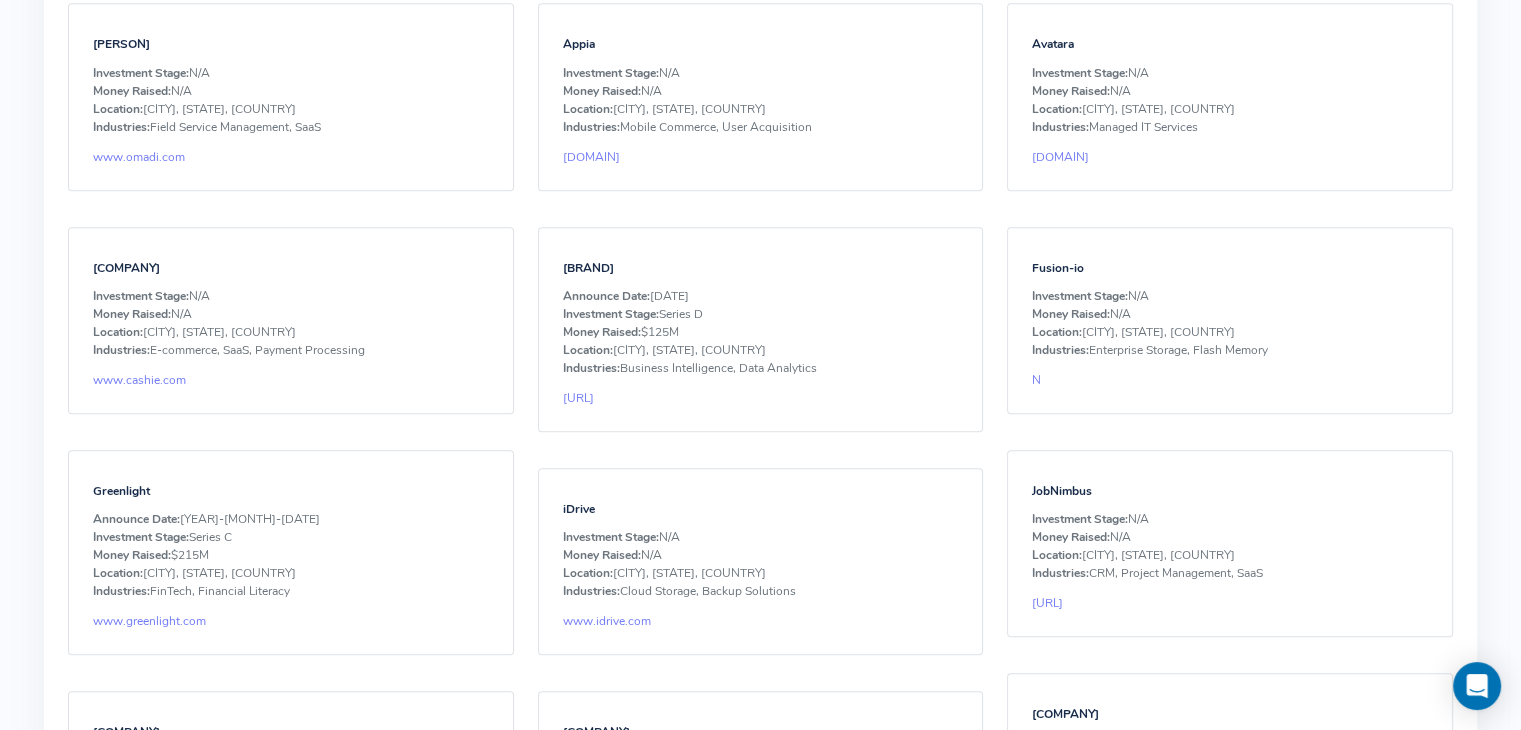 scroll, scrollTop: 1008, scrollLeft: 0, axis: vertical 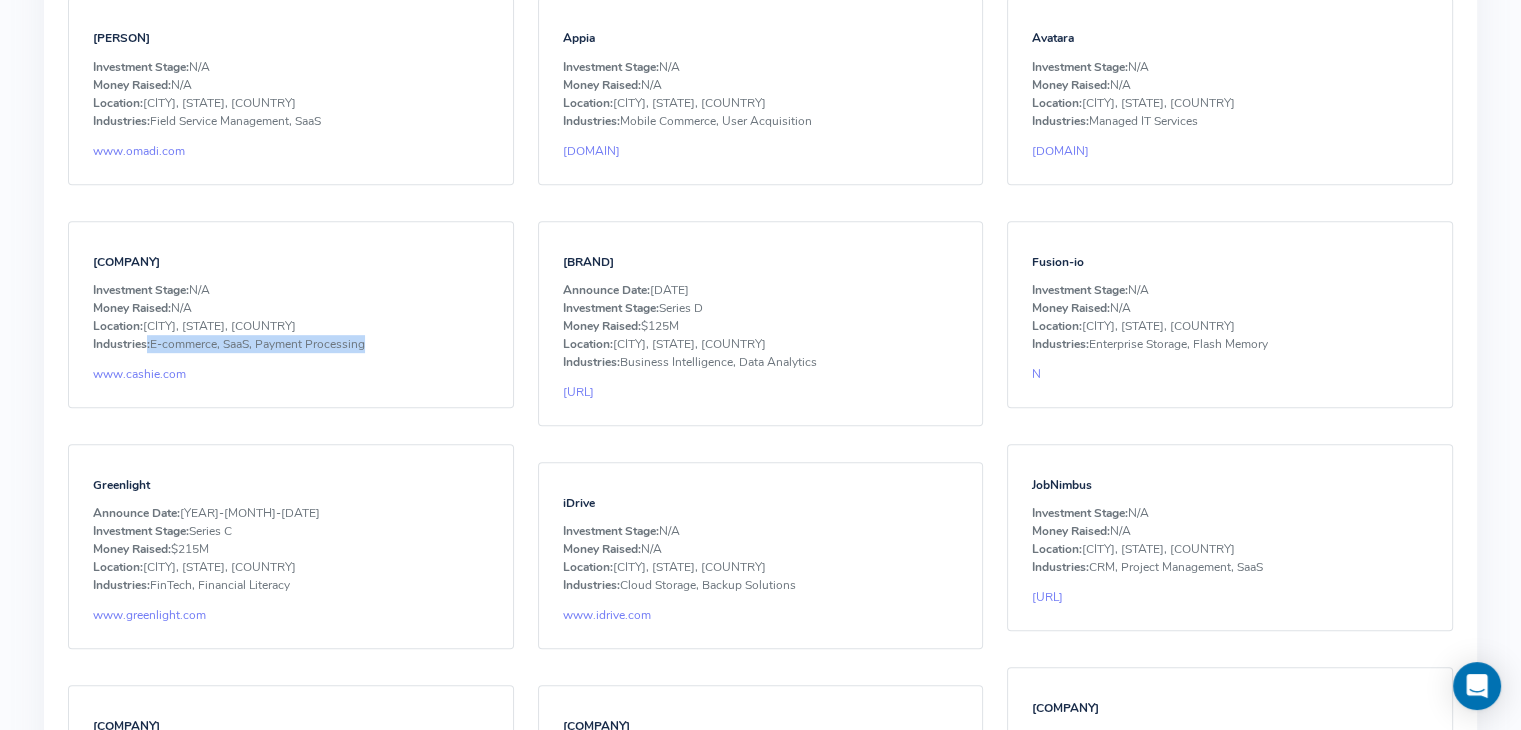 drag, startPoint x: 148, startPoint y: 338, endPoint x: 362, endPoint y: 348, distance: 214.23352 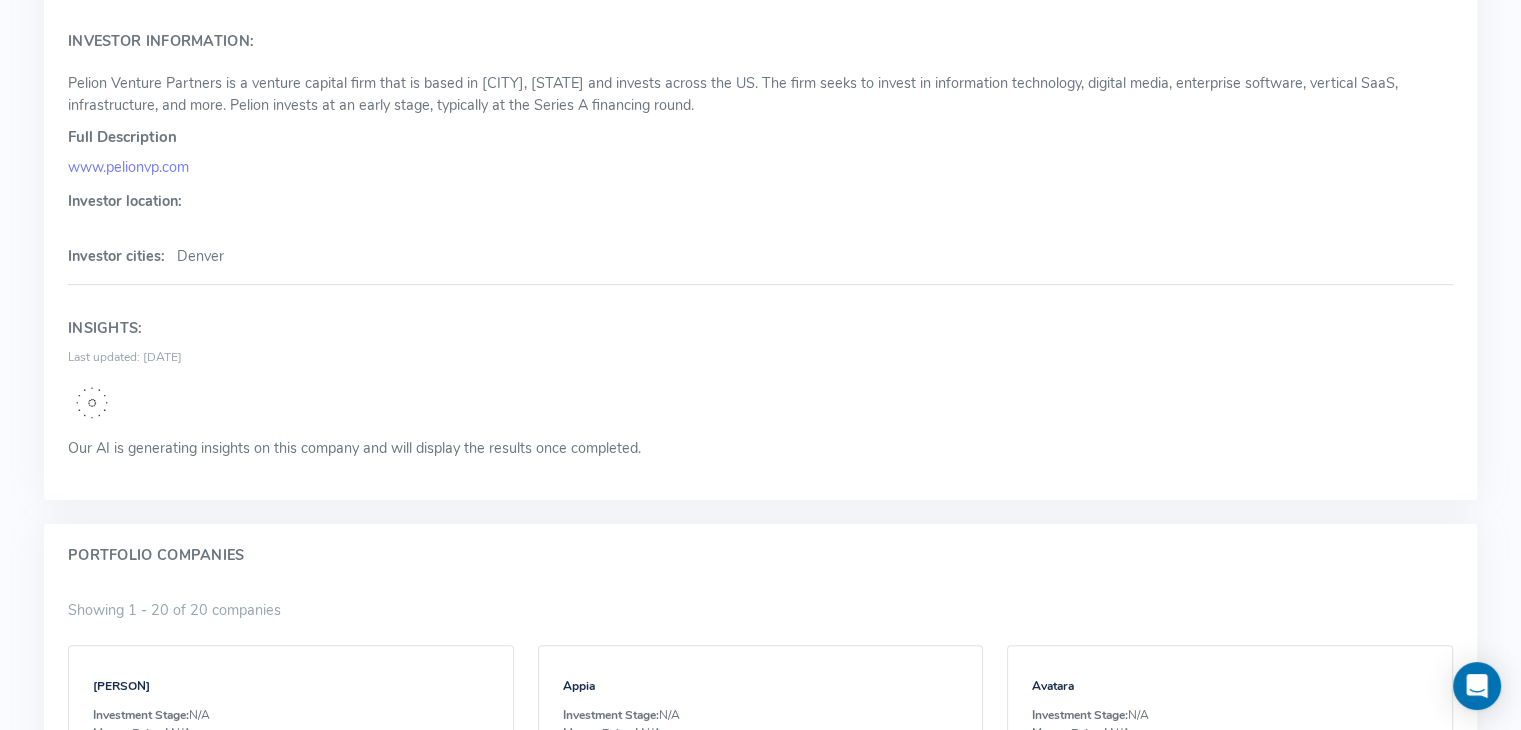 scroll, scrollTop: 0, scrollLeft: 0, axis: both 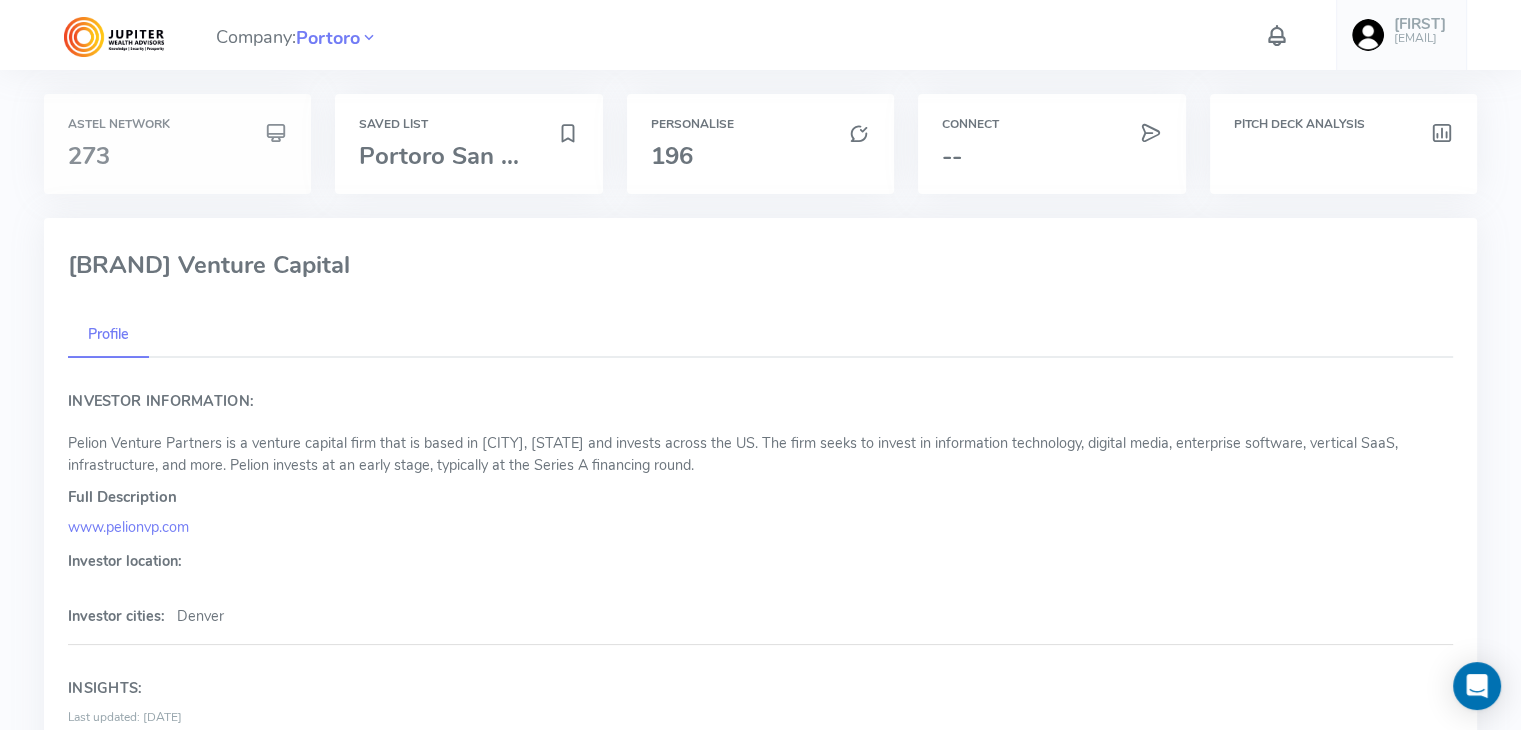 click on "273" at bounding box center [177, 156] 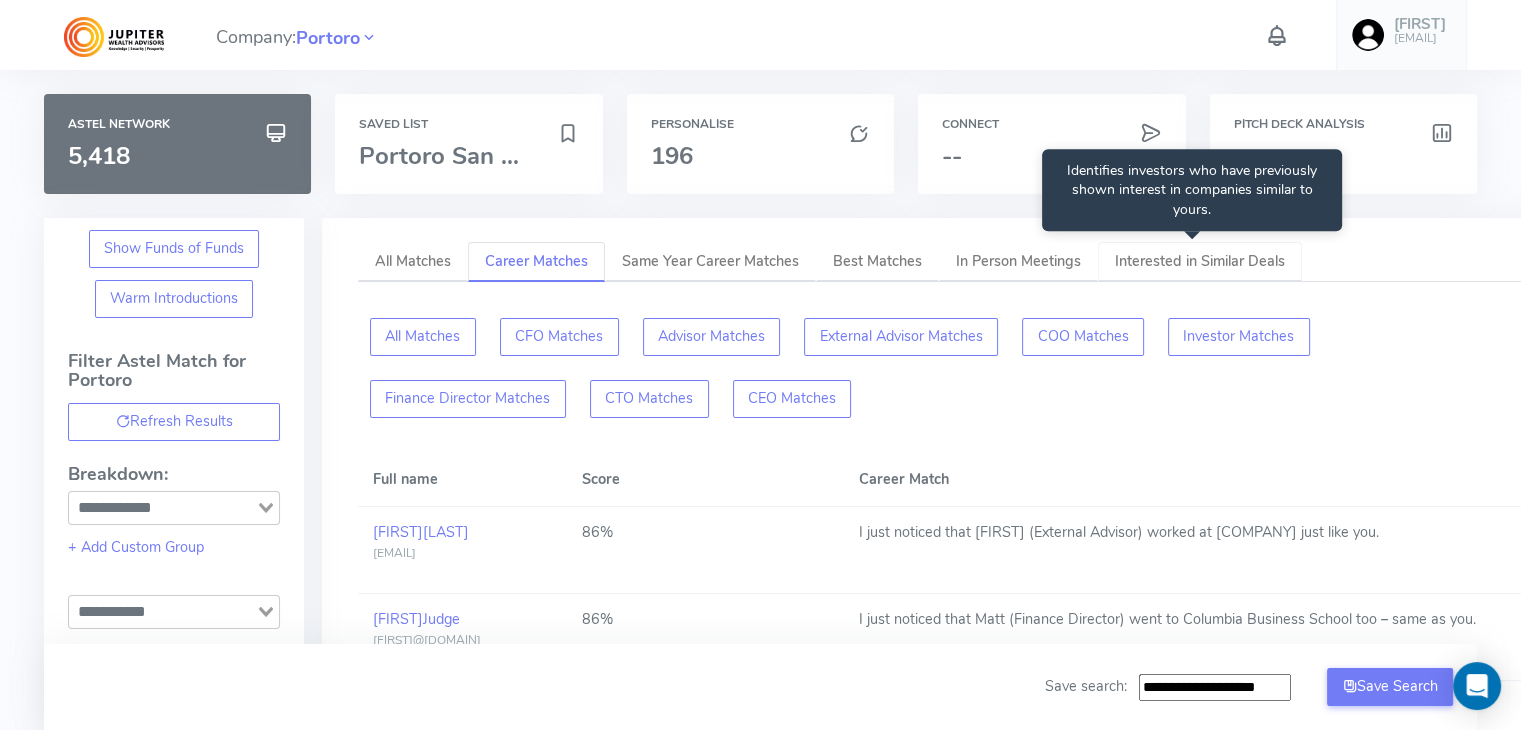 click on "Interested in Similar Deals" at bounding box center [1200, 261] 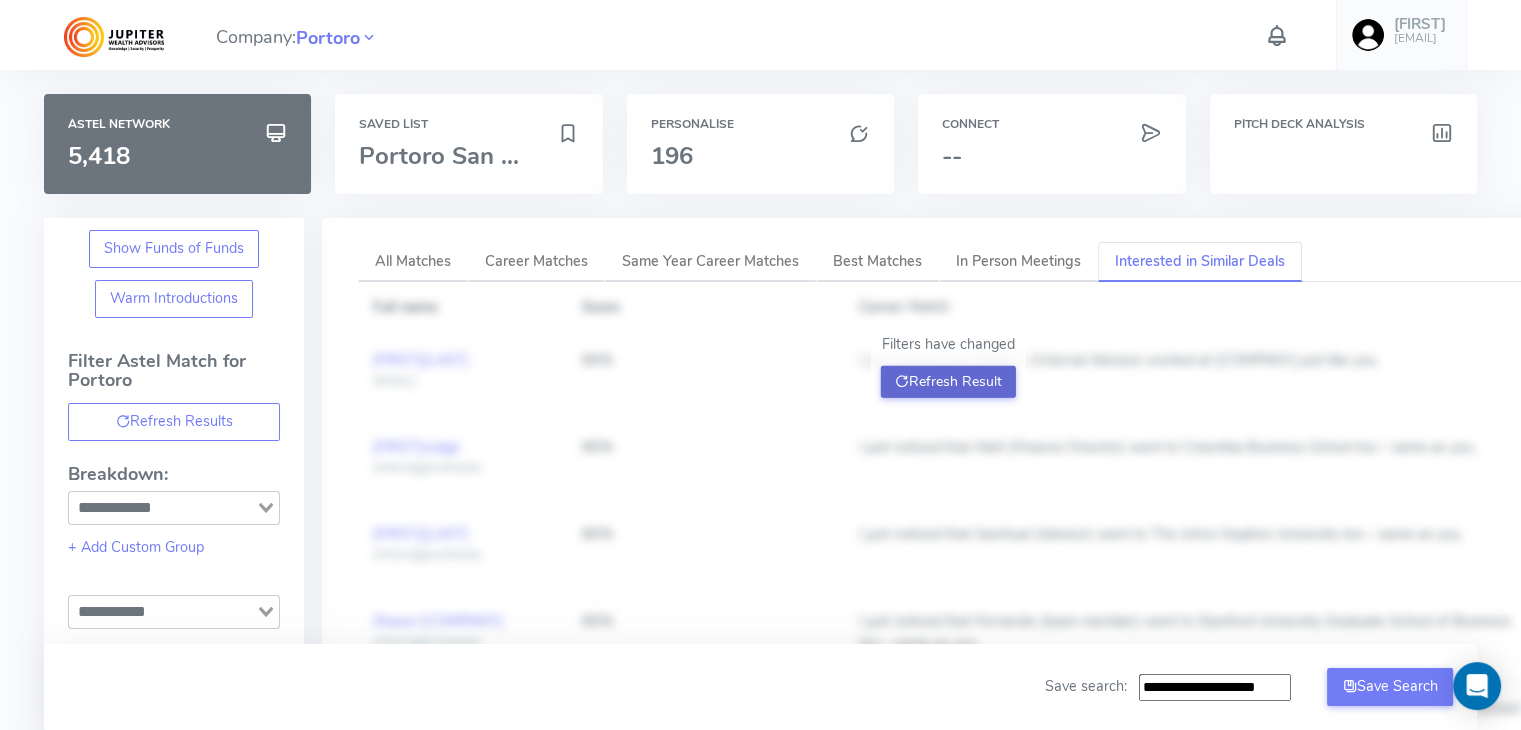 click on "Refresh Result" 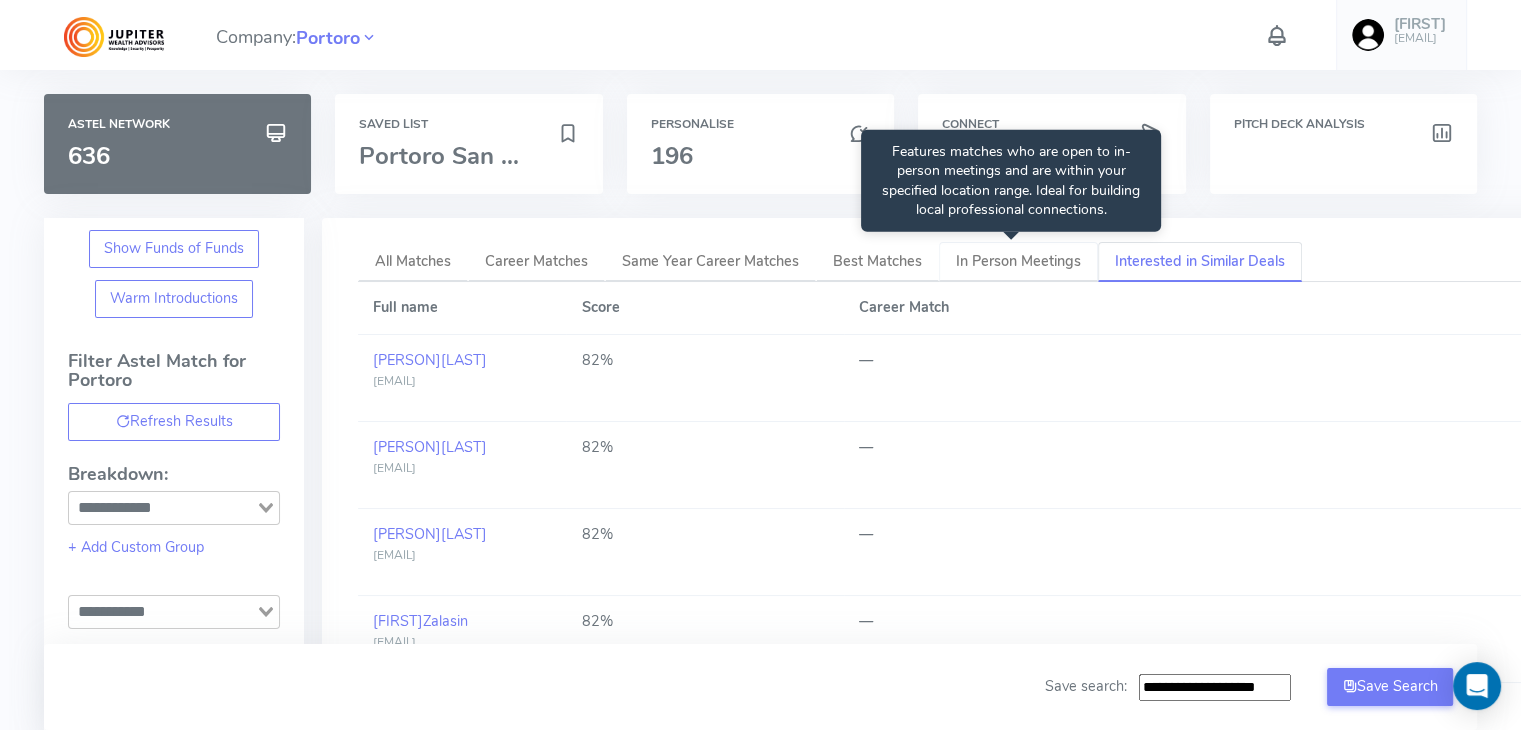 click on "In Person Meetings" at bounding box center (1018, 261) 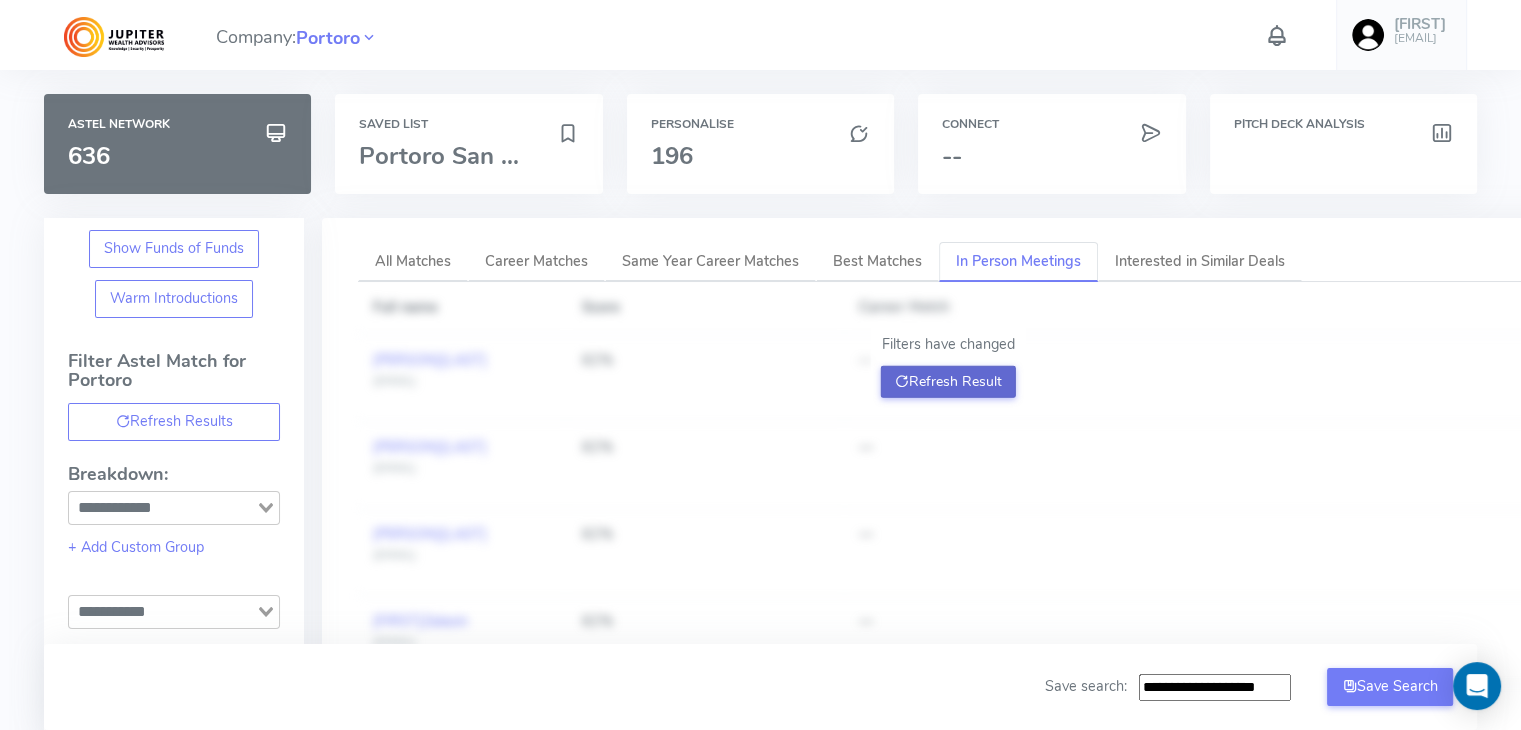 click on "Refresh Result" 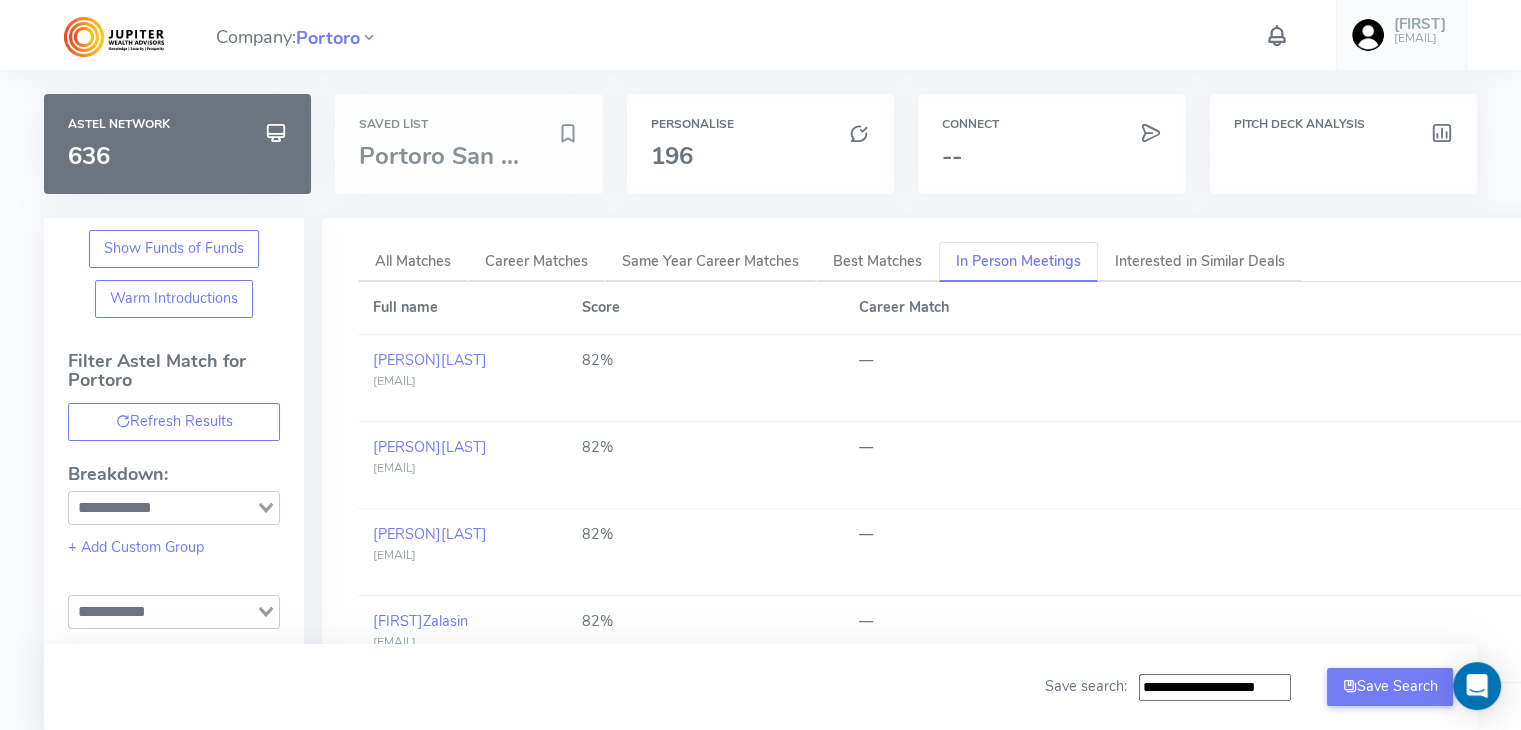 click on "Portoro San ..." at bounding box center [439, 156] 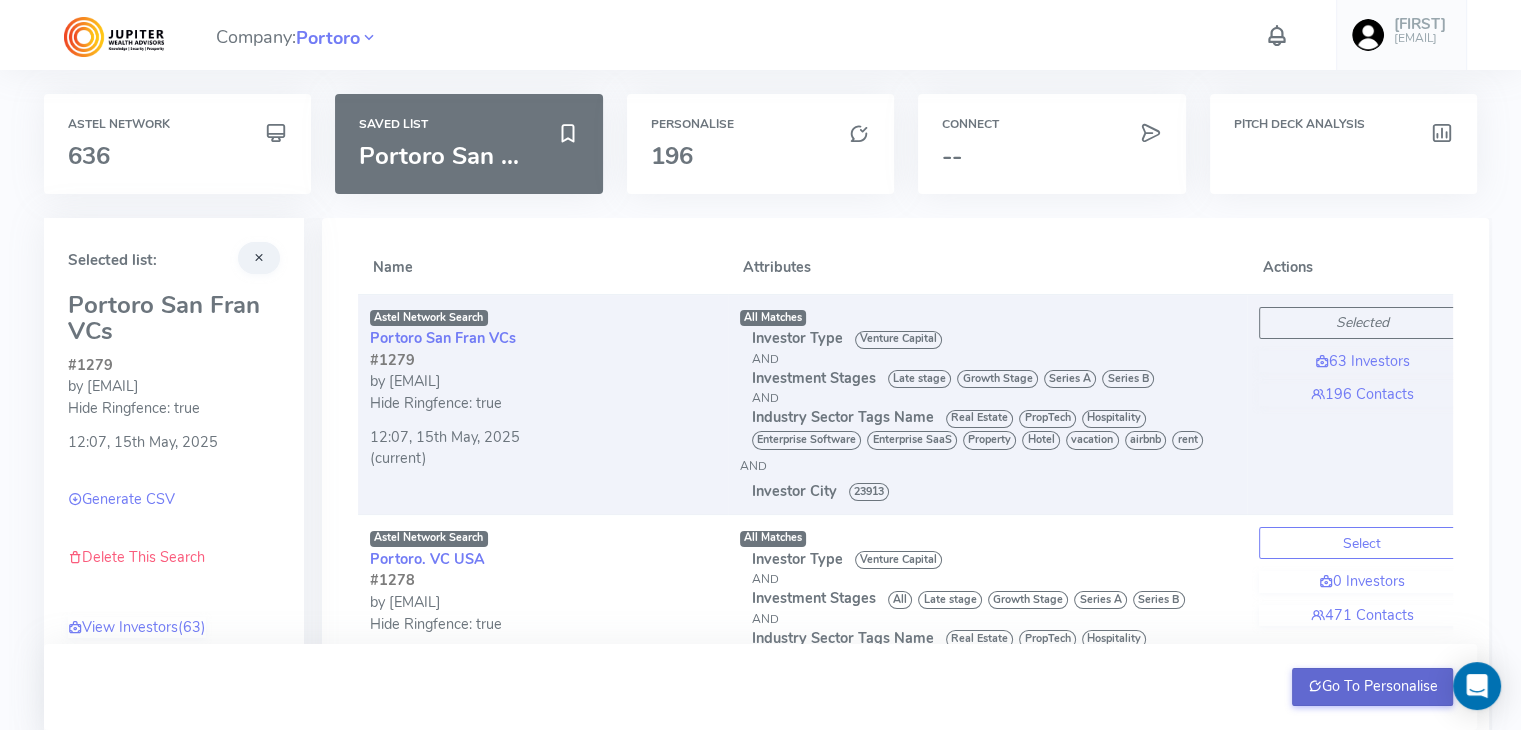 click on "Go To Personalise" at bounding box center [1372, 687] 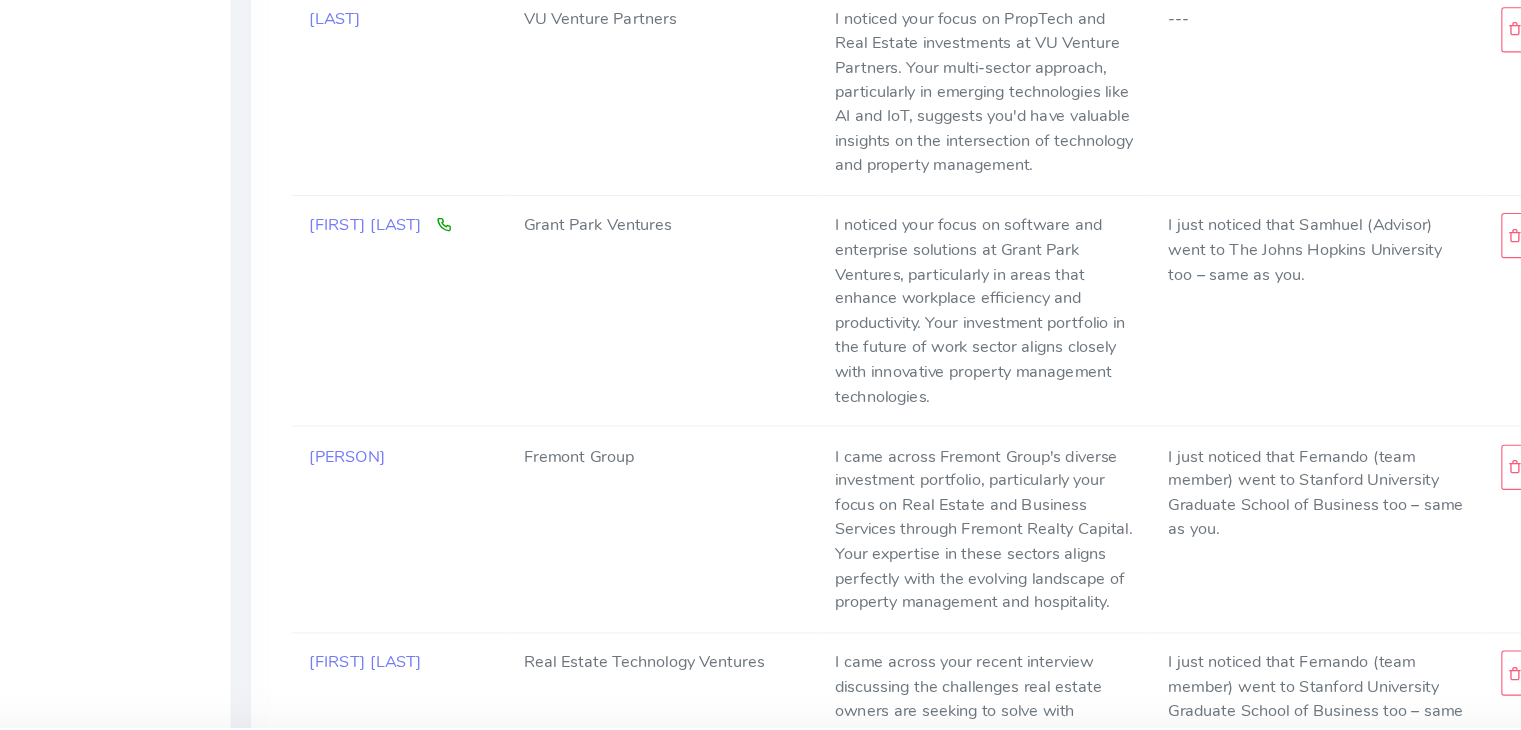 scroll, scrollTop: 6073, scrollLeft: 0, axis: vertical 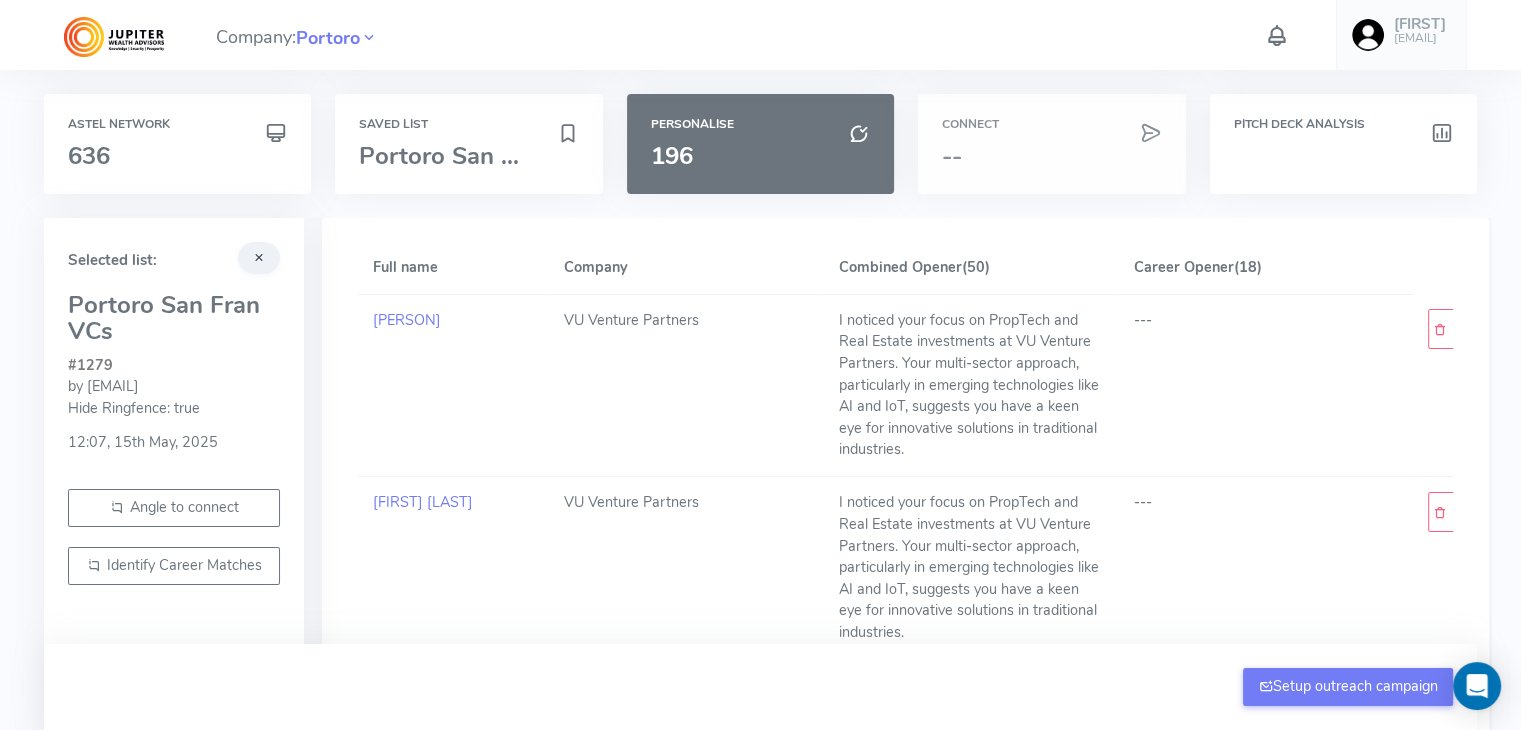click on "--" at bounding box center [1051, 156] 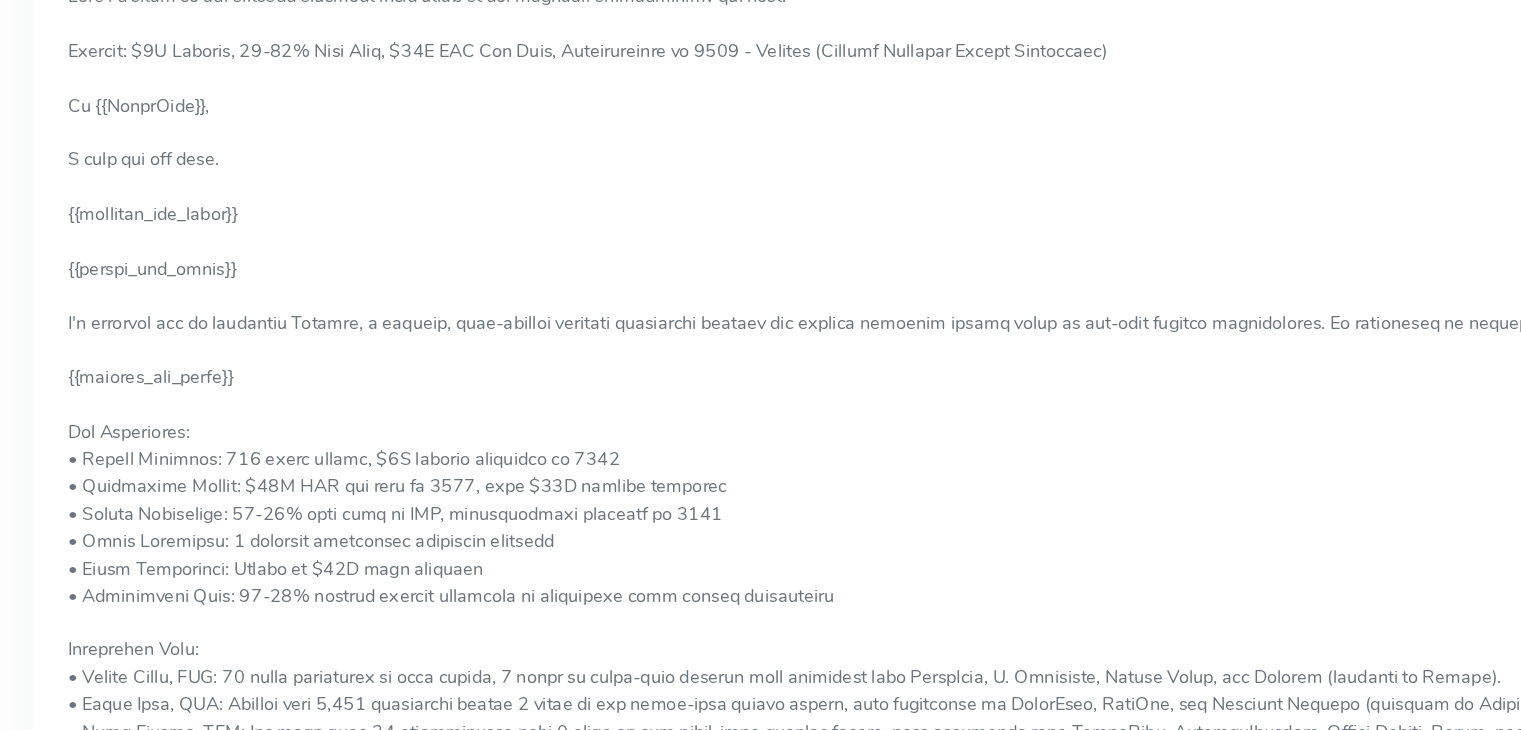 scroll, scrollTop: 214, scrollLeft: 0, axis: vertical 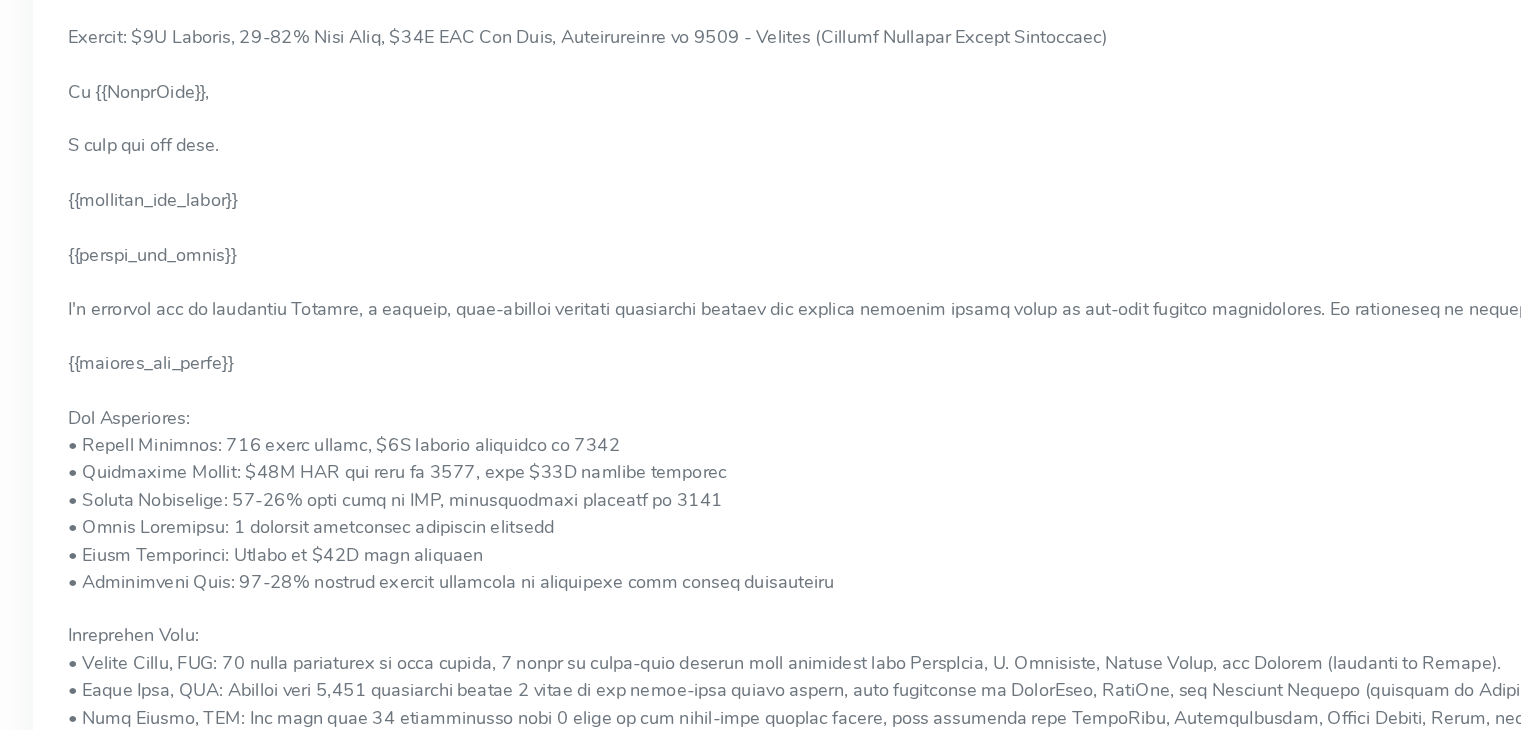 click at bounding box center (760, 438) 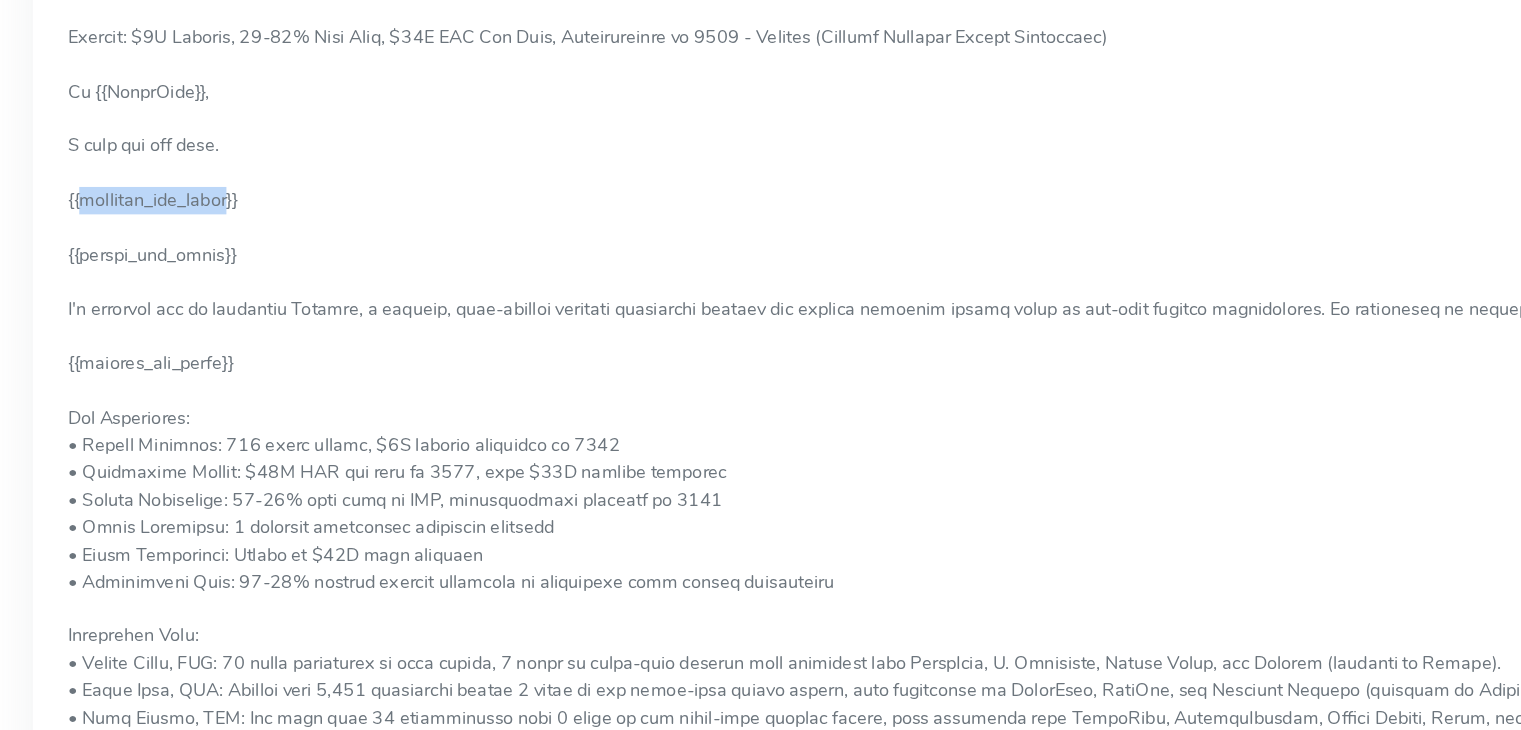 click at bounding box center [760, 438] 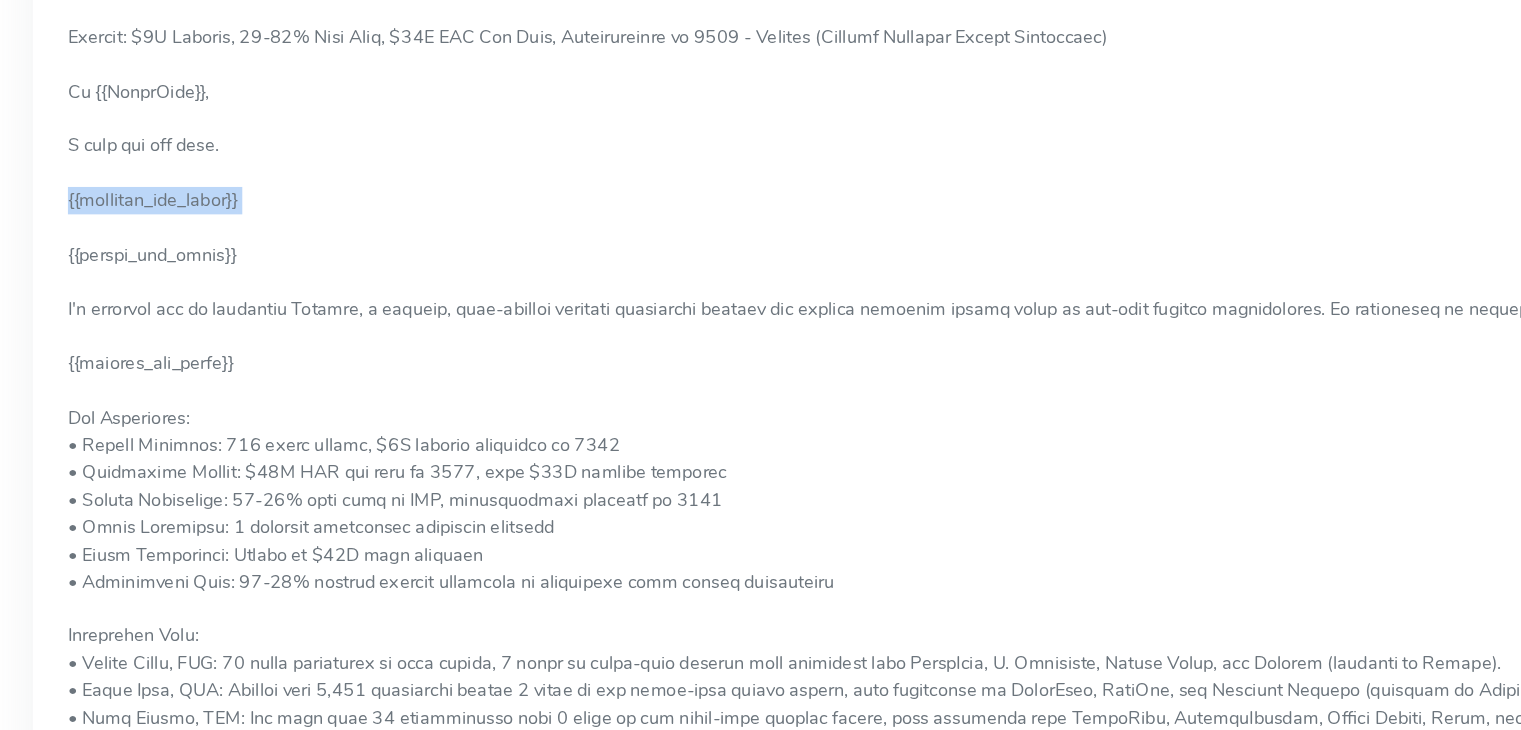 click at bounding box center (760, 438) 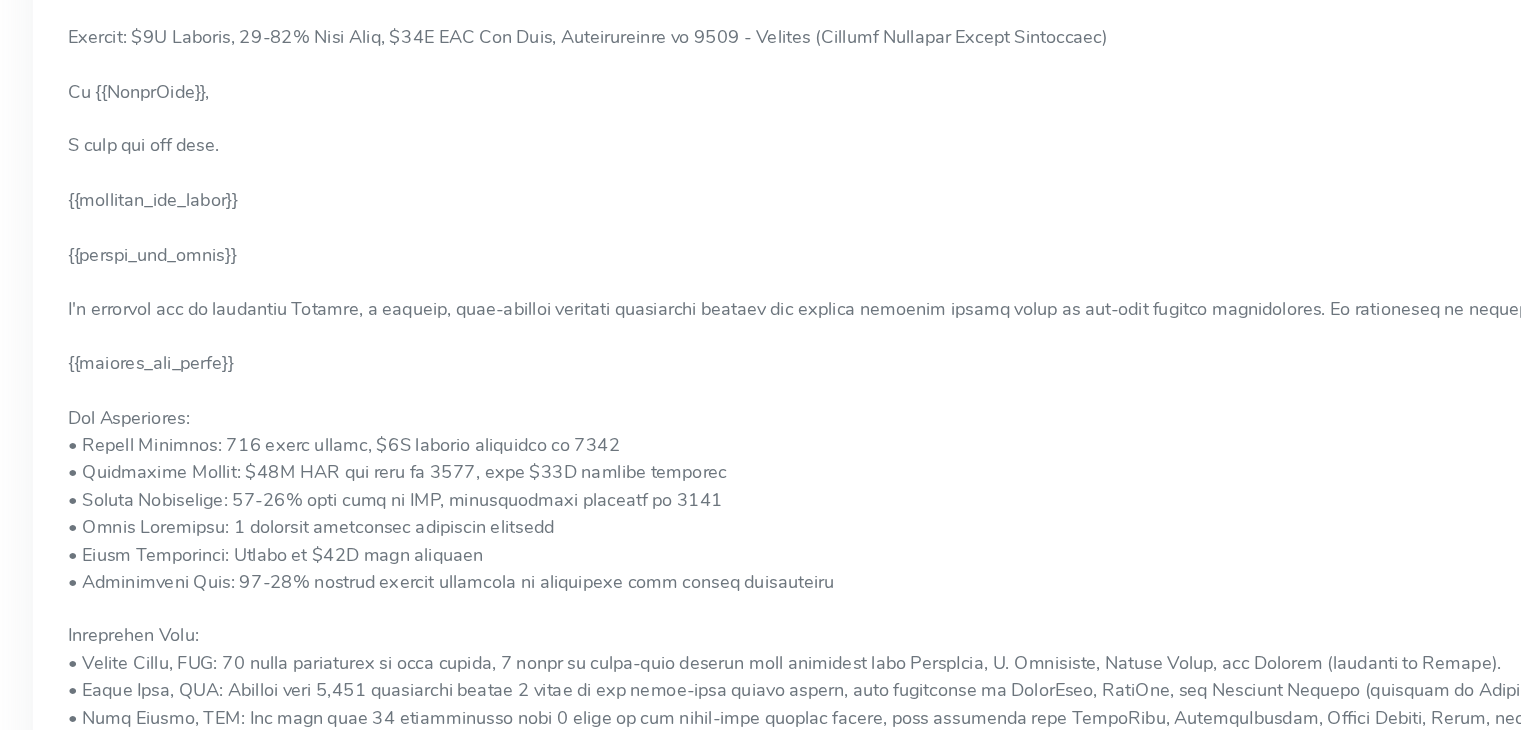 click at bounding box center [760, 438] 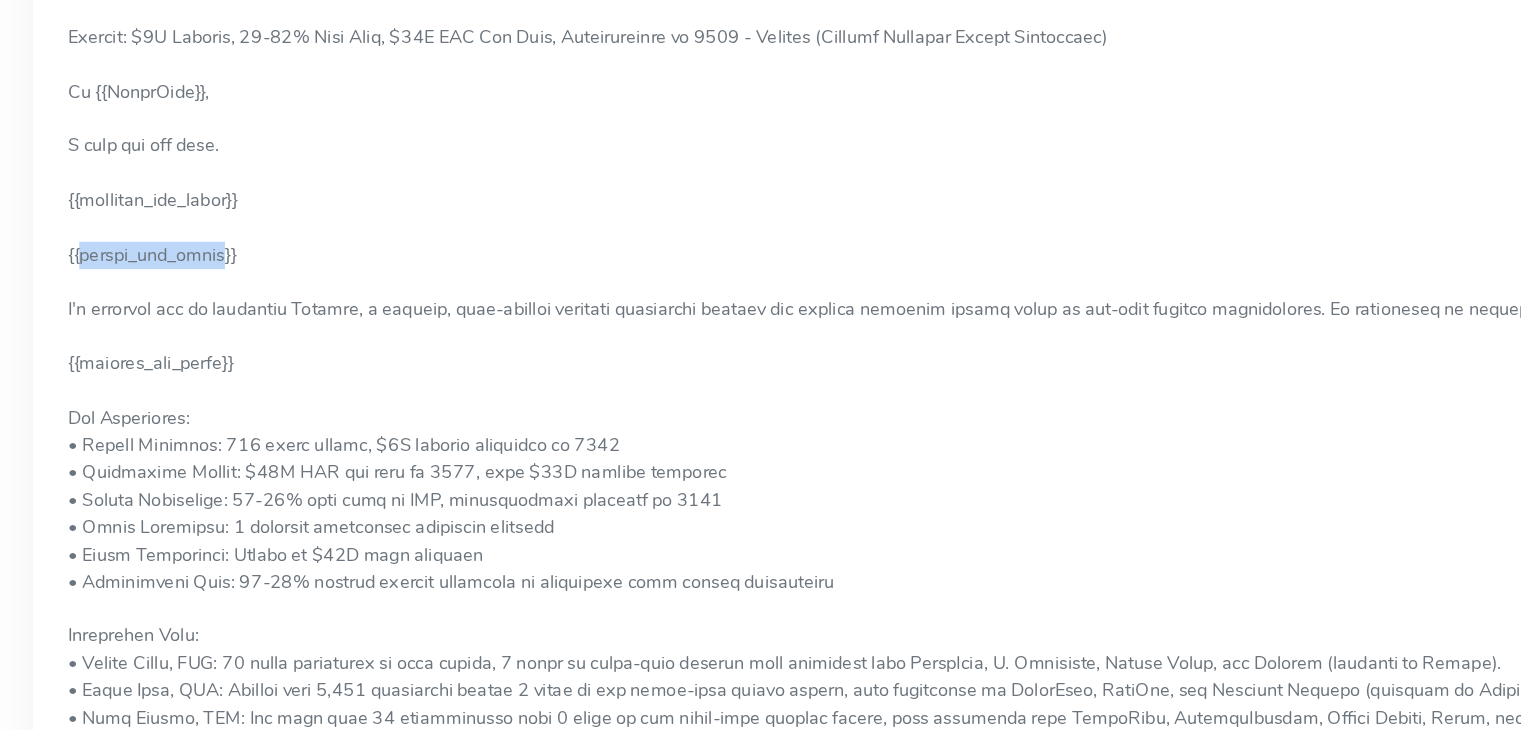 click at bounding box center [760, 438] 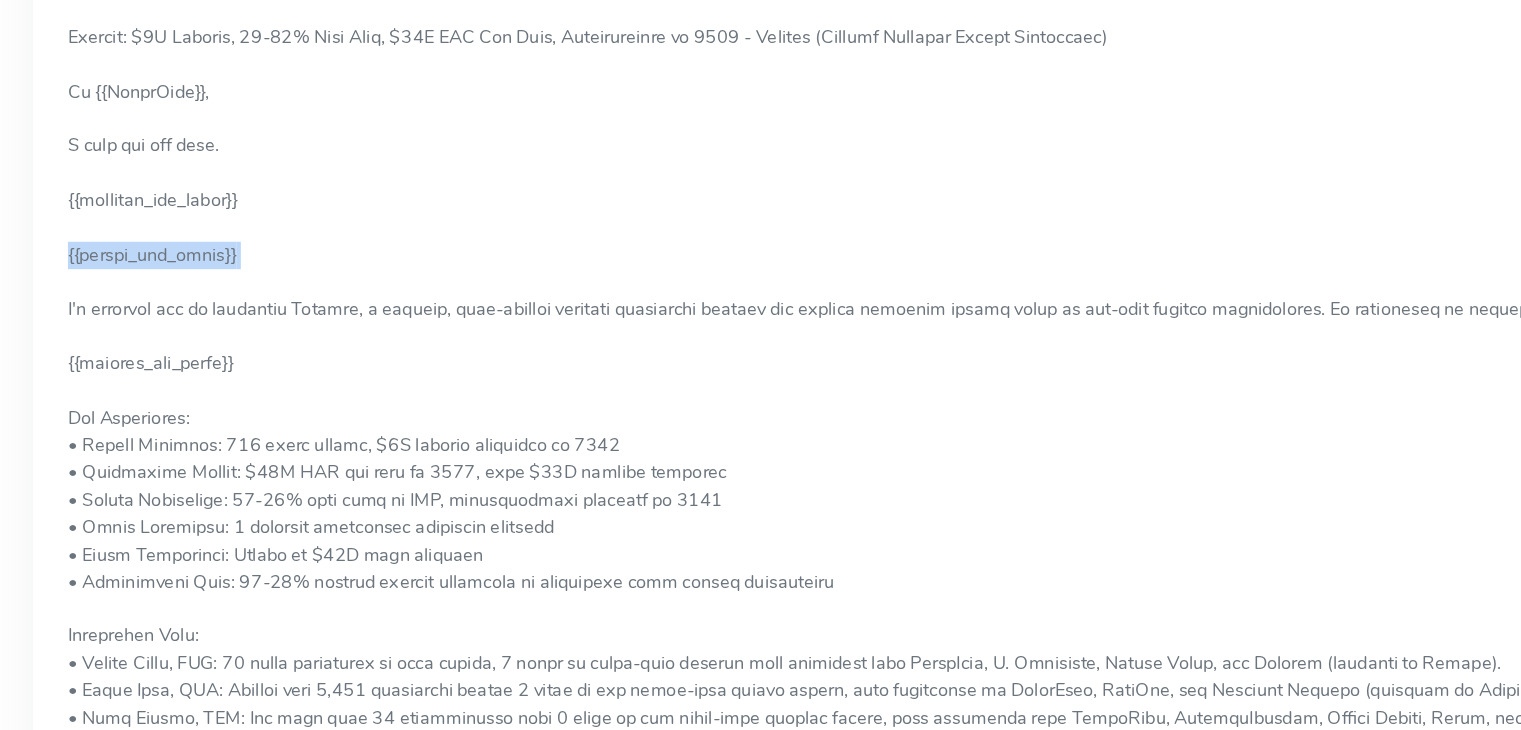 click at bounding box center [760, 438] 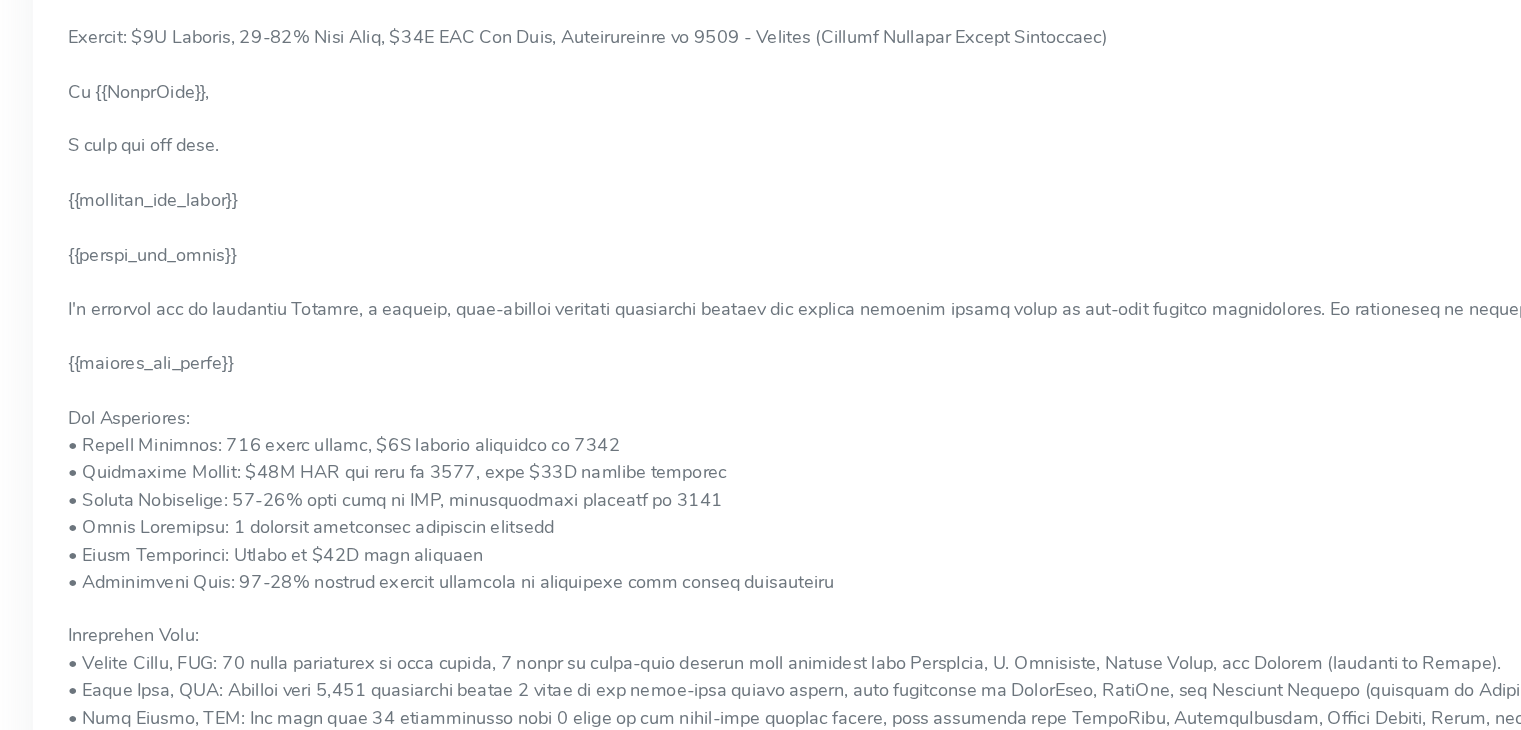 click at bounding box center (760, 438) 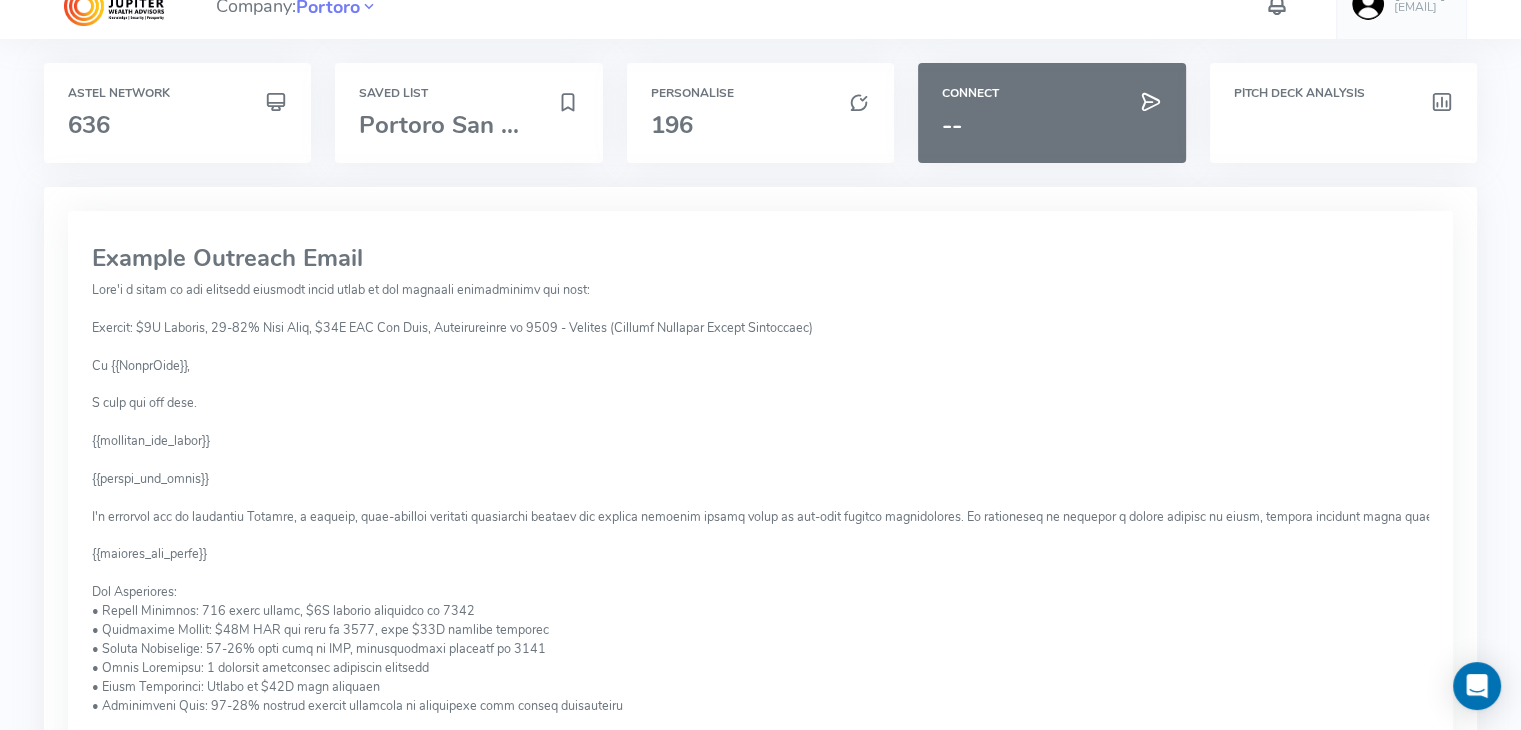 scroll, scrollTop: 0, scrollLeft: 0, axis: both 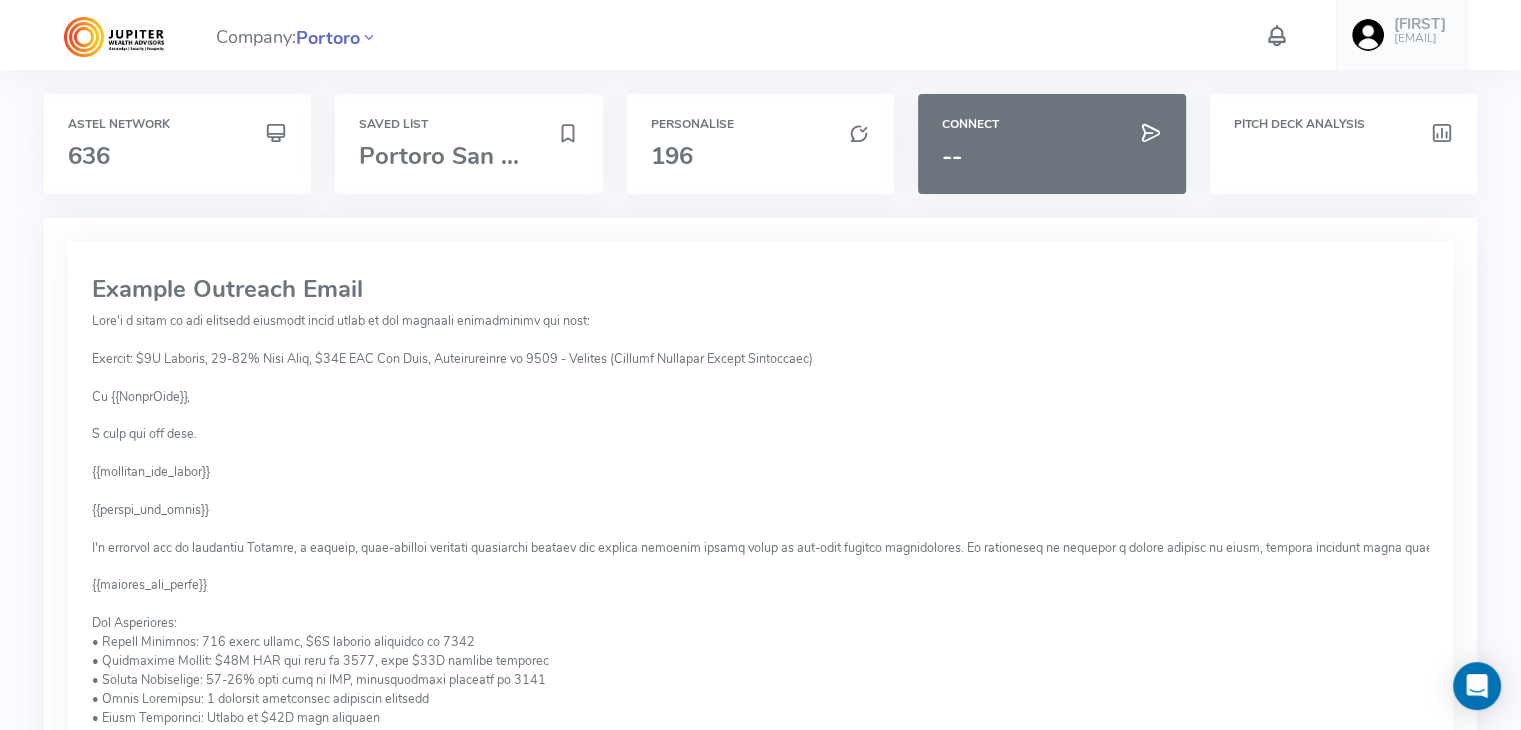 click on "Portoro" at bounding box center [328, 38] 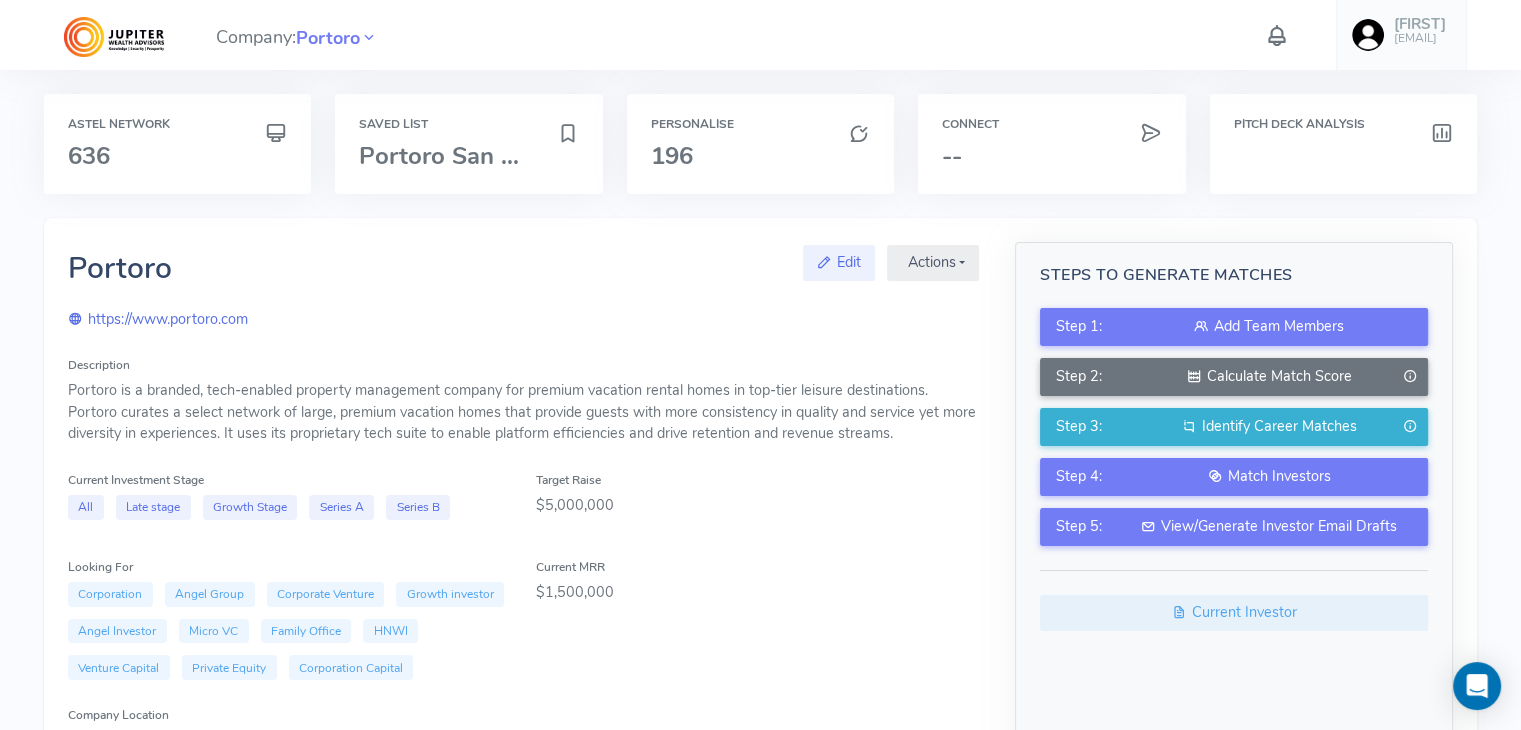 click on "Portoro is a branded, tech-enabled property management company for premium vacation rental homes in top-tier leisure destinations.
Portoro curates a select network of large, premium vacation homes that provide guests with more consistency in quality and service yet more diversity in experiences. It uses its proprietary tech suite to enable platform efficiencies and drive retention and revenue streams." at bounding box center (523, 412) 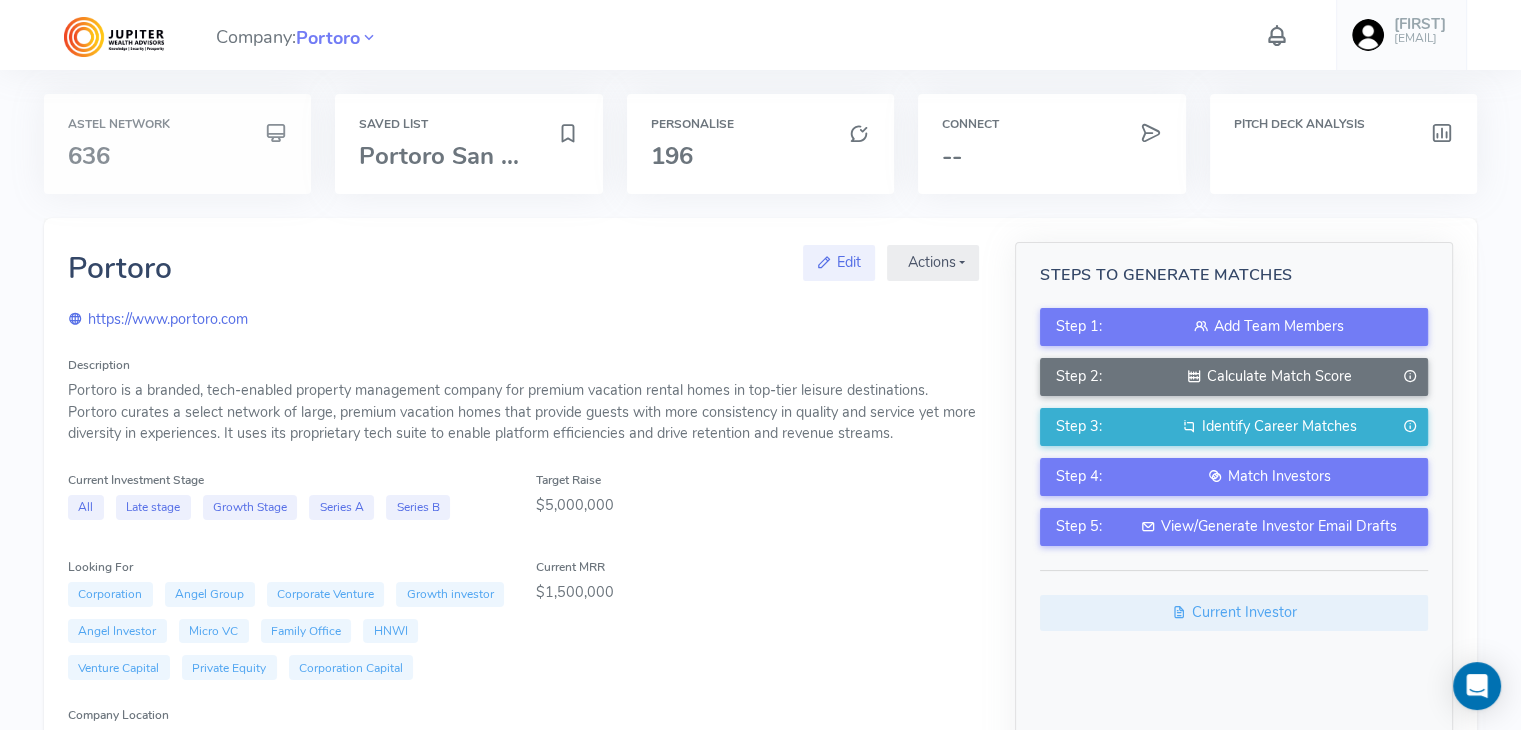 click on "Astel Network" at bounding box center [177, 124] 